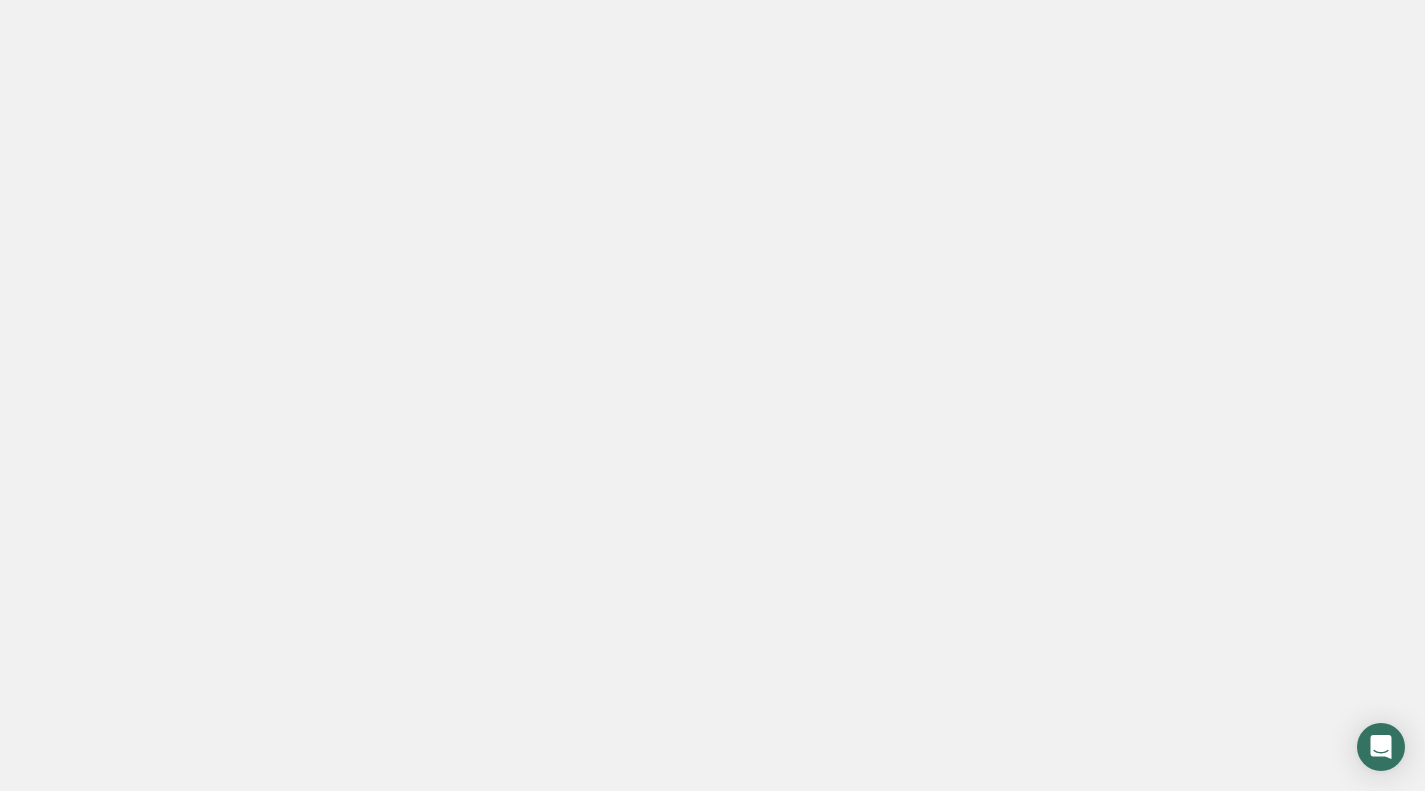 scroll, scrollTop: 0, scrollLeft: 0, axis: both 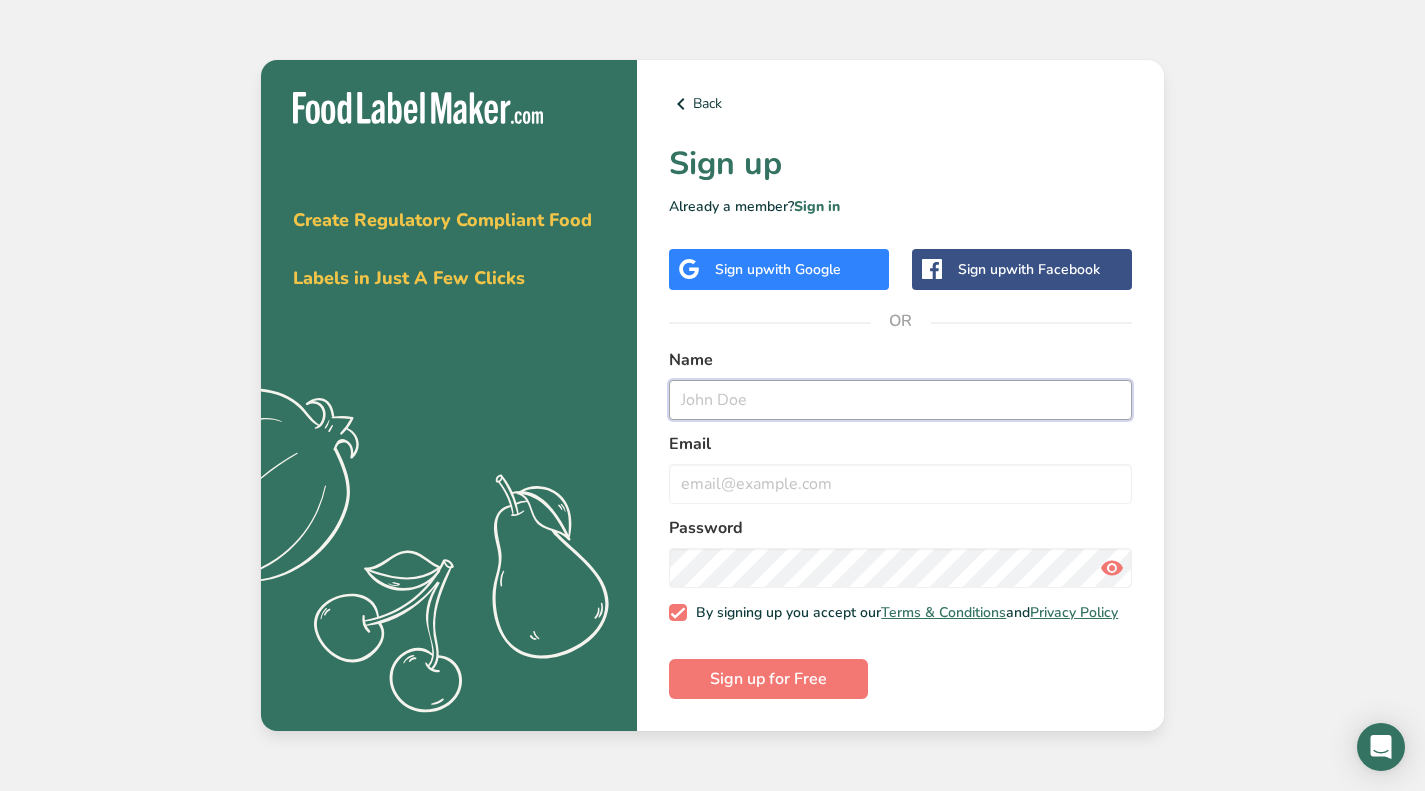 click at bounding box center [900, 400] 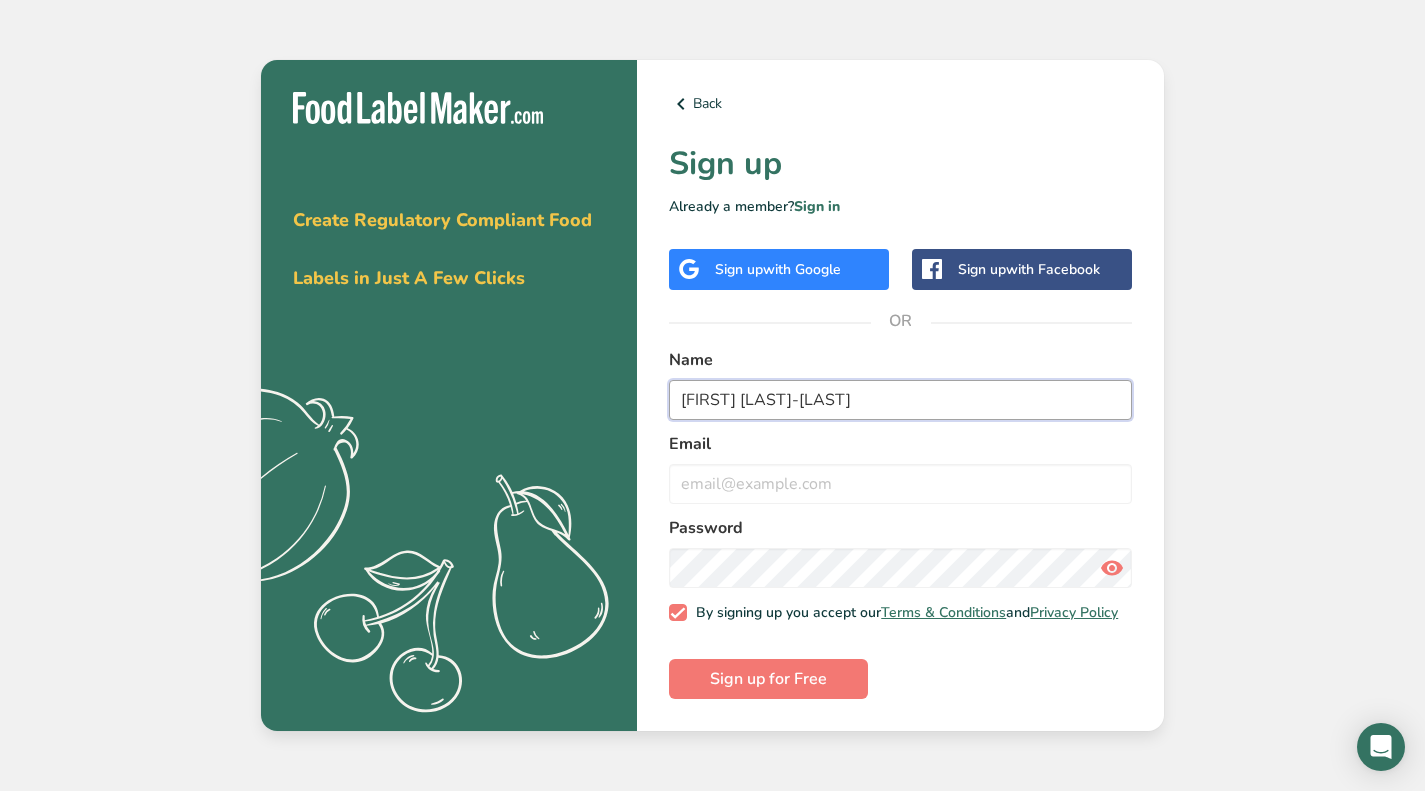 type on "[FIRST] [LAST]-[LAST]" 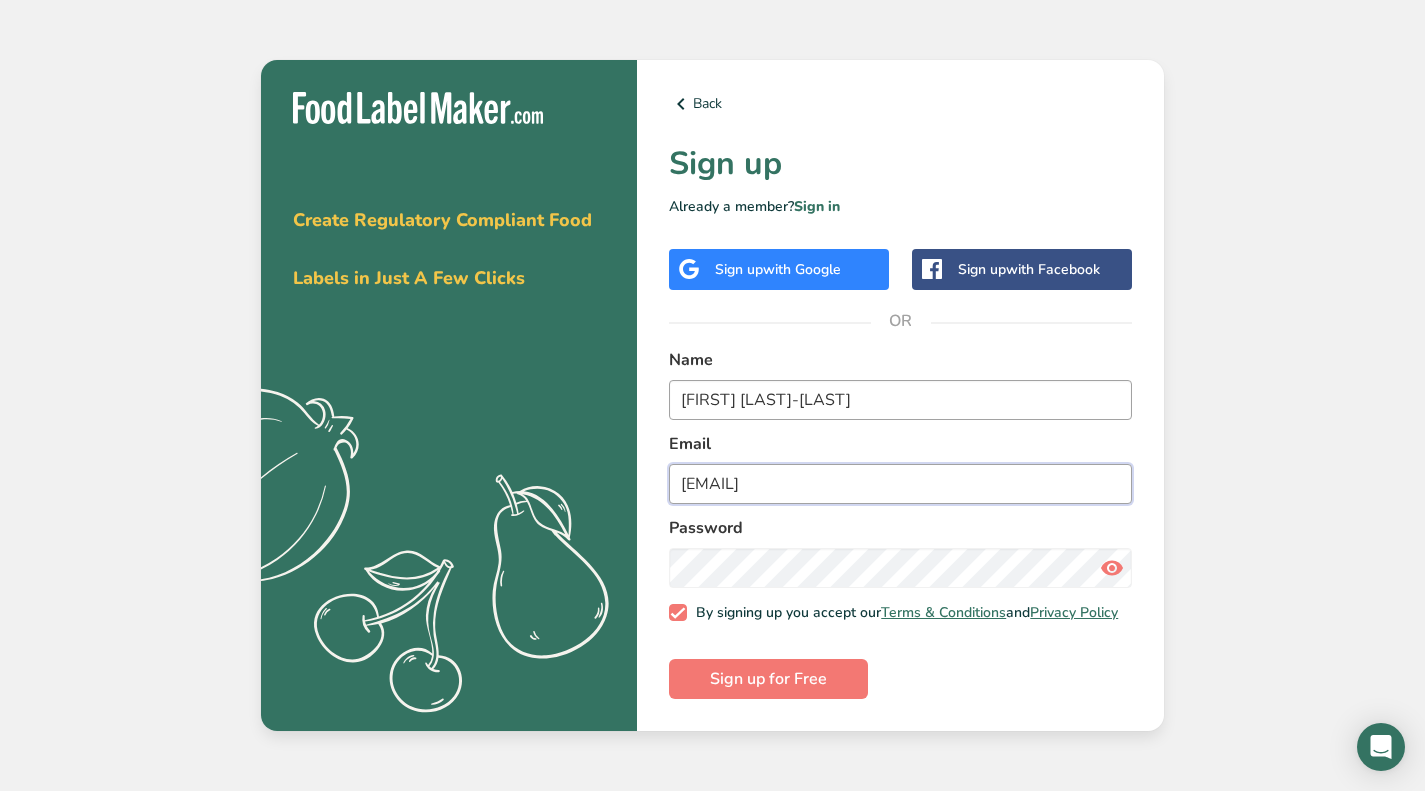 type on "[EMAIL]" 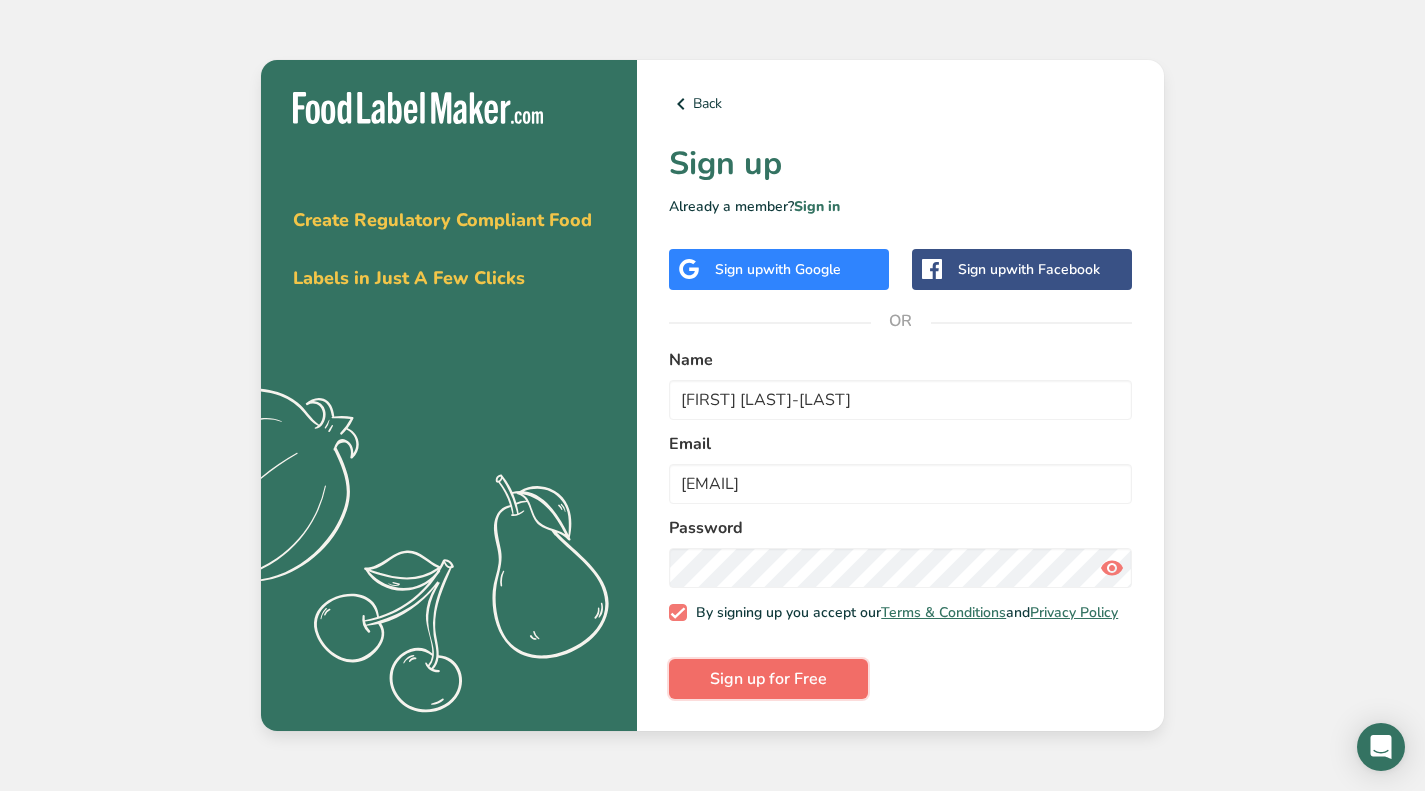 click on "Sign up for Free" at bounding box center [768, 679] 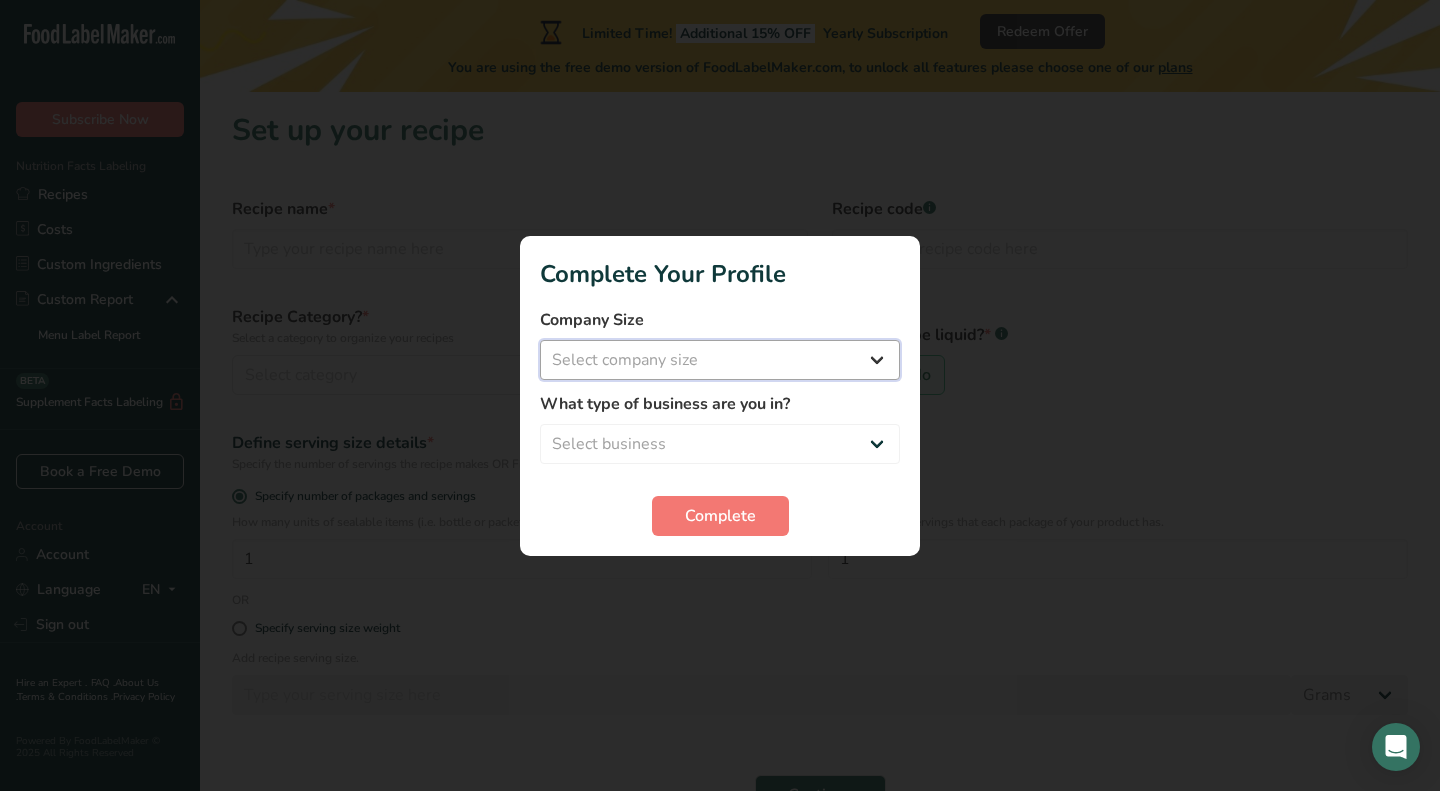 click on "Select company size
Fewer than 10 Employees
10 to 50 Employees
51 to 500 Employees
Over 500 Employees" at bounding box center (720, 360) 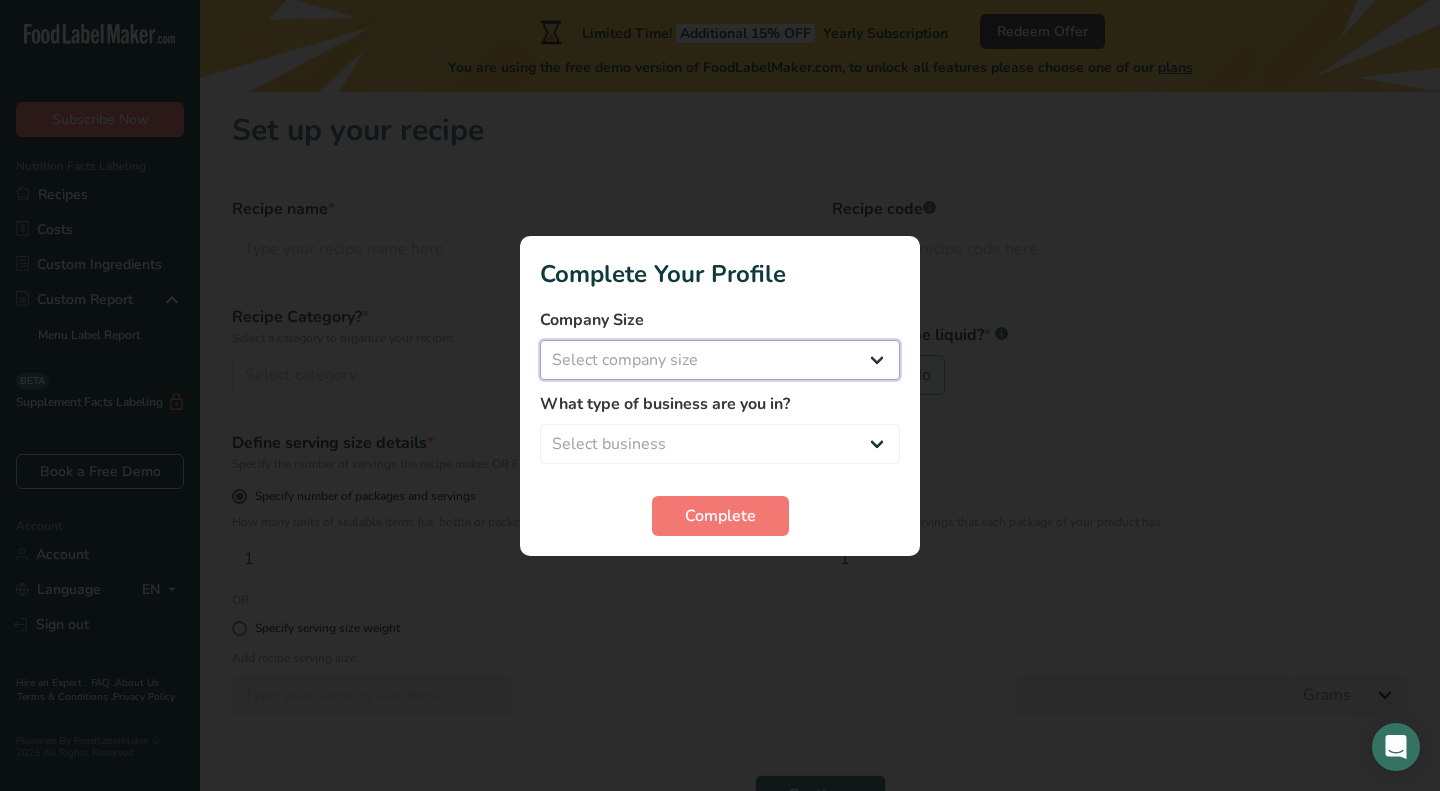 select on "1" 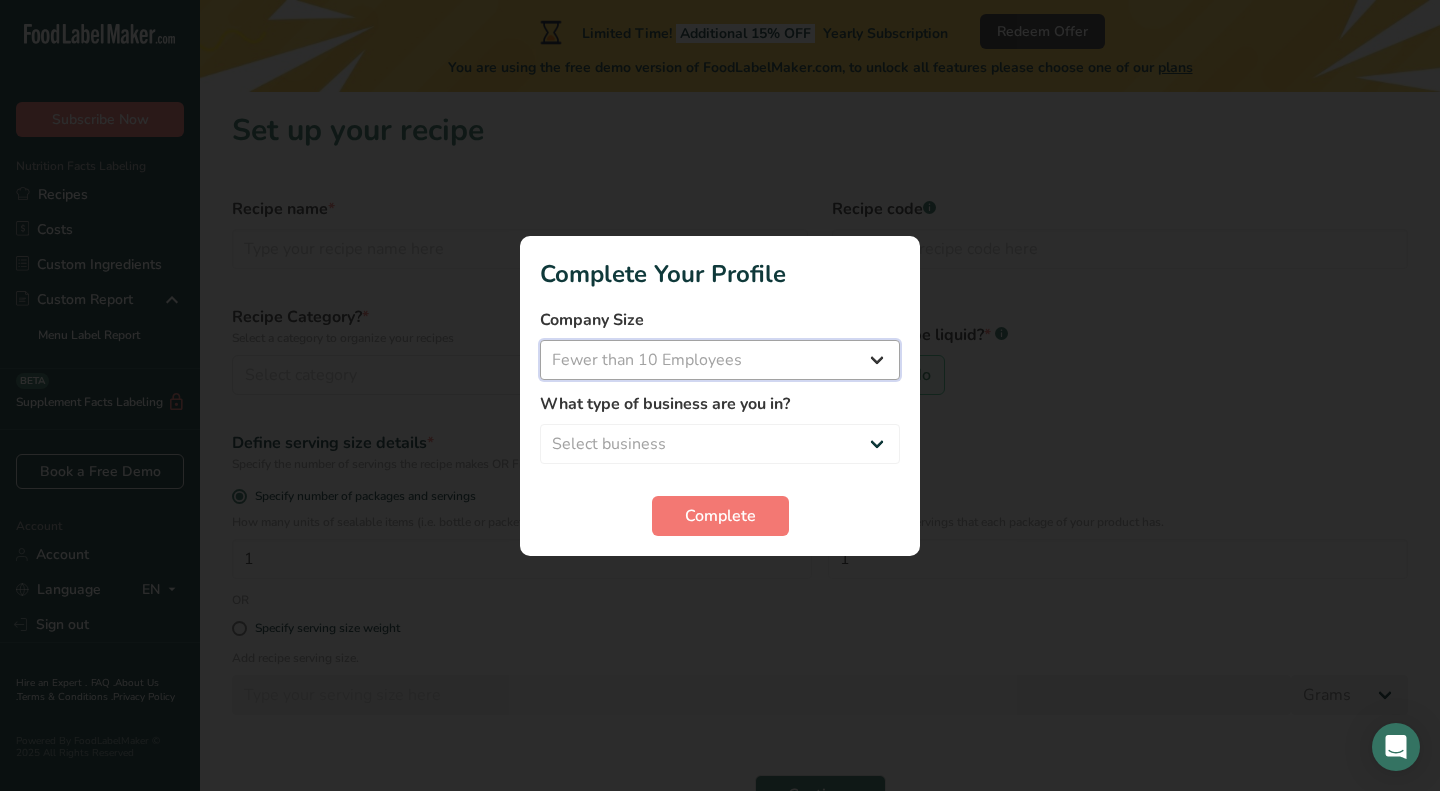 click on "Select company size
Fewer than 10 Employees
10 to 50 Employees
51 to 500 Employees
Over 500 Employees" at bounding box center [720, 360] 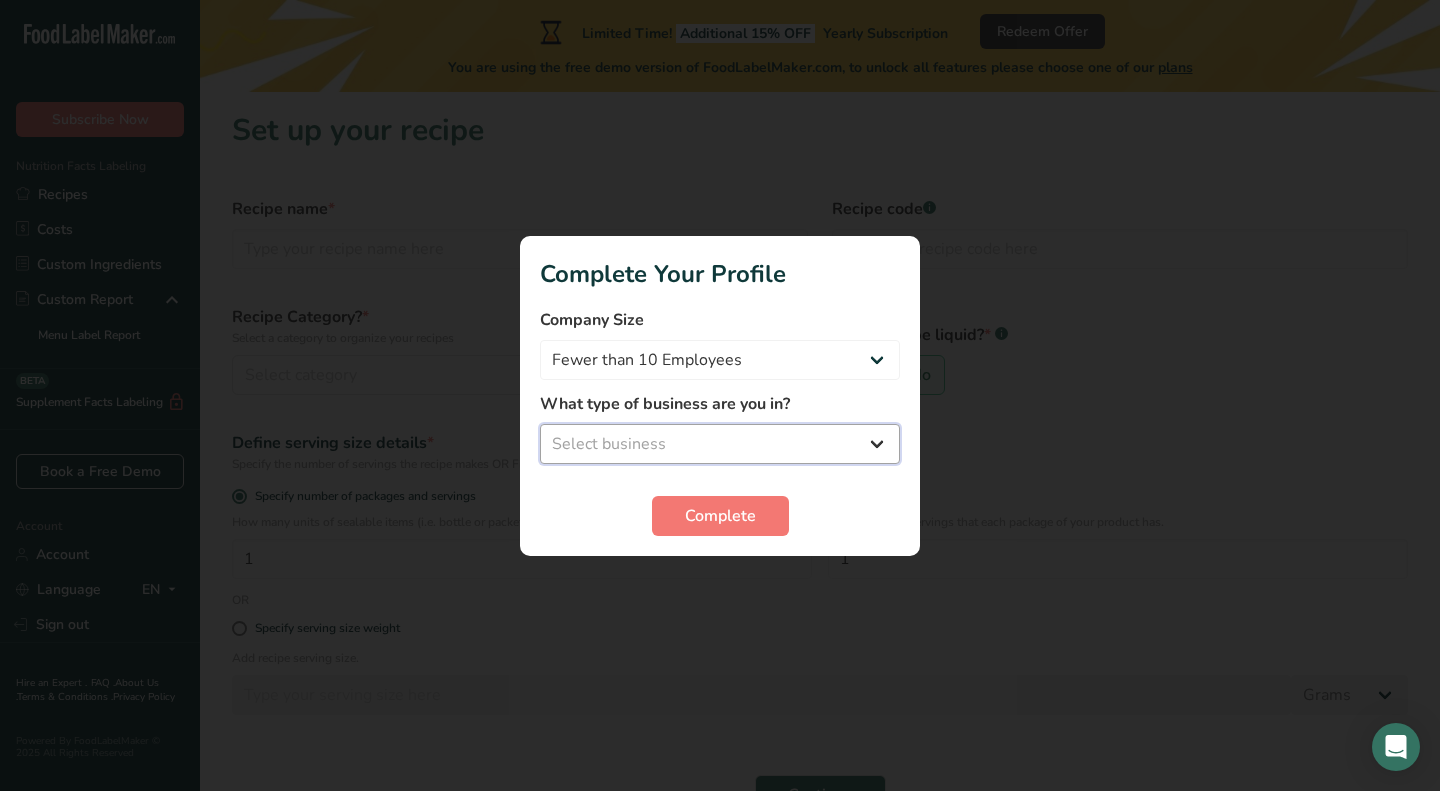 click on "Select business
Packaged Food Manufacturer
Restaurant & Cafe
Bakery
Meal Plans & Catering Company
Nutritionist
Food Blogger
Personal Trainer
Other" at bounding box center [720, 444] 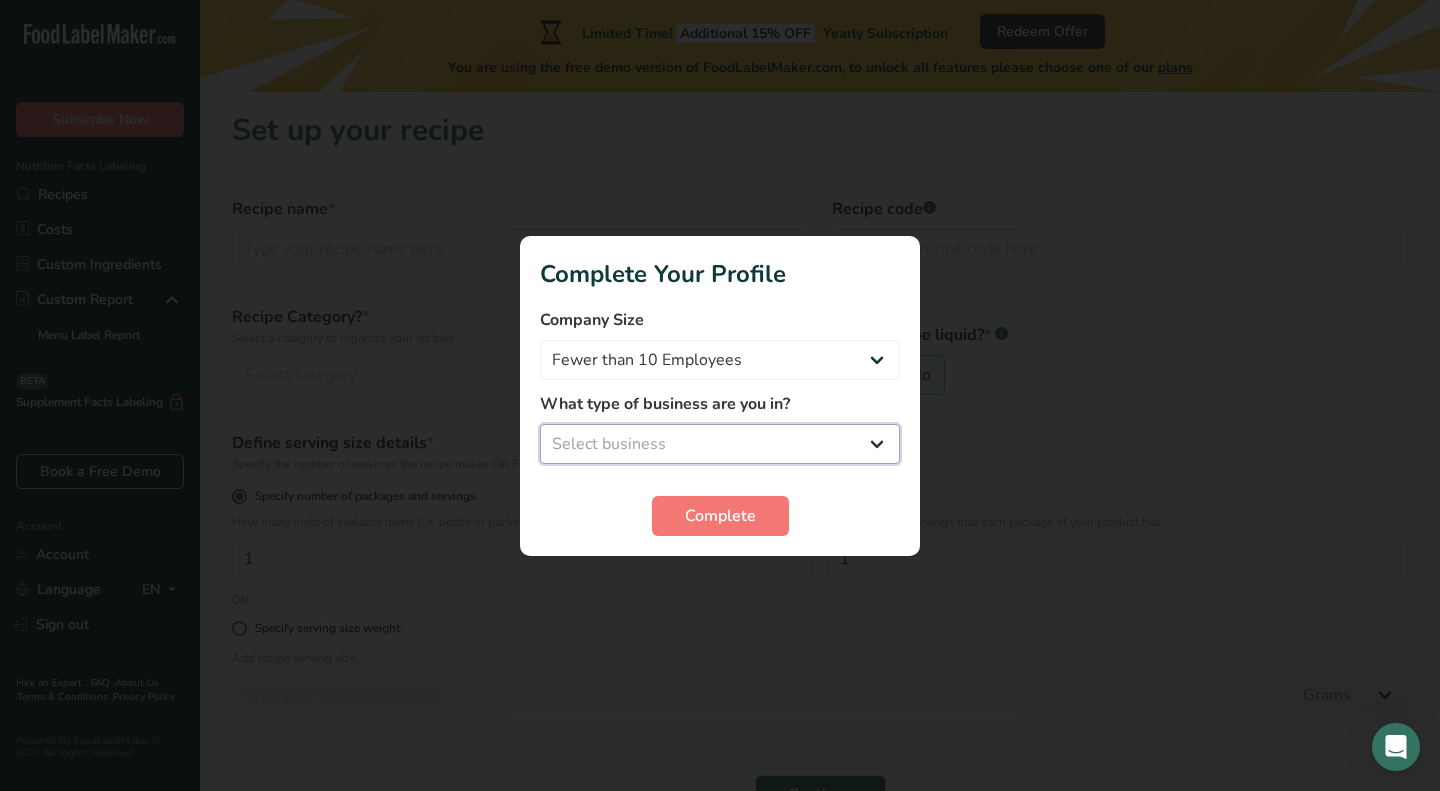 select on "3" 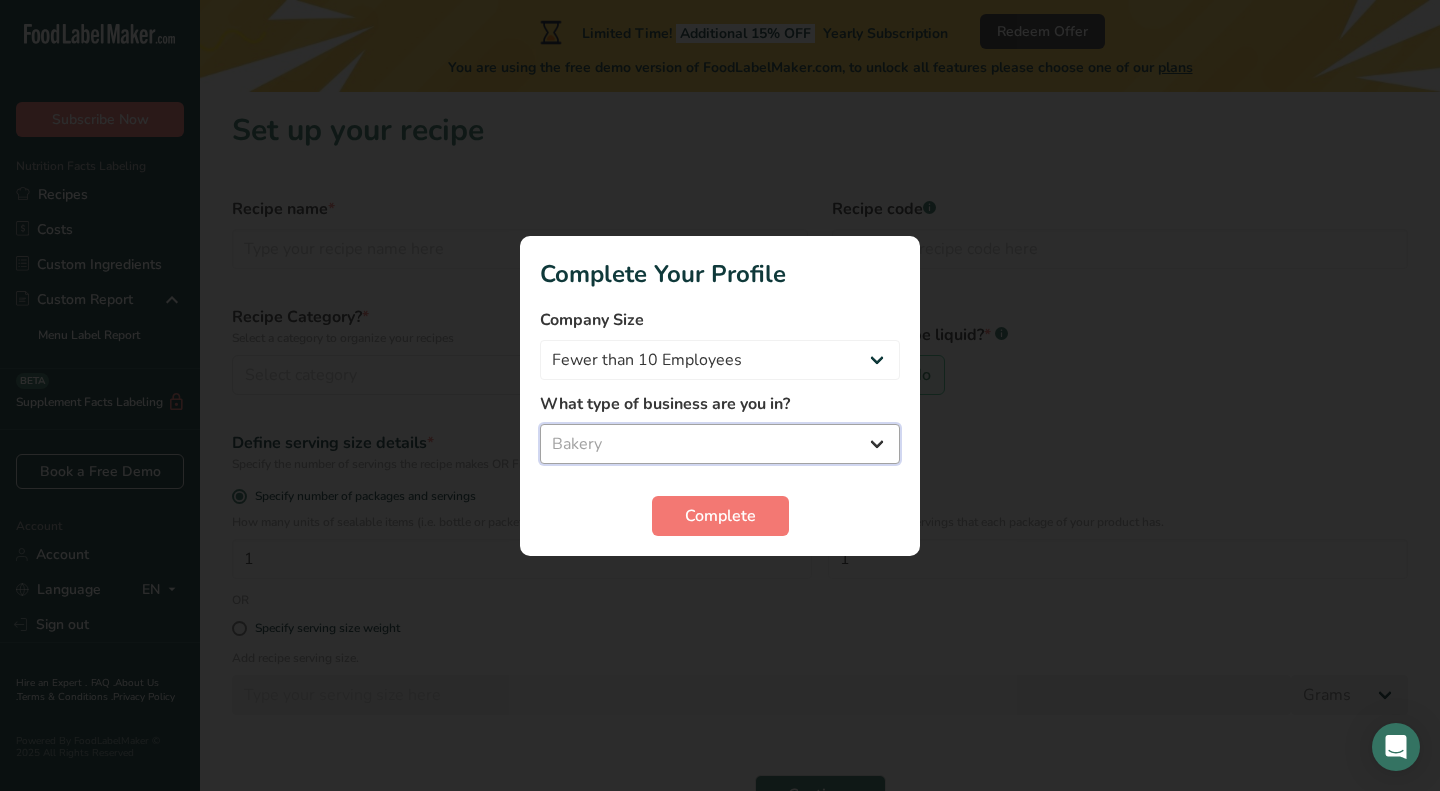 click on "Select business
Packaged Food Manufacturer
Restaurant & Cafe
Bakery
Meal Plans & Catering Company
Nutritionist
Food Blogger
Personal Trainer
Other" at bounding box center [720, 444] 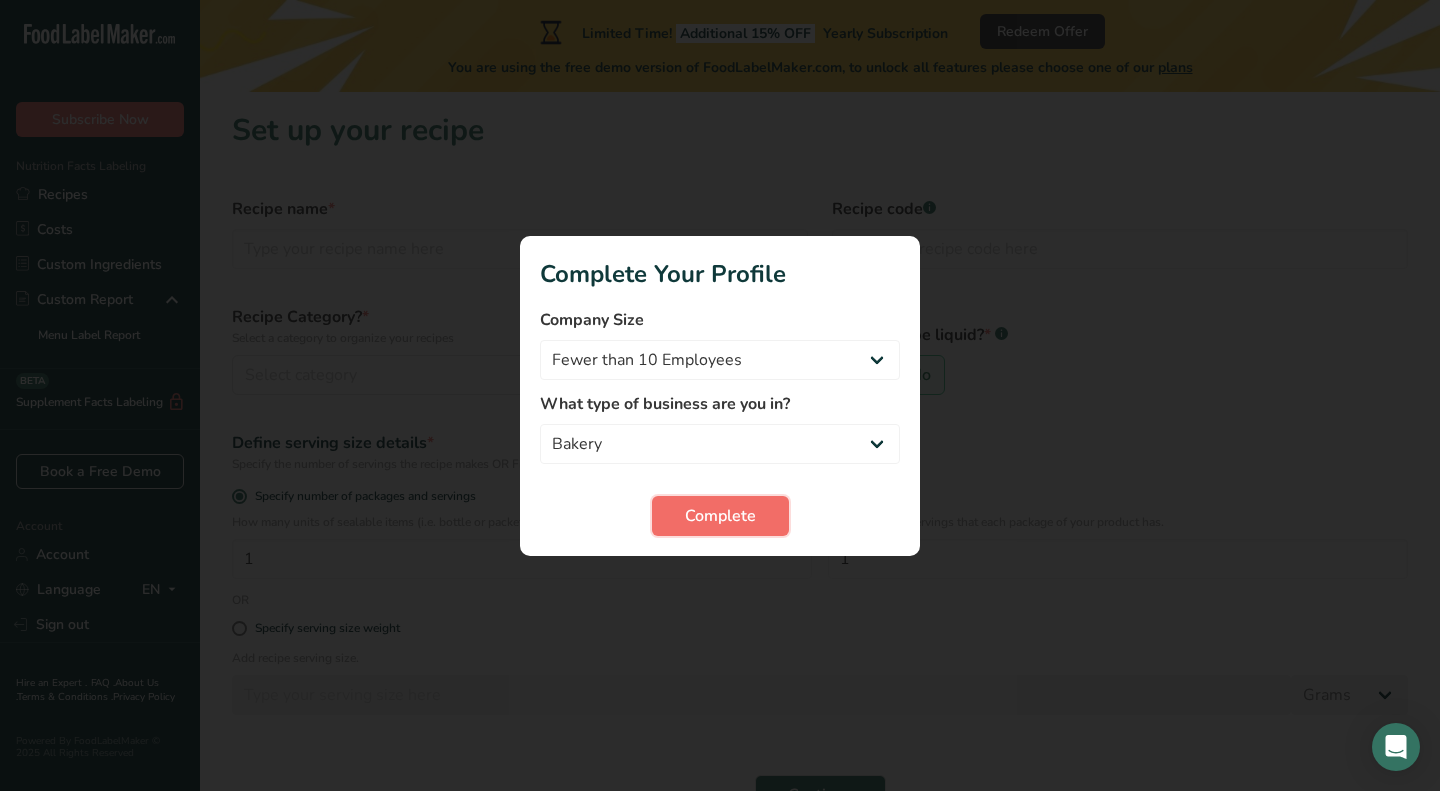 click on "Complete" at bounding box center [720, 516] 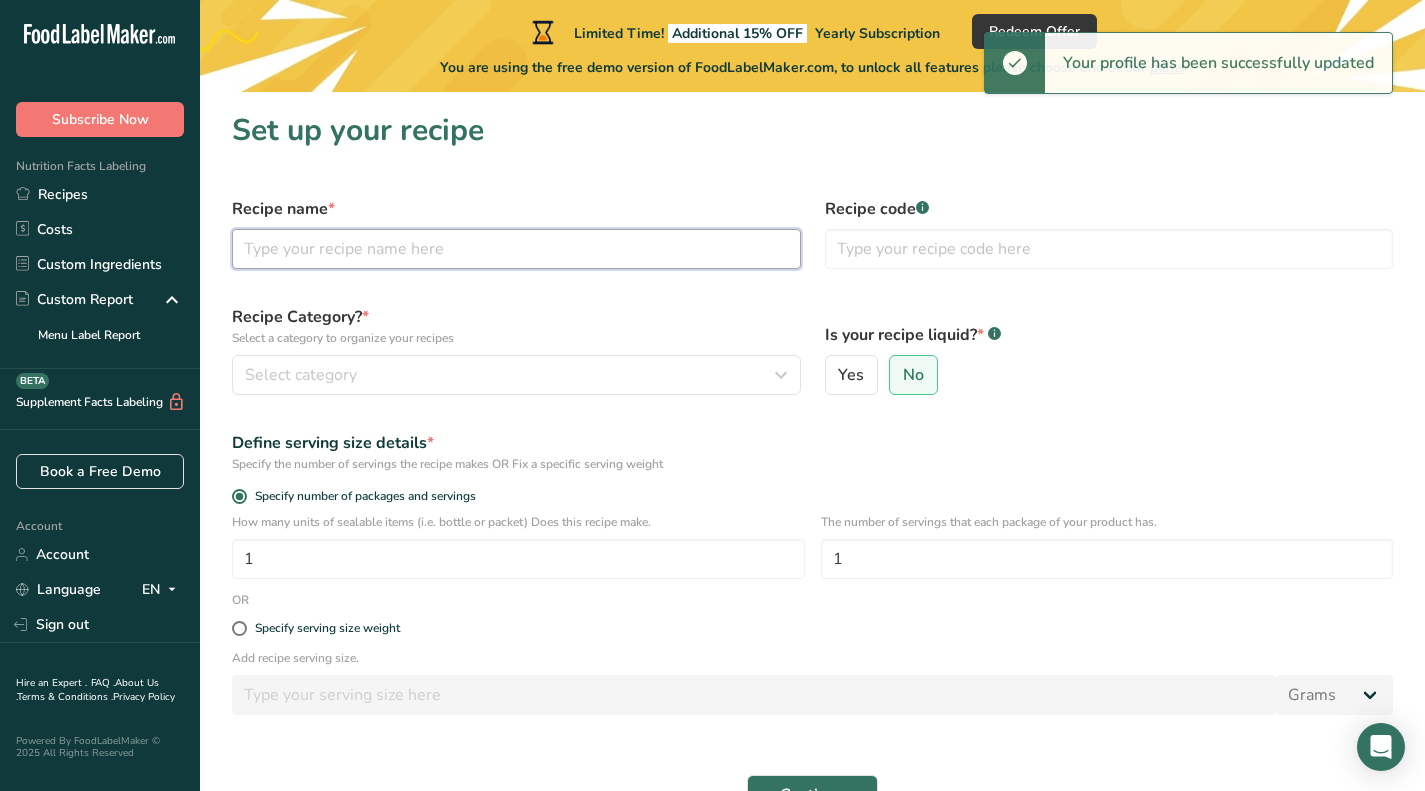 click at bounding box center (516, 249) 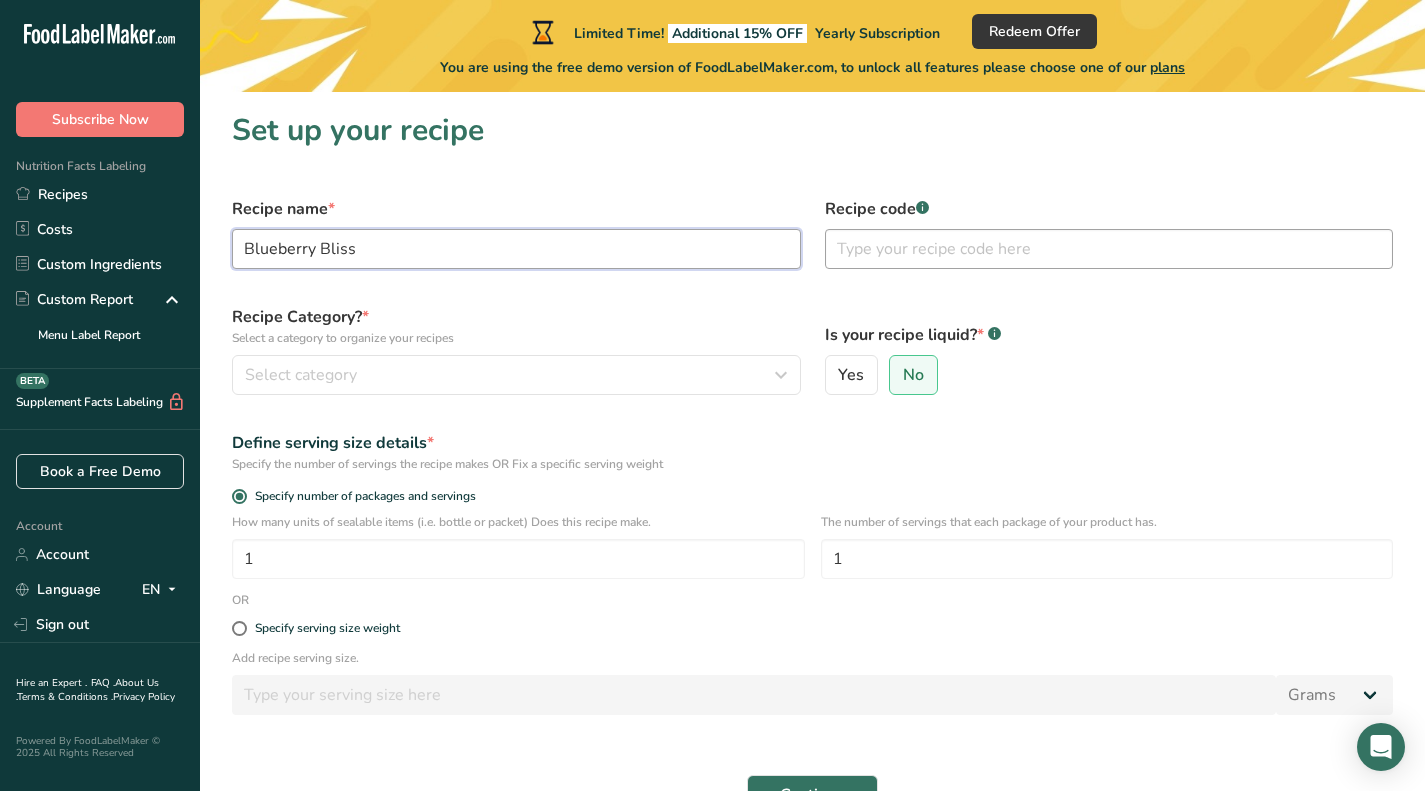 type on "Blueberry Bliss" 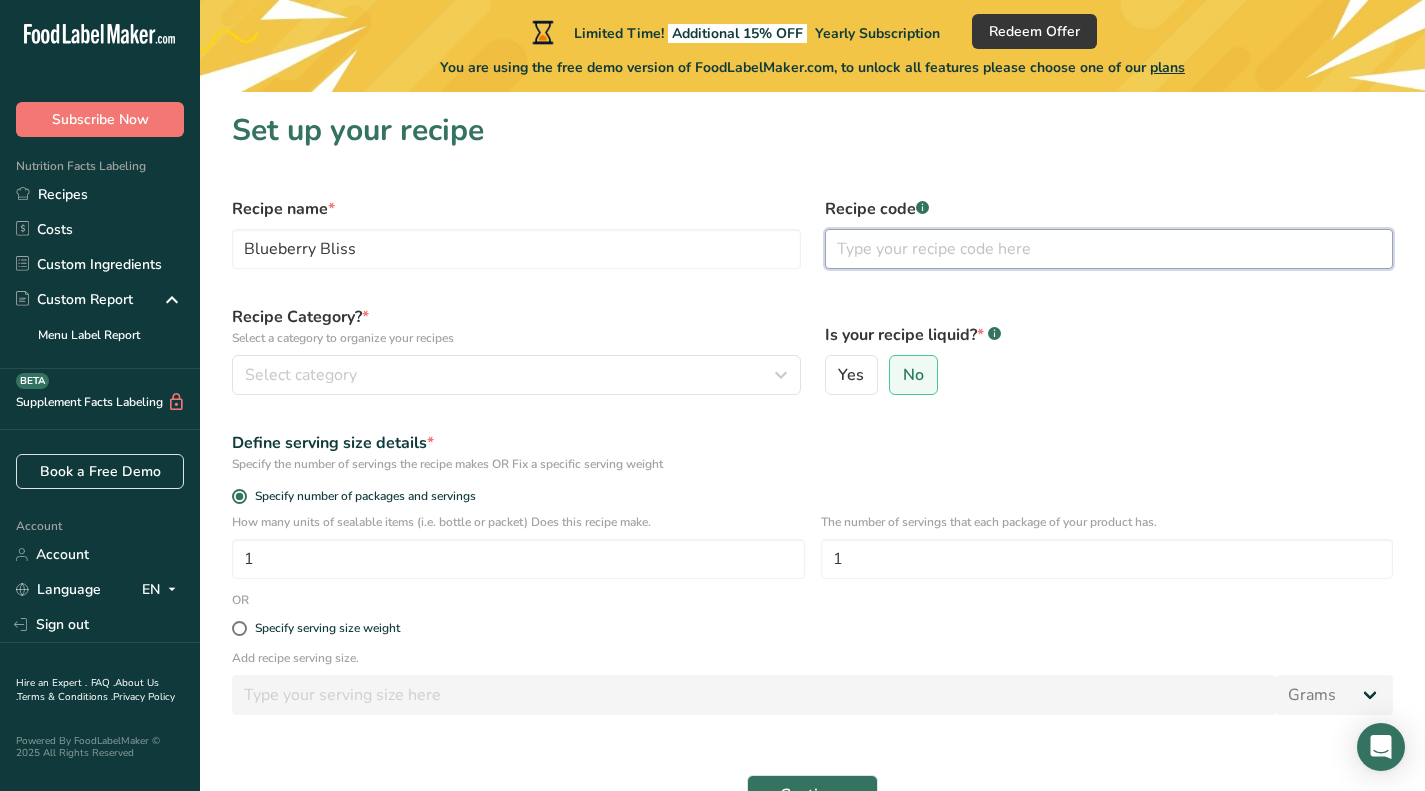 click at bounding box center [1109, 249] 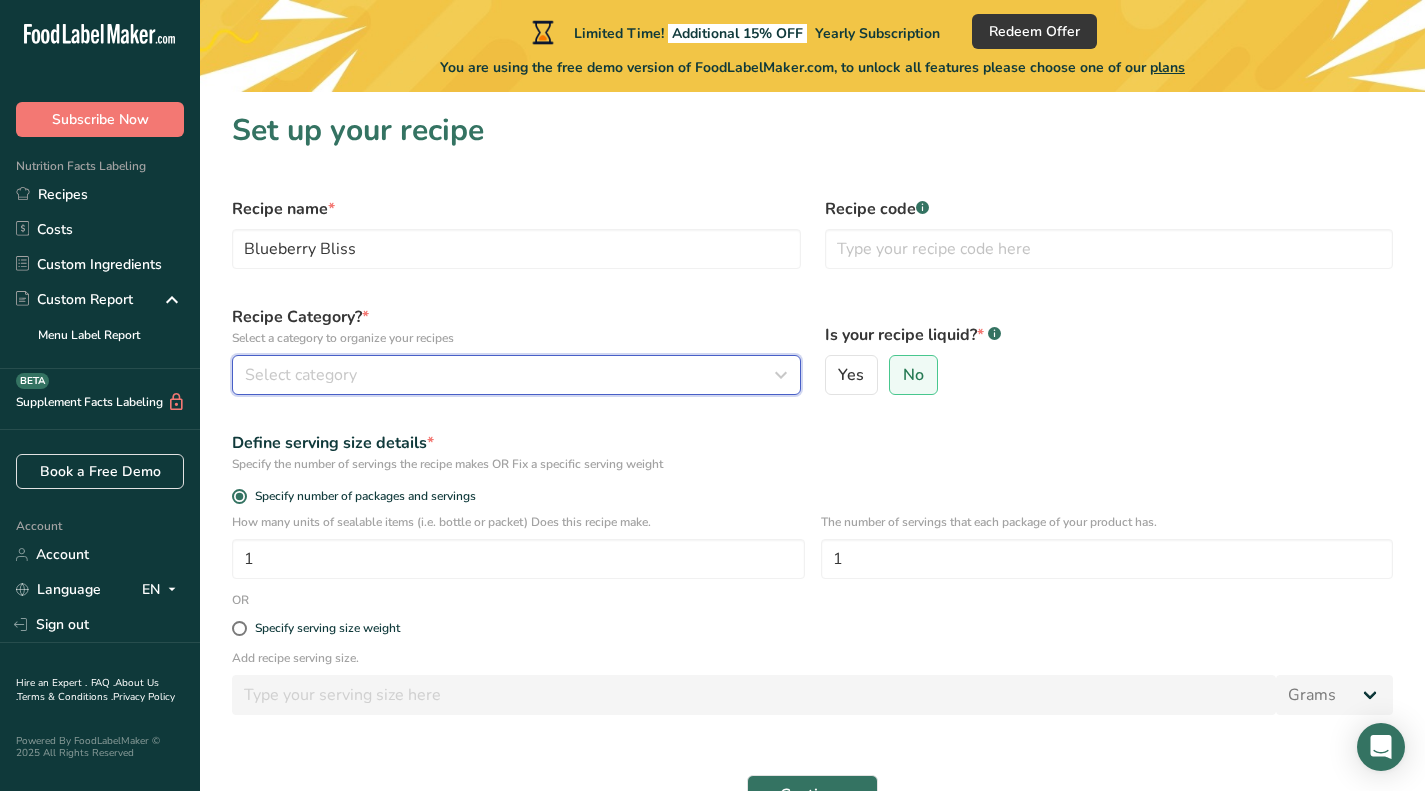 click on "Select category" at bounding box center (510, 375) 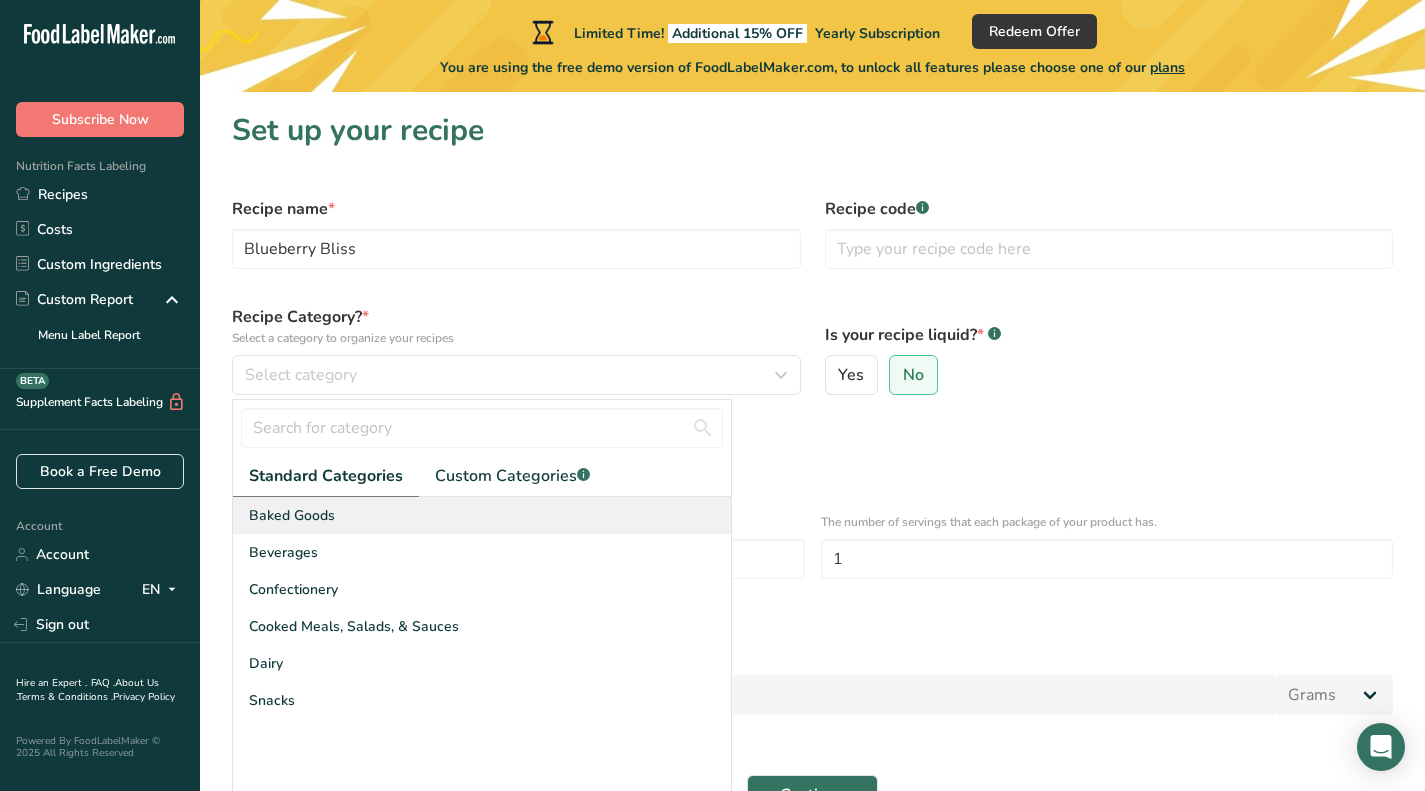 click on "Baked Goods" at bounding box center (482, 515) 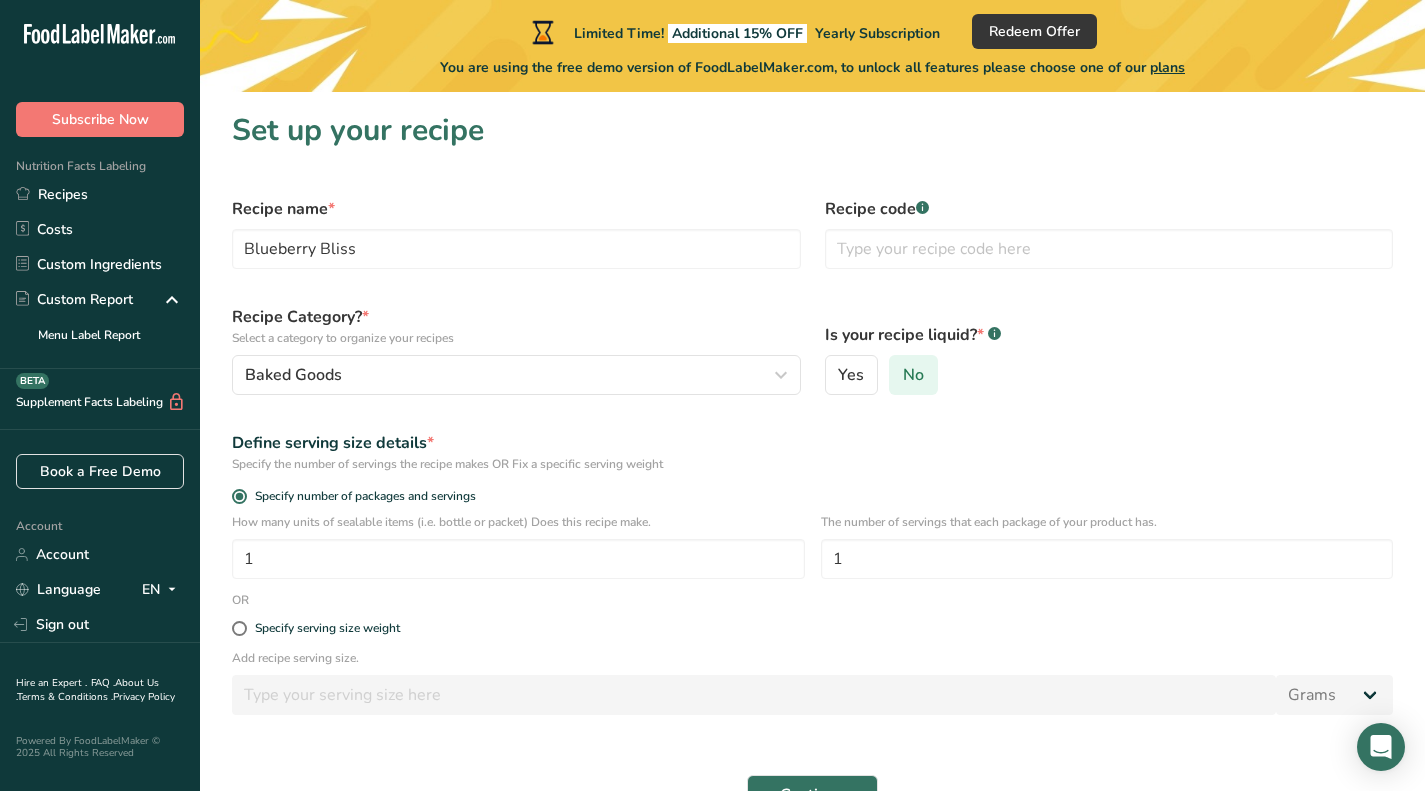 click on "No" at bounding box center [913, 375] 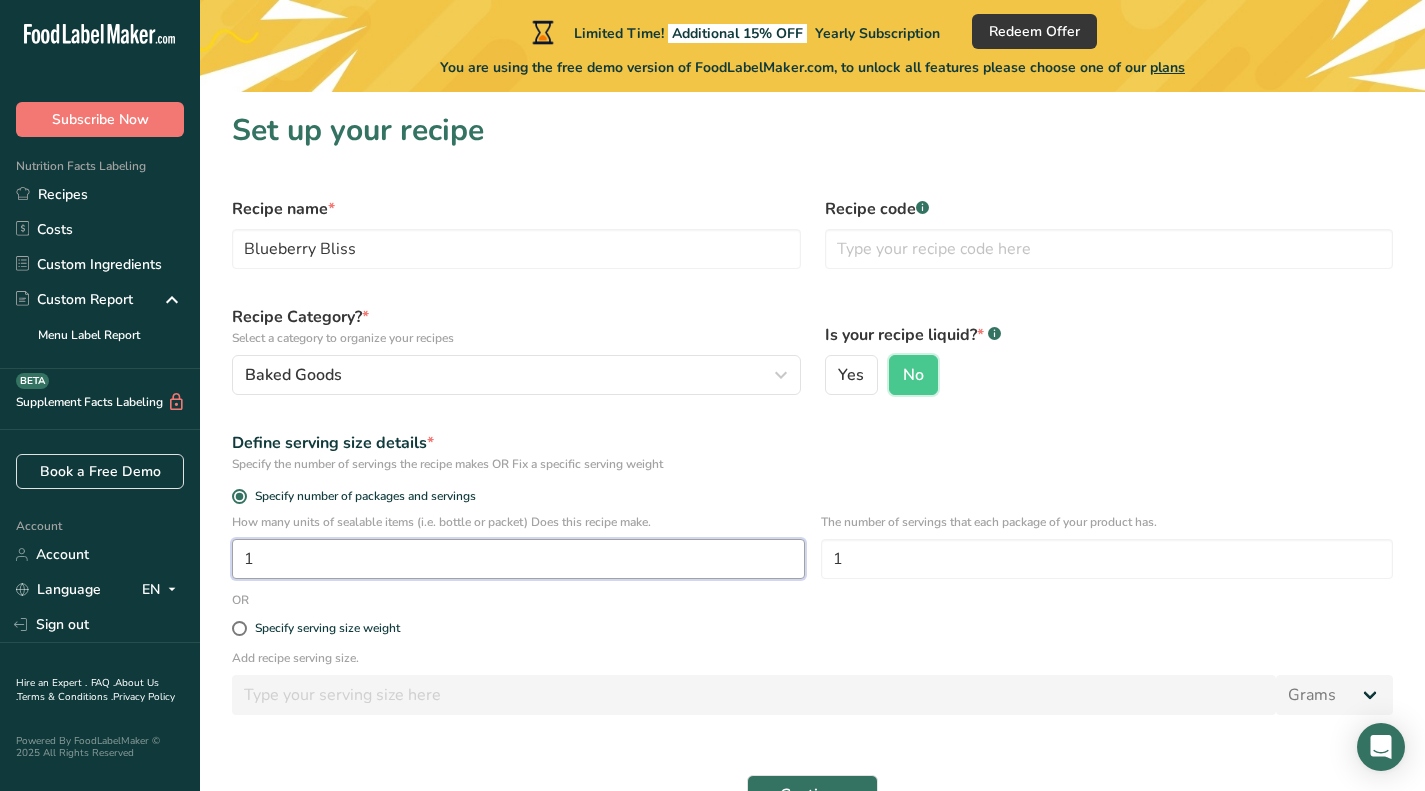 click on "1" at bounding box center [518, 559] 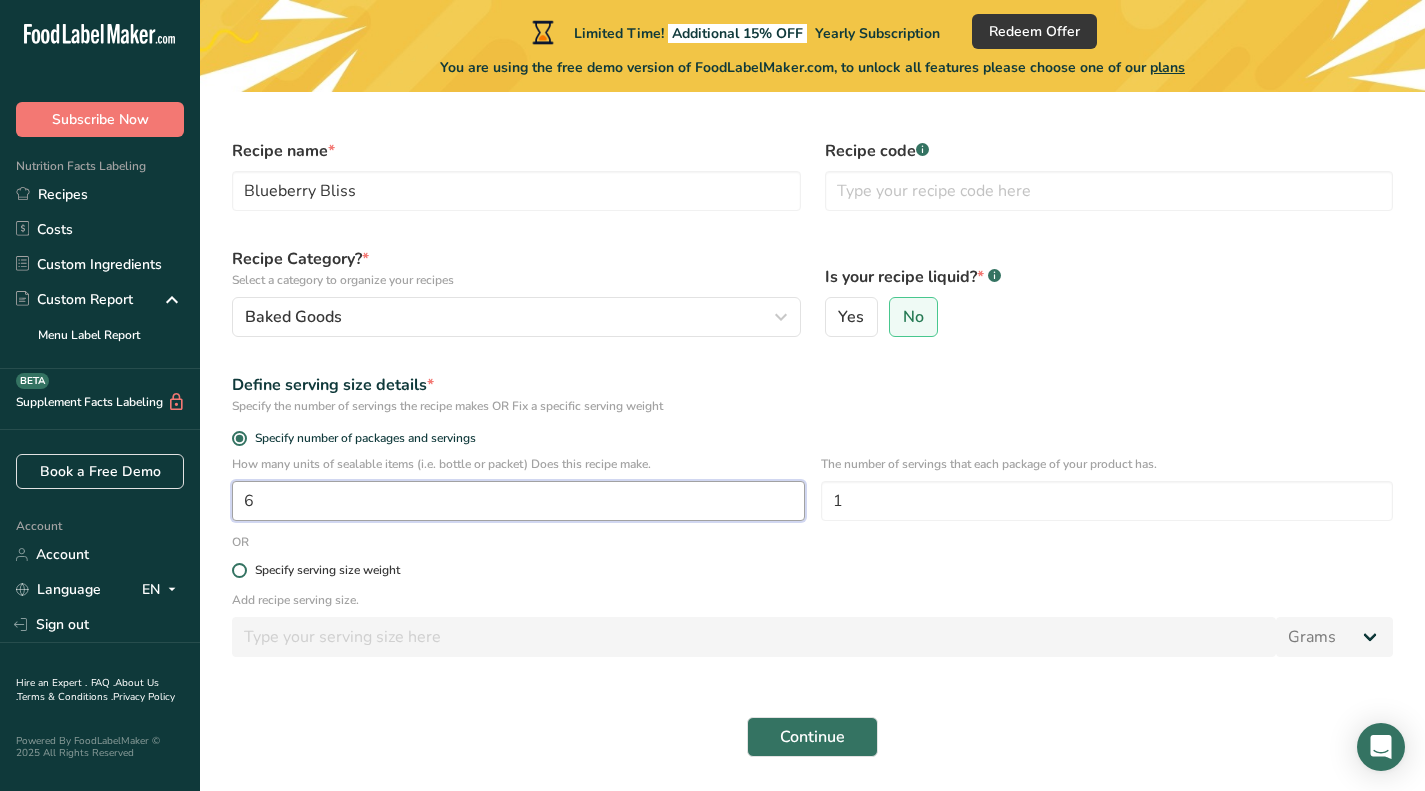 scroll, scrollTop: 84, scrollLeft: 0, axis: vertical 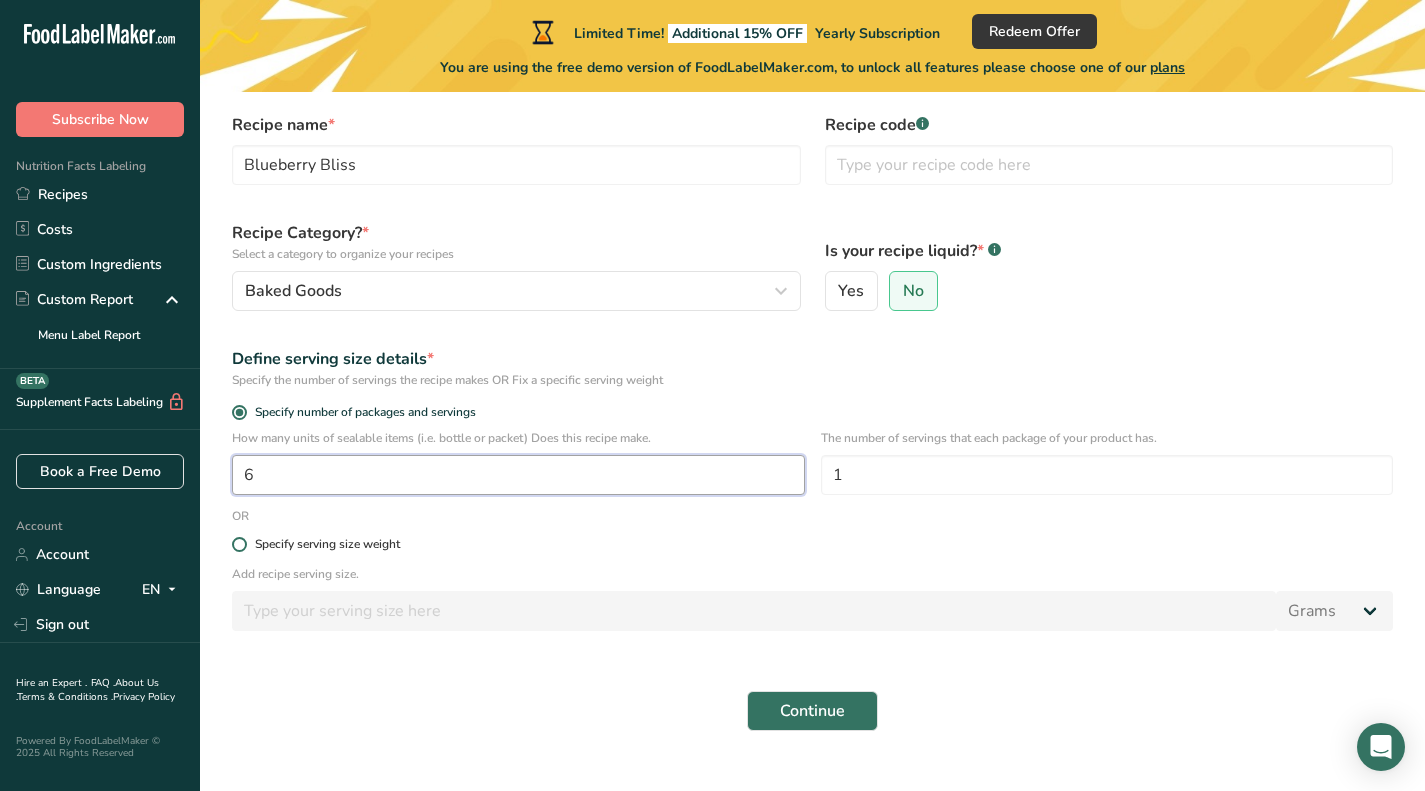 type on "6" 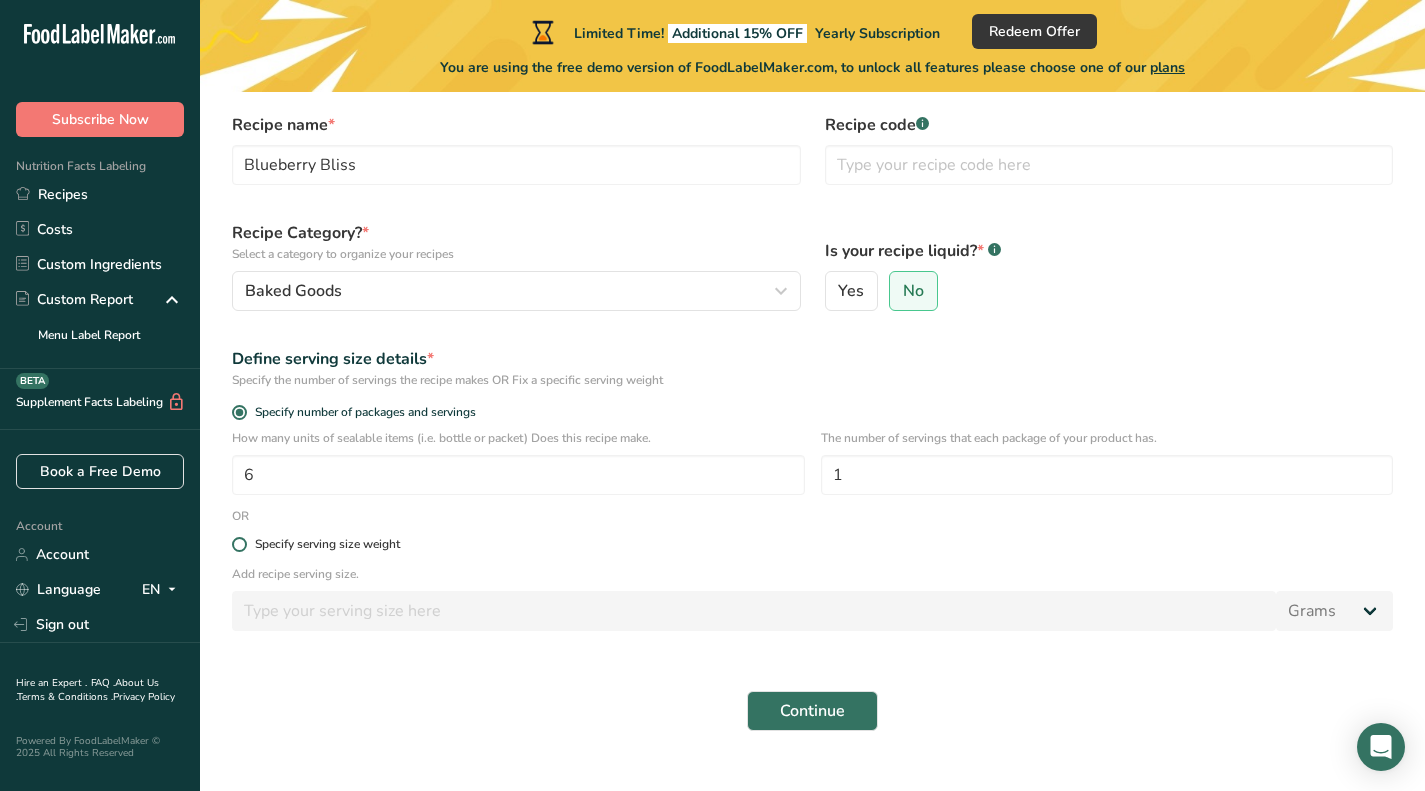 click at bounding box center (239, 544) 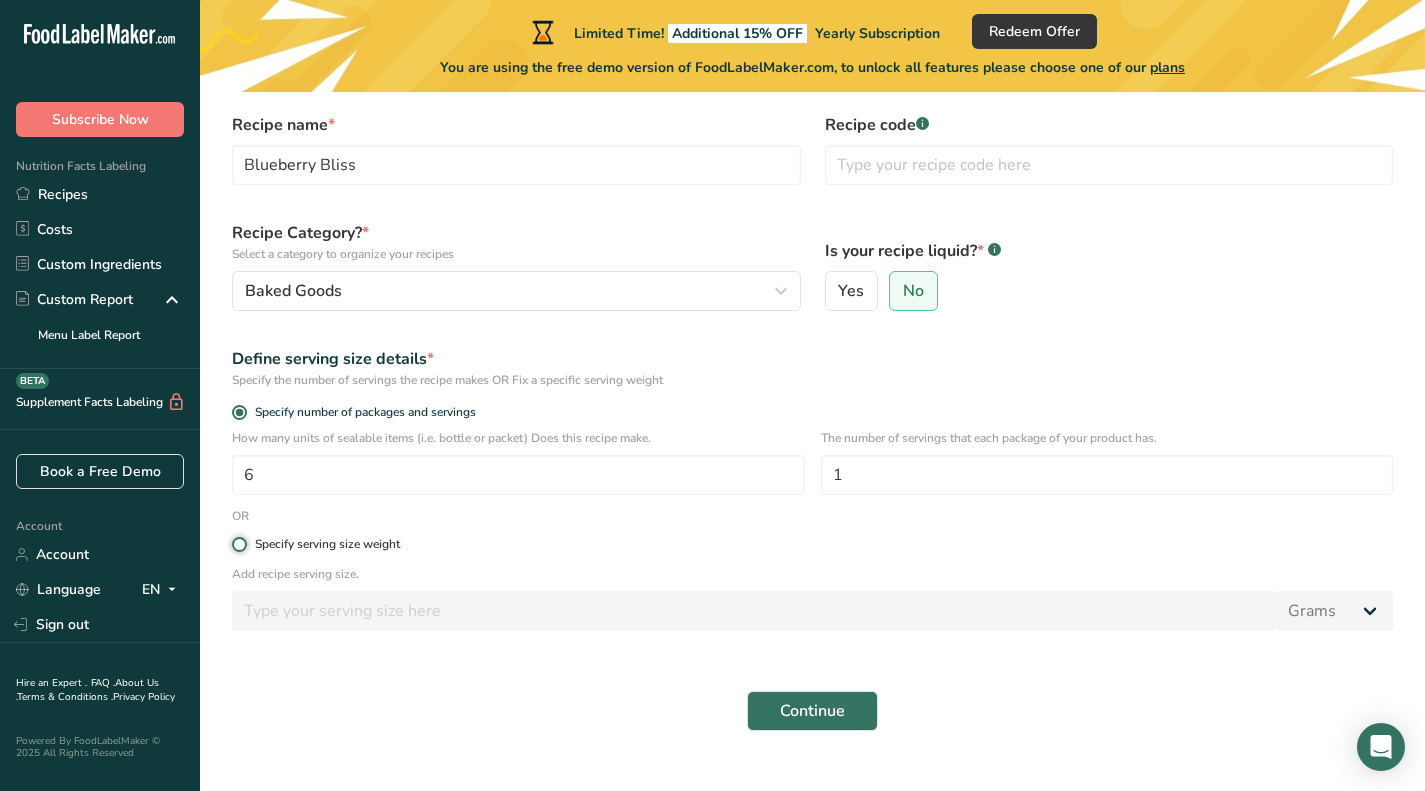 click on "Specify serving size weight" at bounding box center (238, 544) 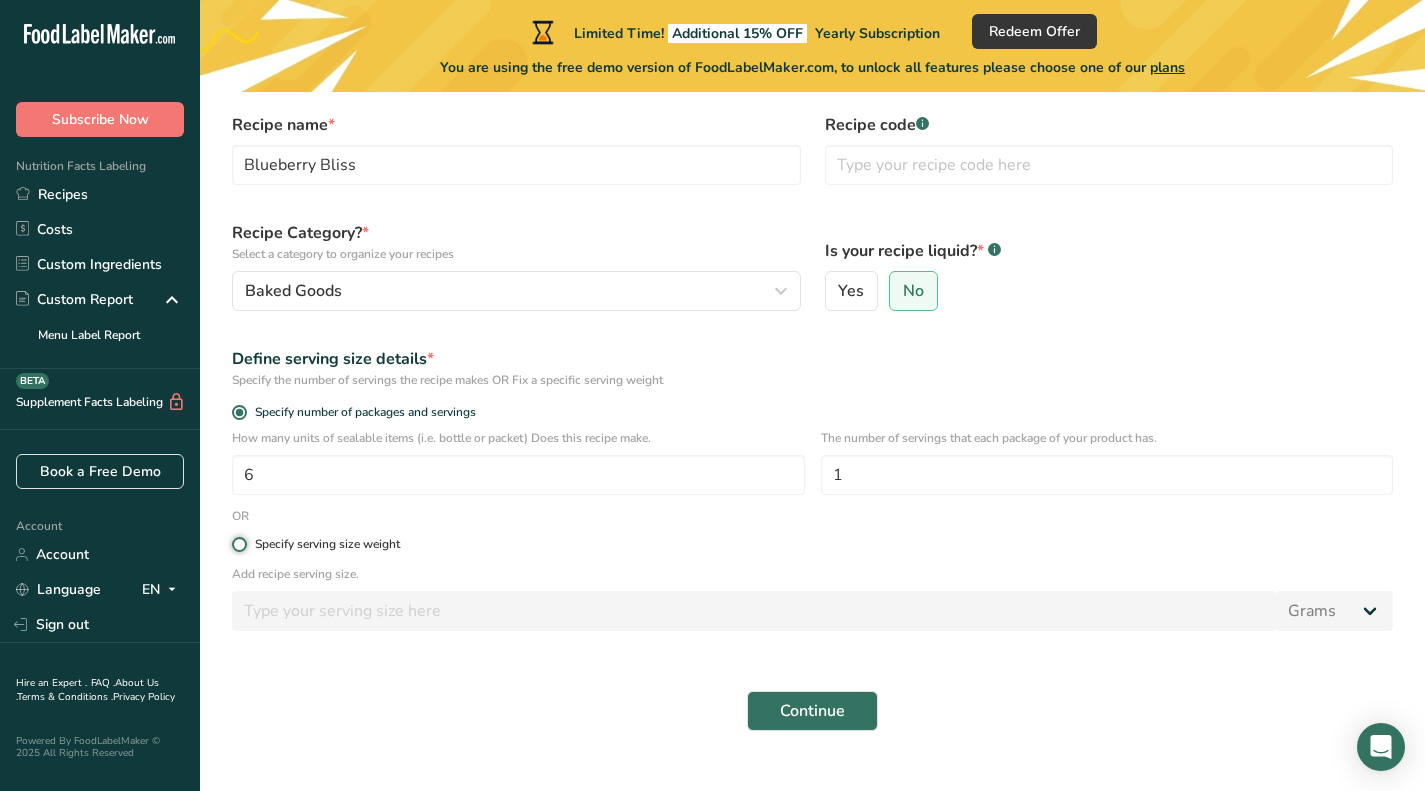 radio on "true" 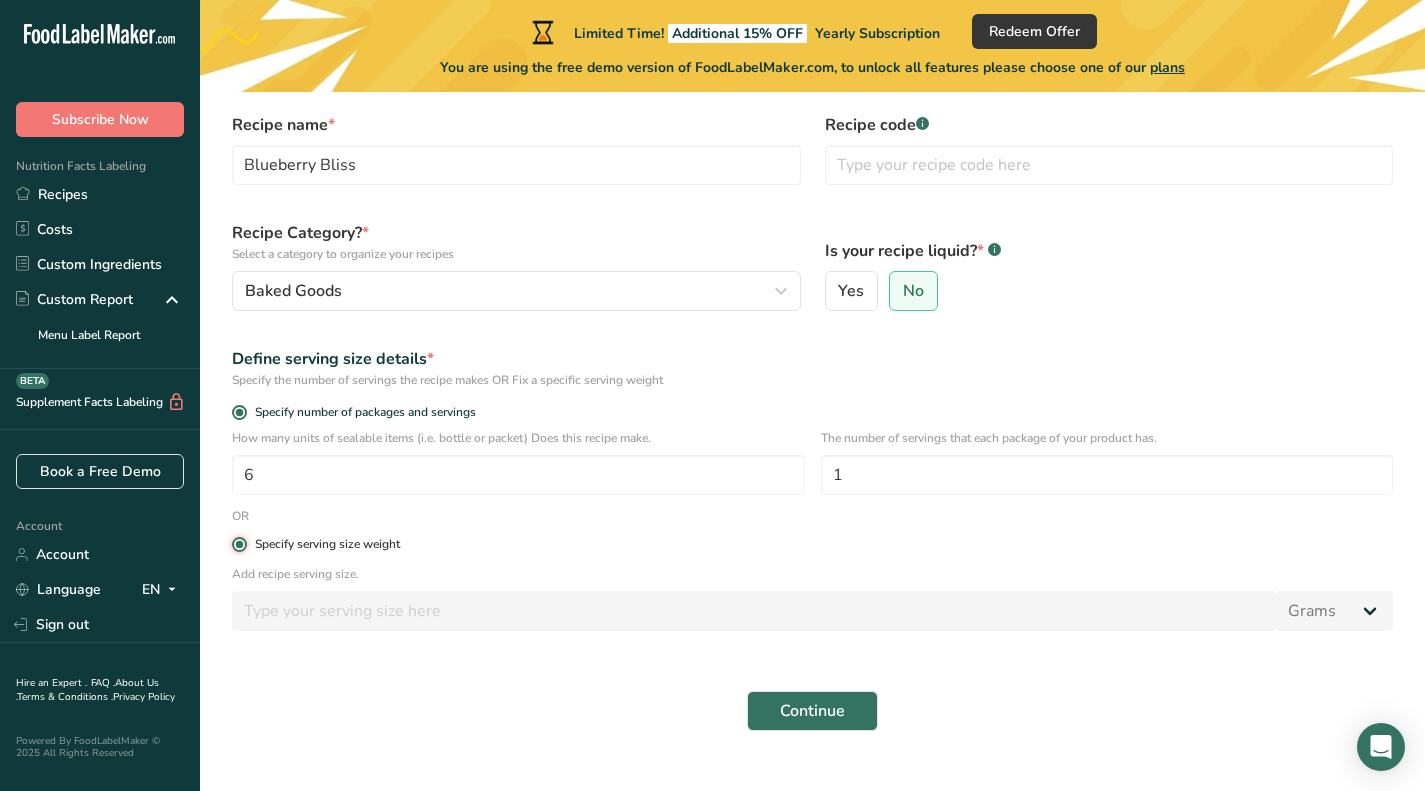 radio on "false" 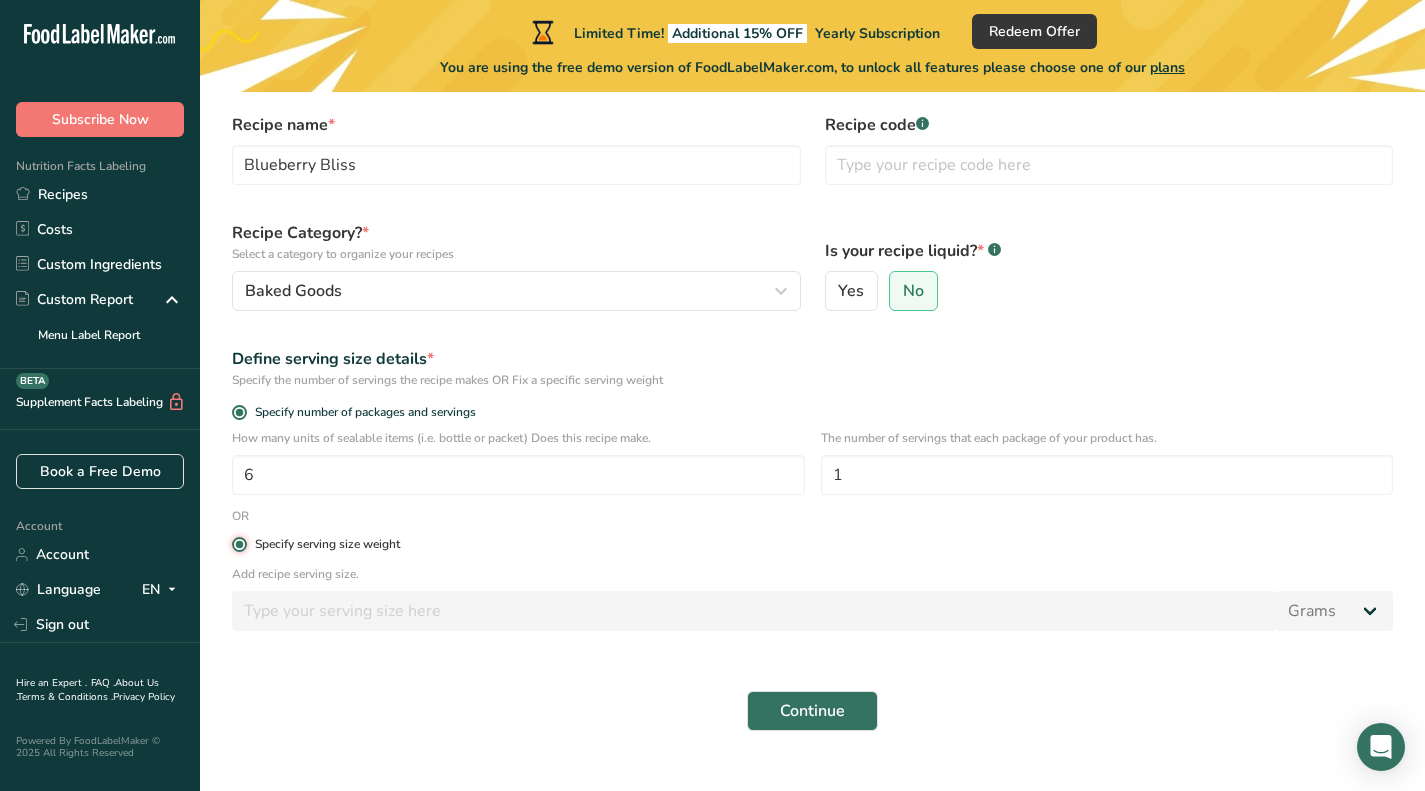 type 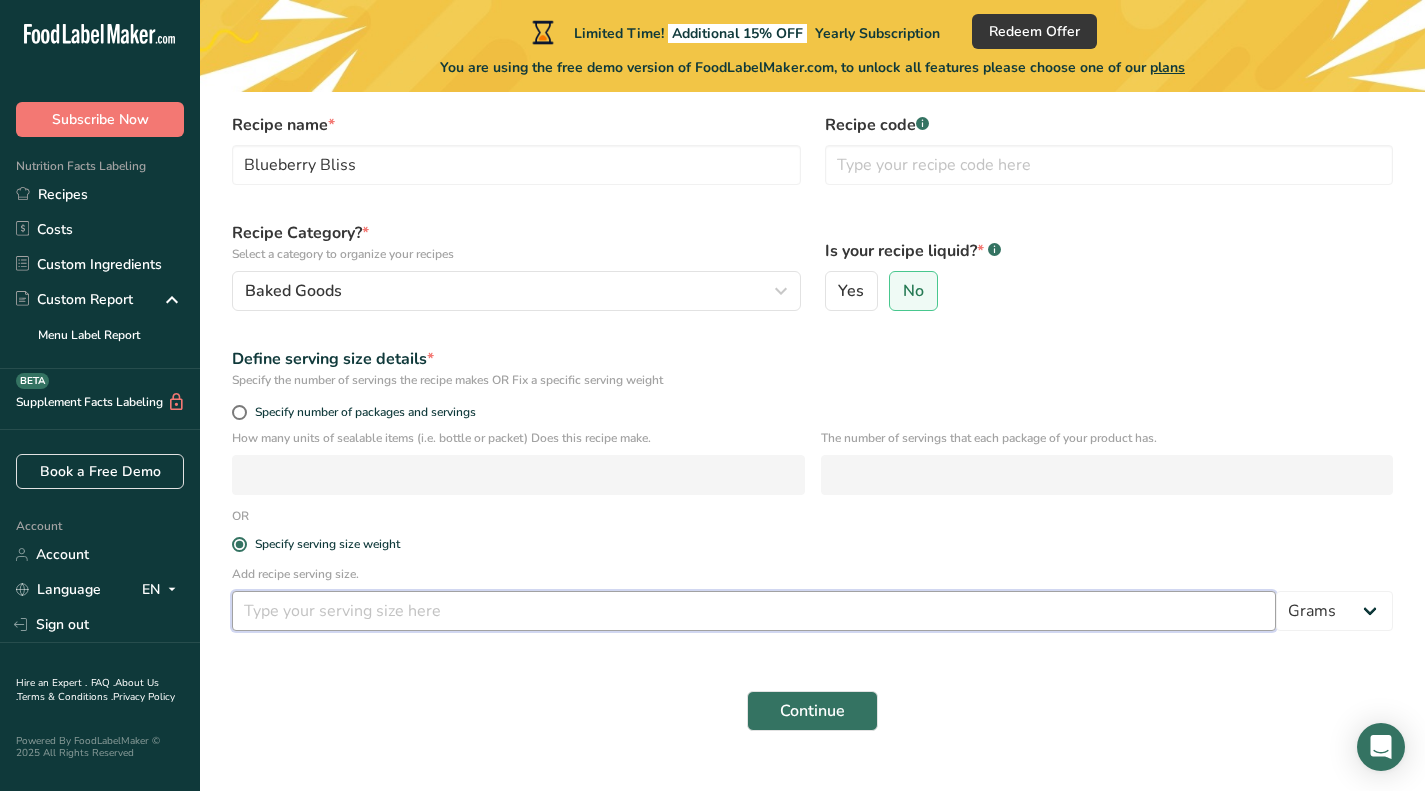 click at bounding box center [754, 611] 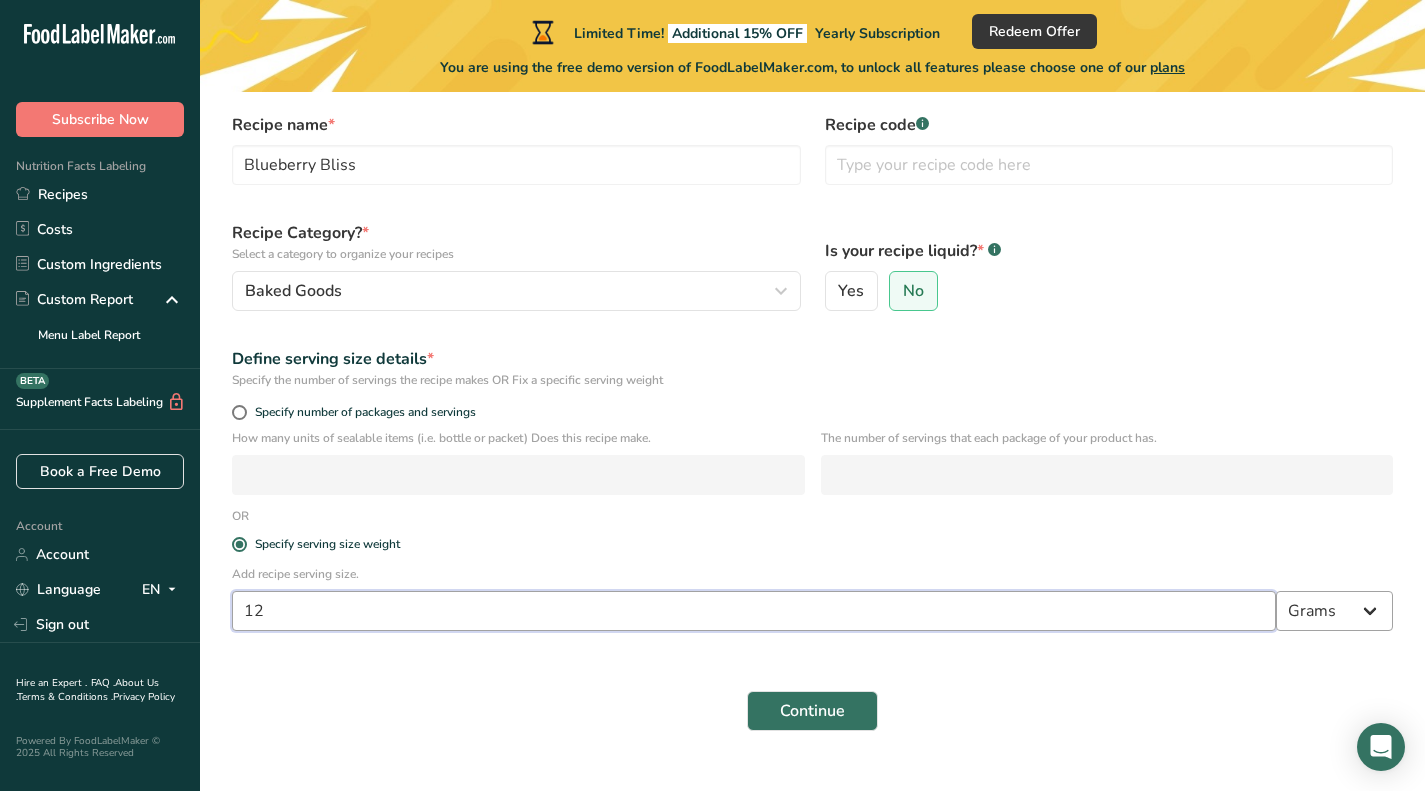type on "12" 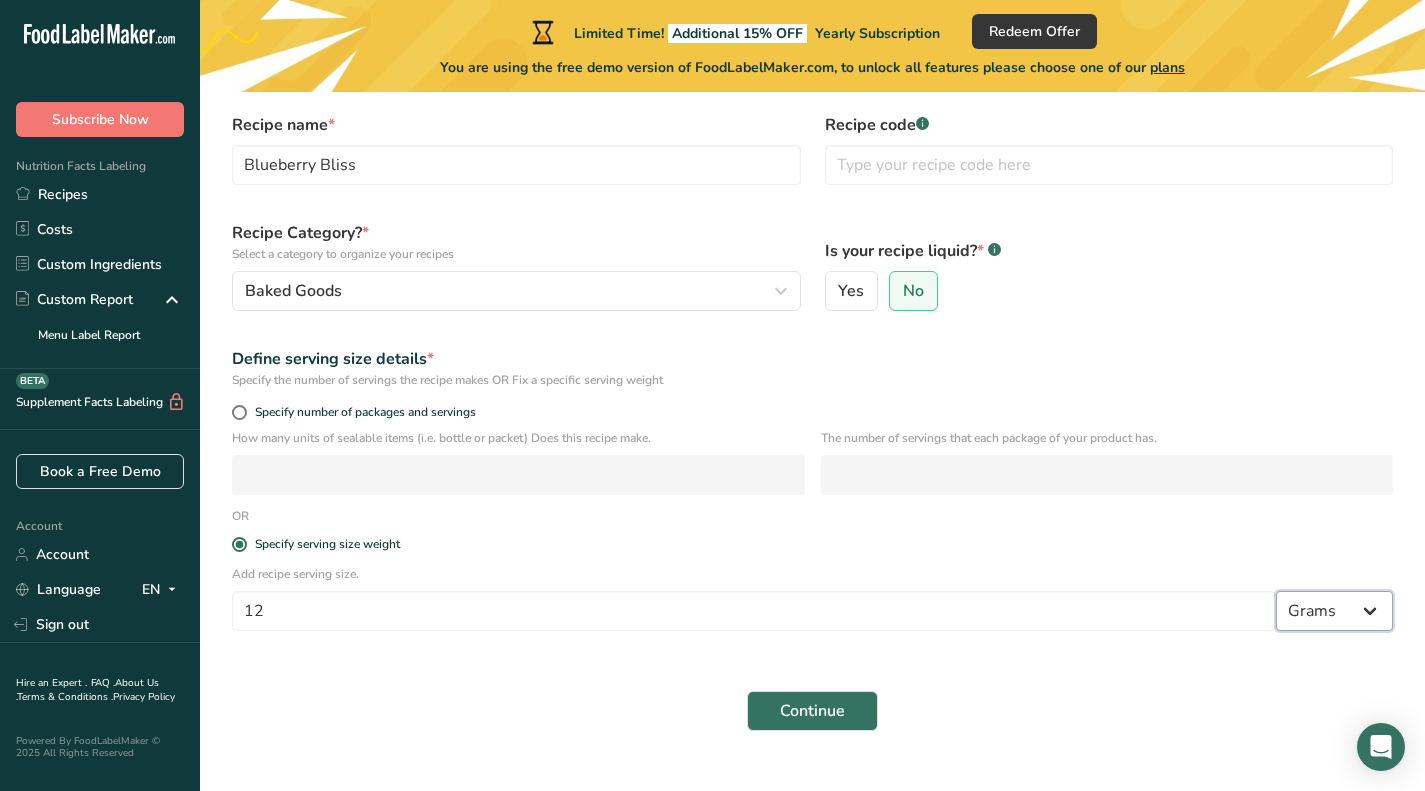 click on "Grams
kg
mg
mcg
lb
oz
l
mL
fl oz
tbsp
tsp
cup
qt
gallon" at bounding box center (1334, 611) 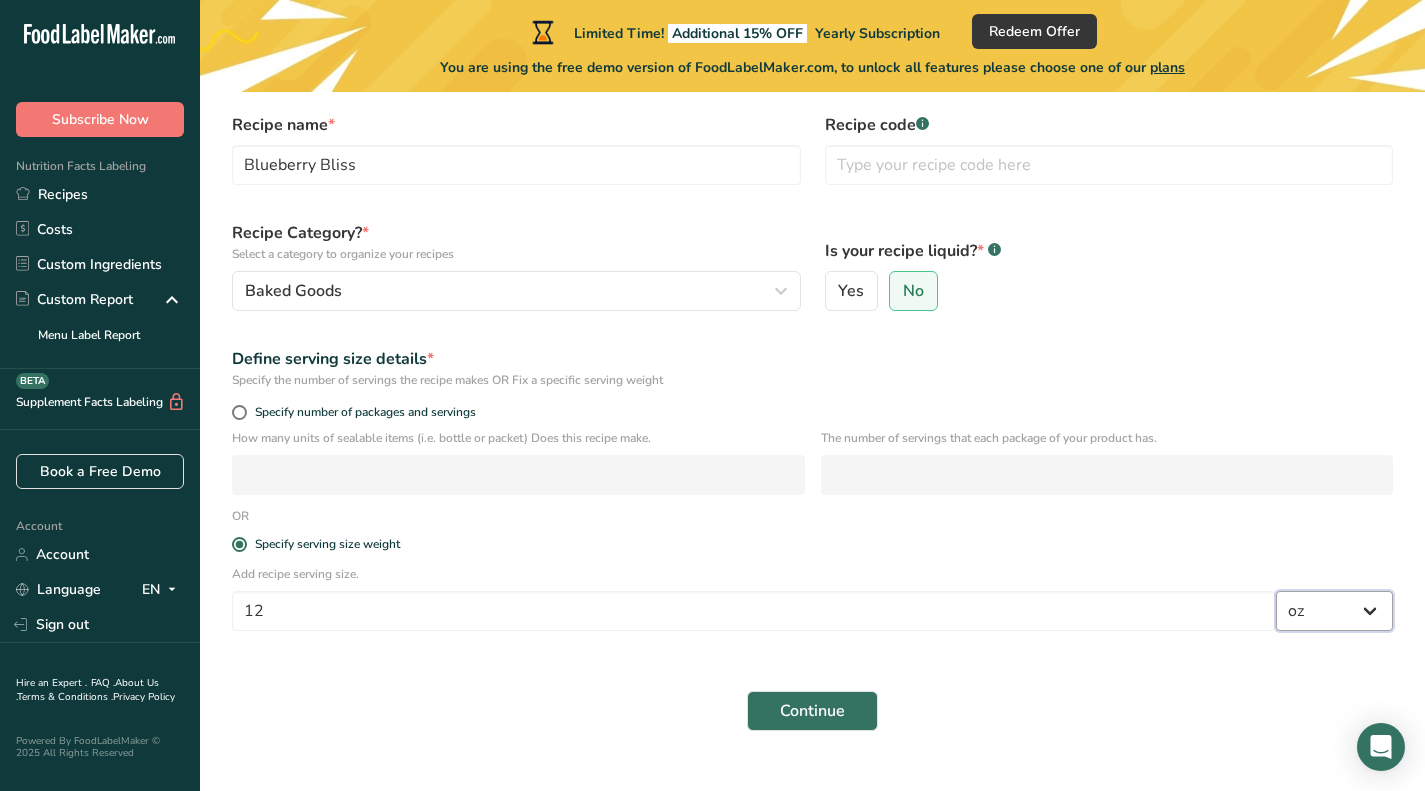 click on "Grams
kg
mg
mcg
lb
oz
l
mL
fl oz
tbsp
tsp
cup
qt
gallon" at bounding box center (1334, 611) 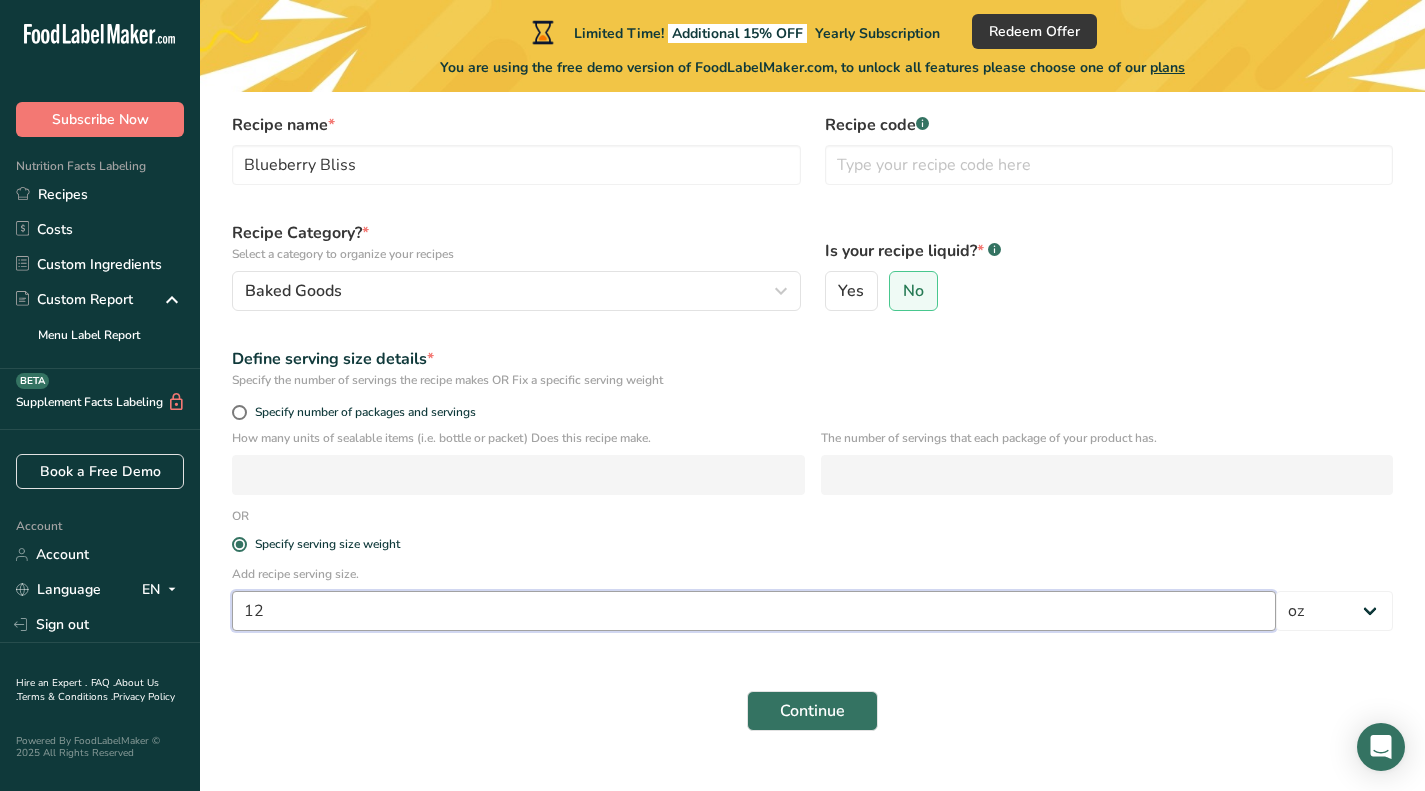 click on "12" at bounding box center (754, 611) 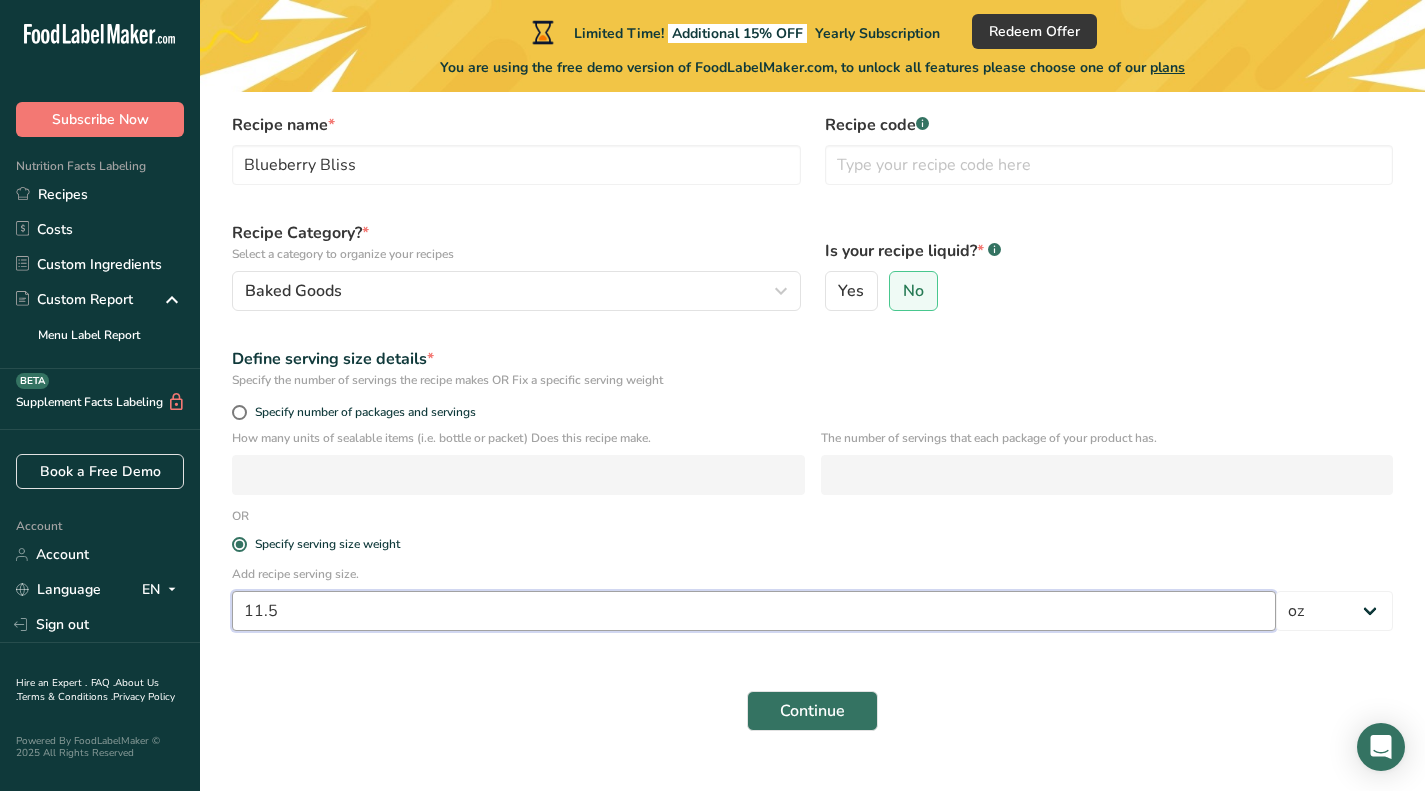 scroll, scrollTop: 120, scrollLeft: 0, axis: vertical 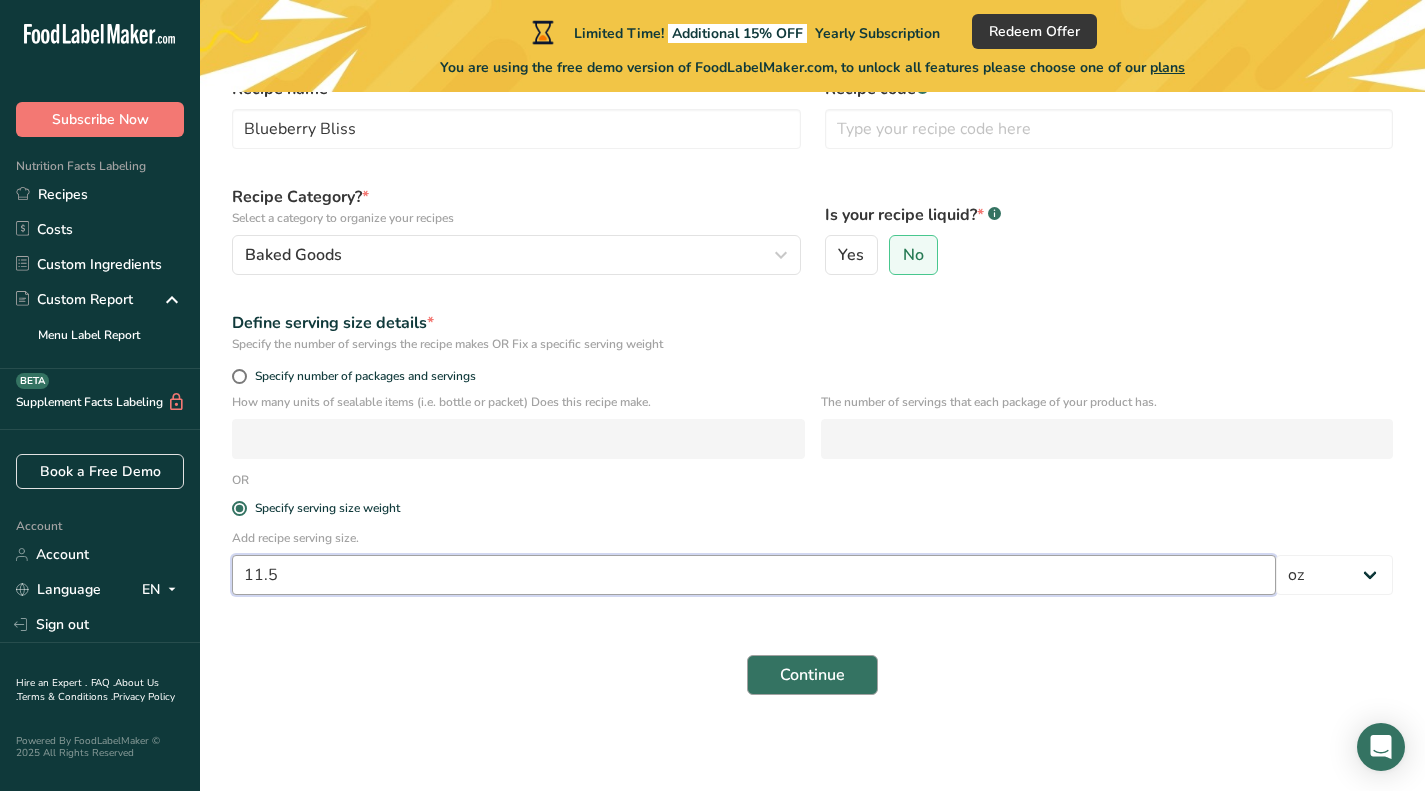 type on "11.5" 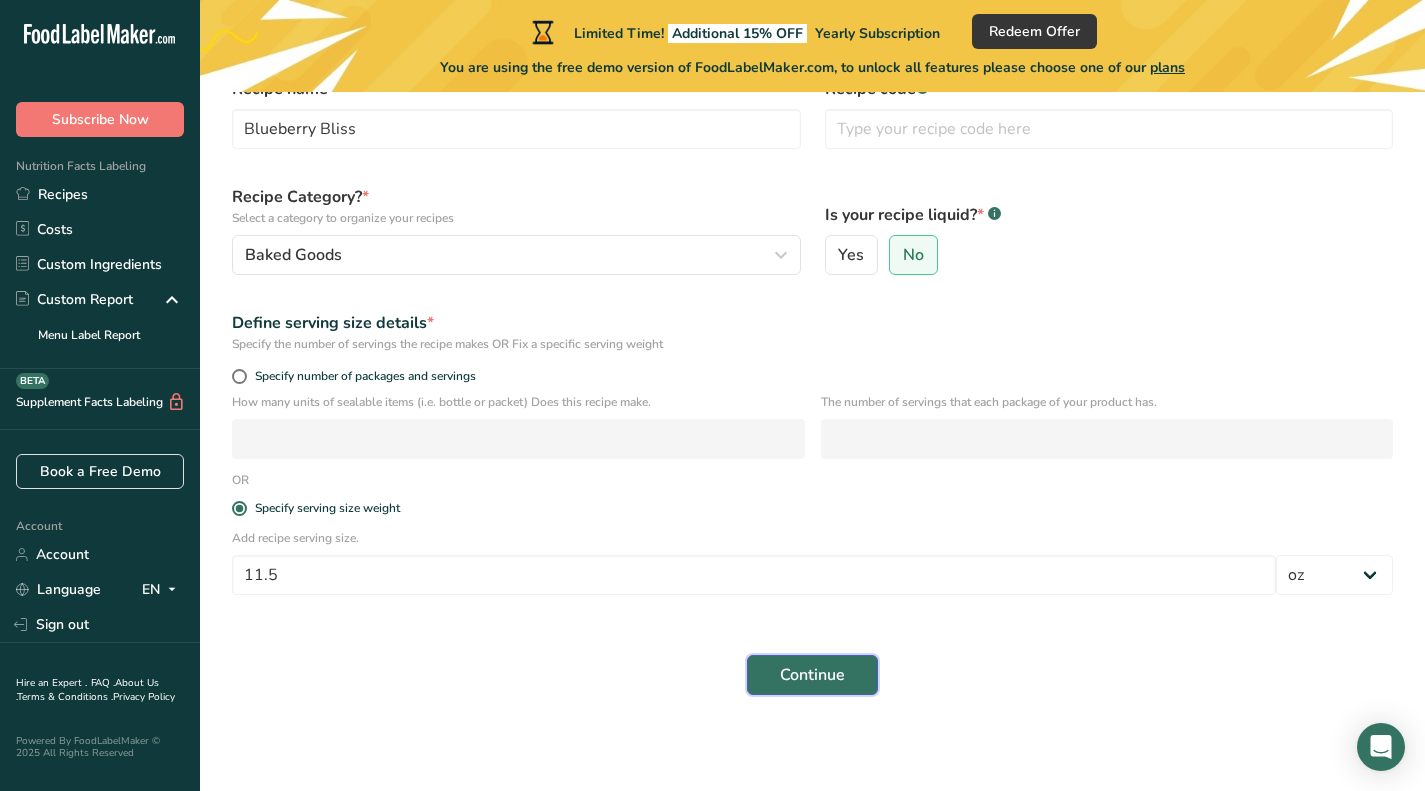 click on "Continue" at bounding box center [812, 675] 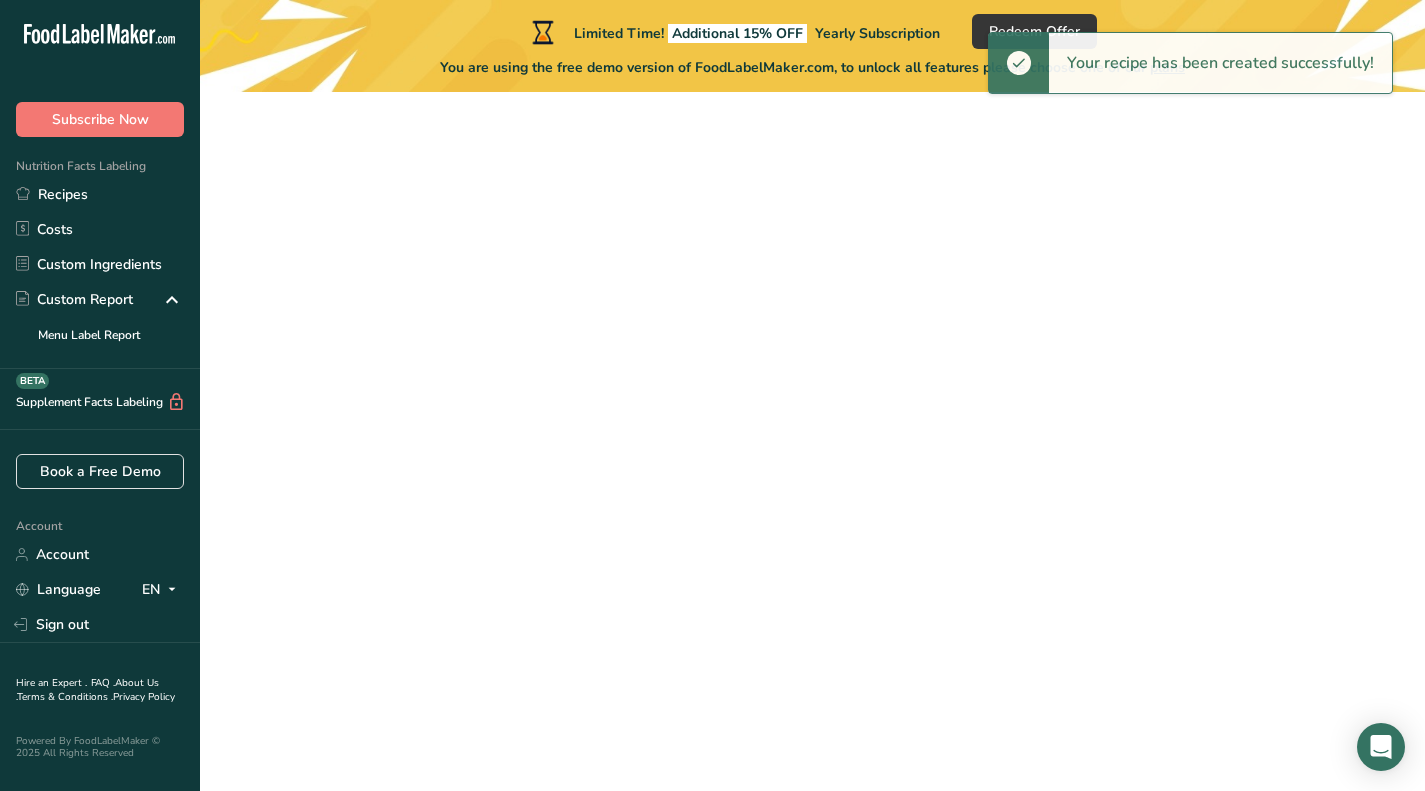 scroll, scrollTop: 0, scrollLeft: 0, axis: both 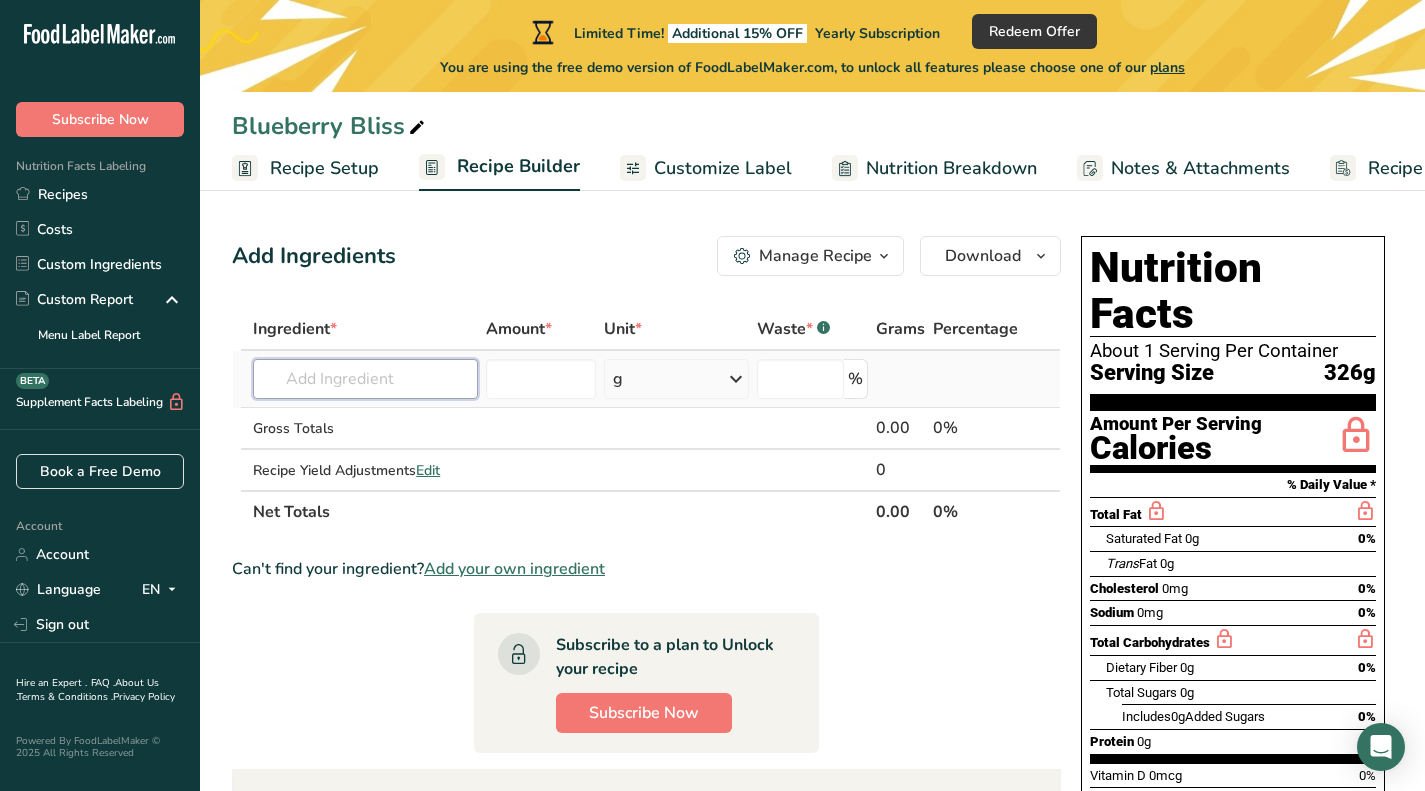 click at bounding box center [365, 379] 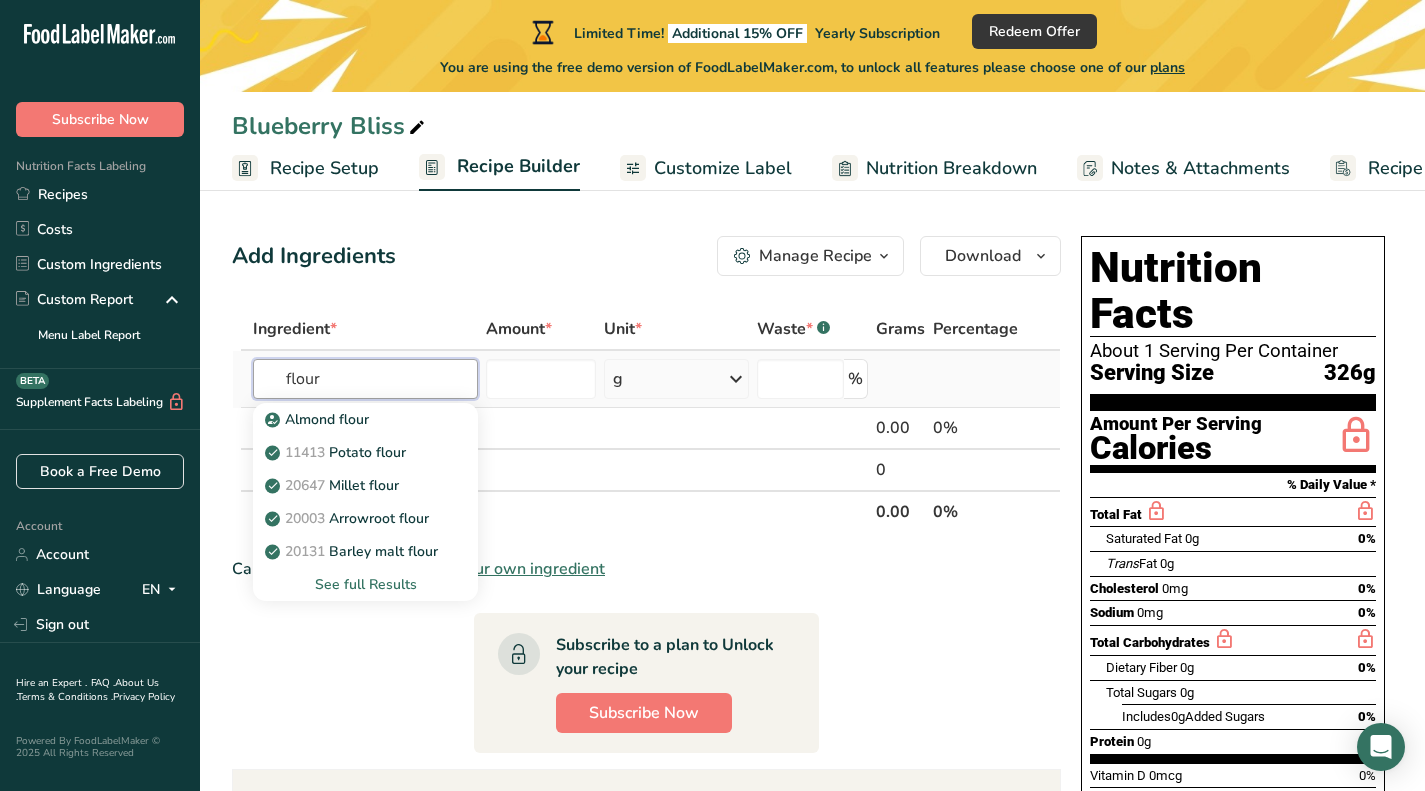click on "flour" at bounding box center (365, 379) 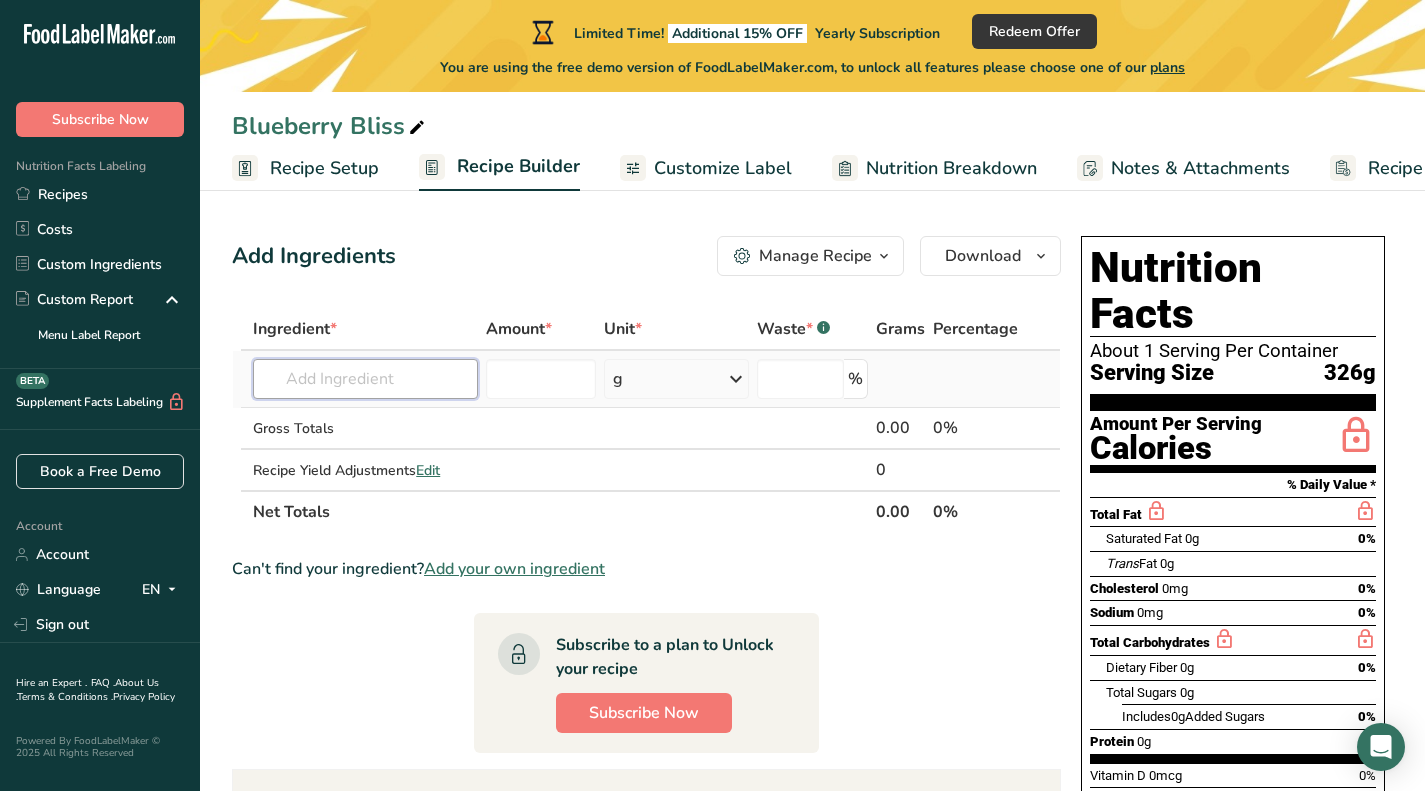 click at bounding box center [365, 379] 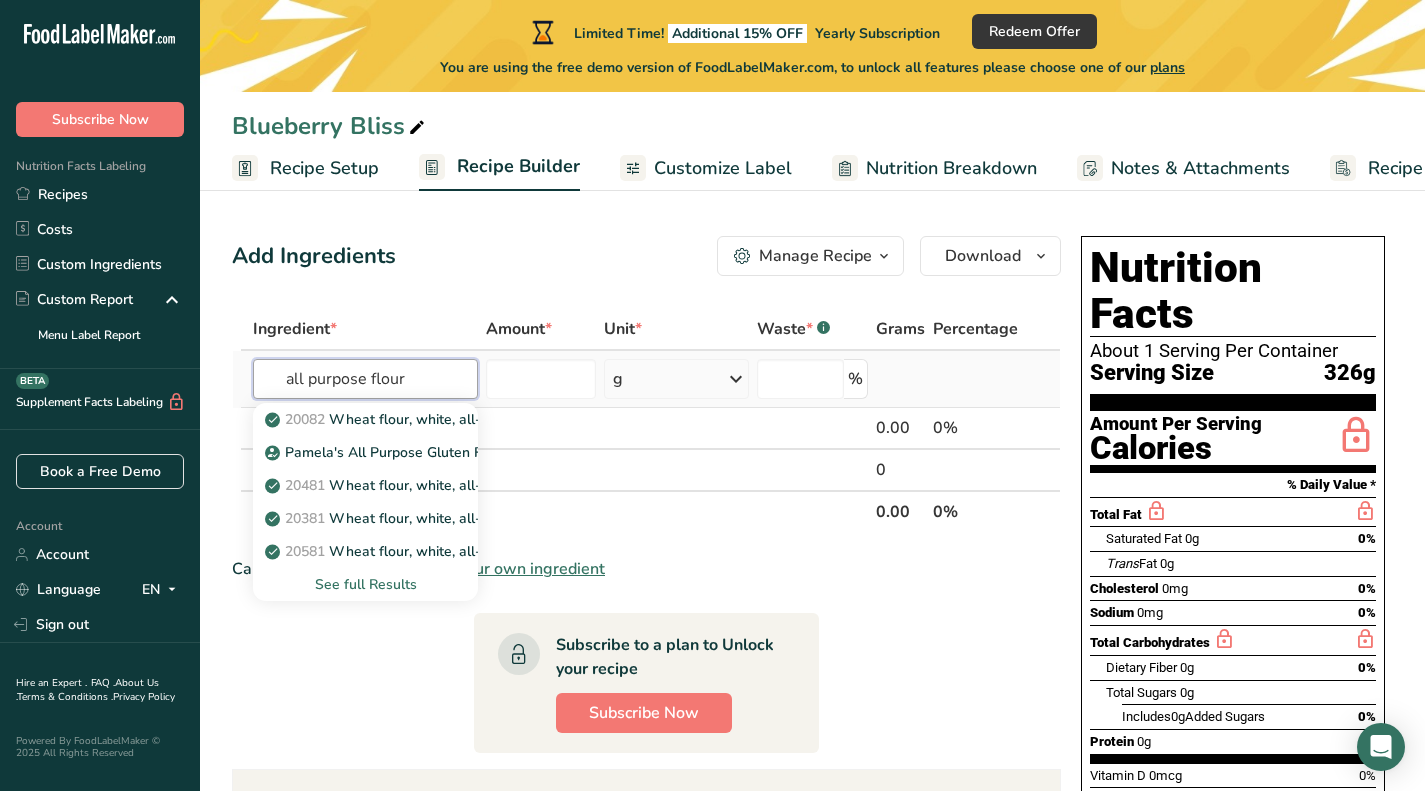 type on "all purpose flour" 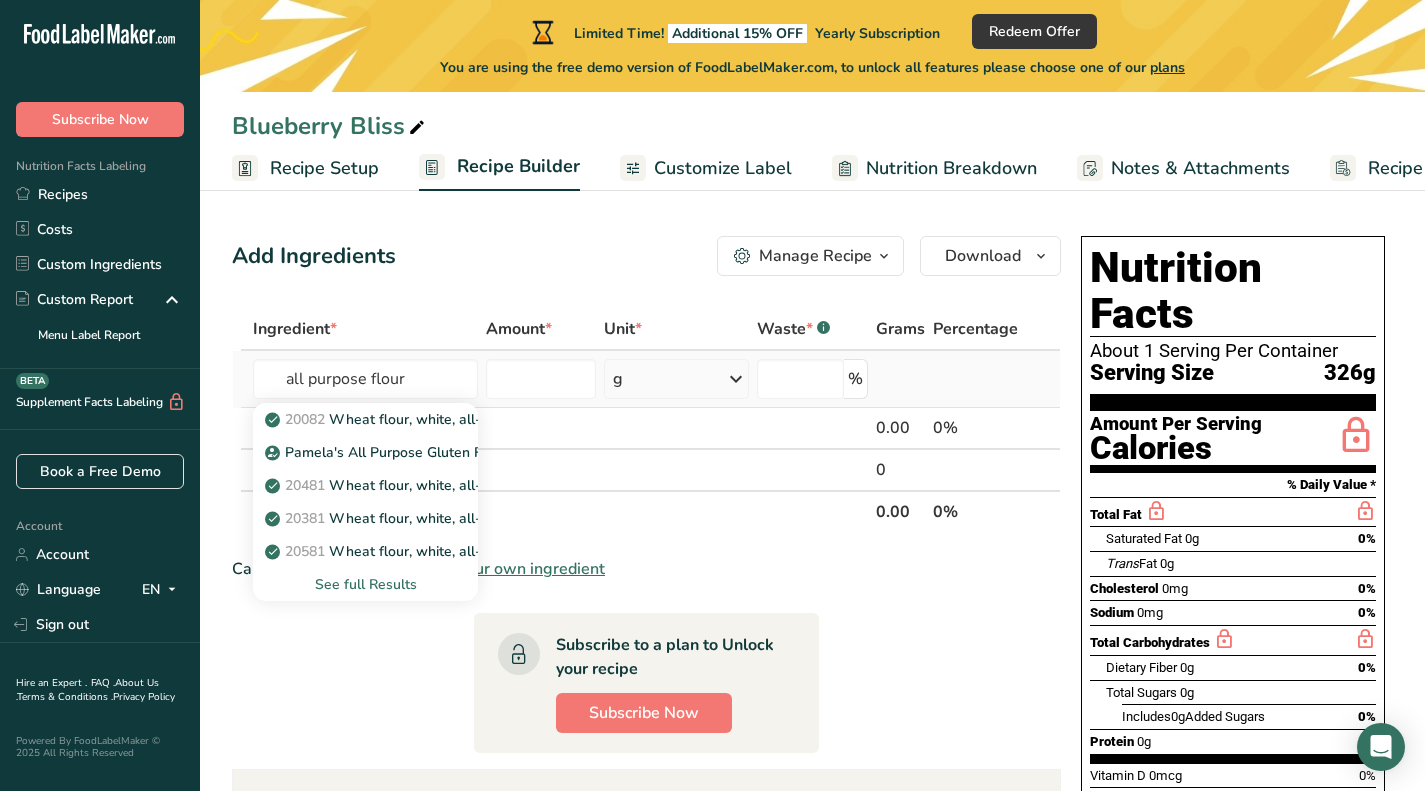 type 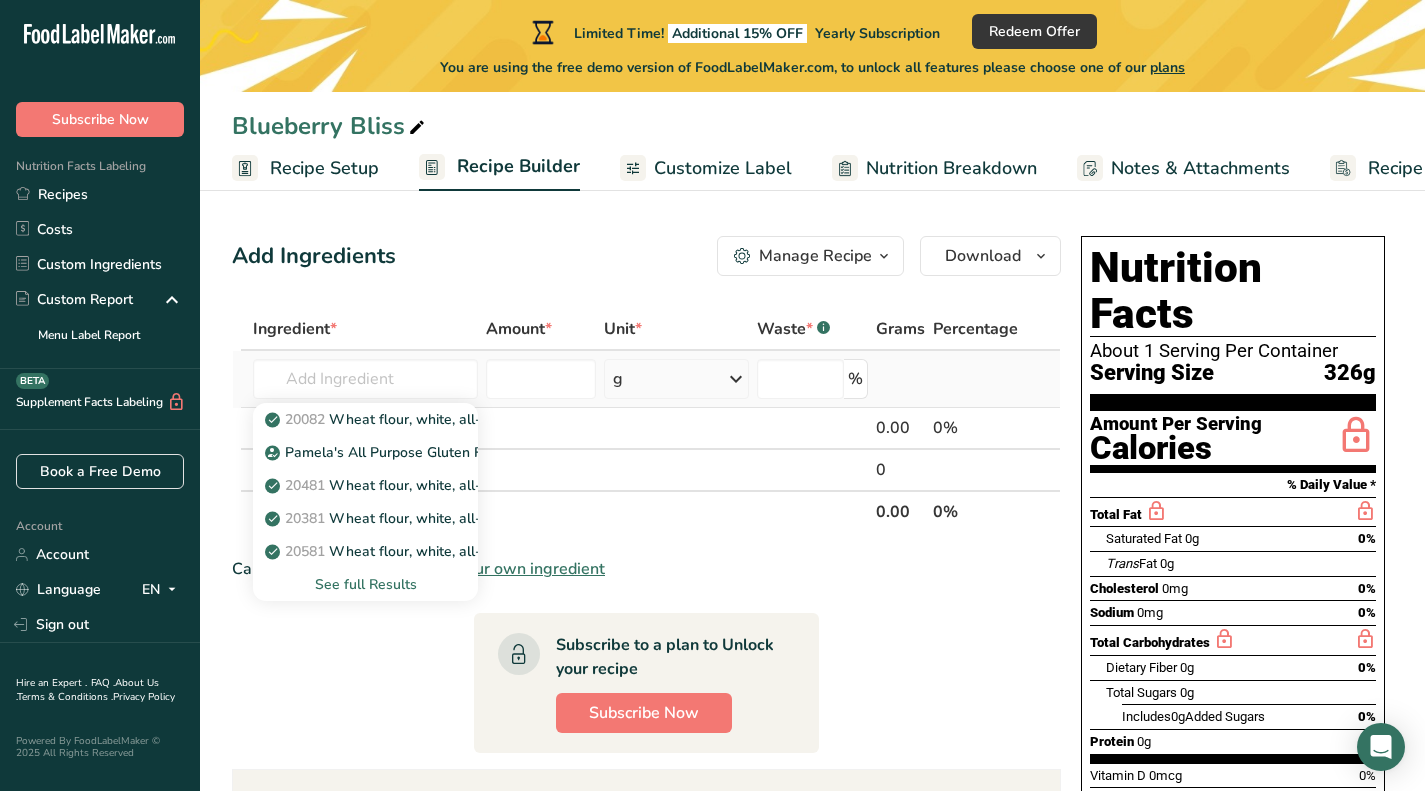 click on "See full Results" at bounding box center [365, 584] 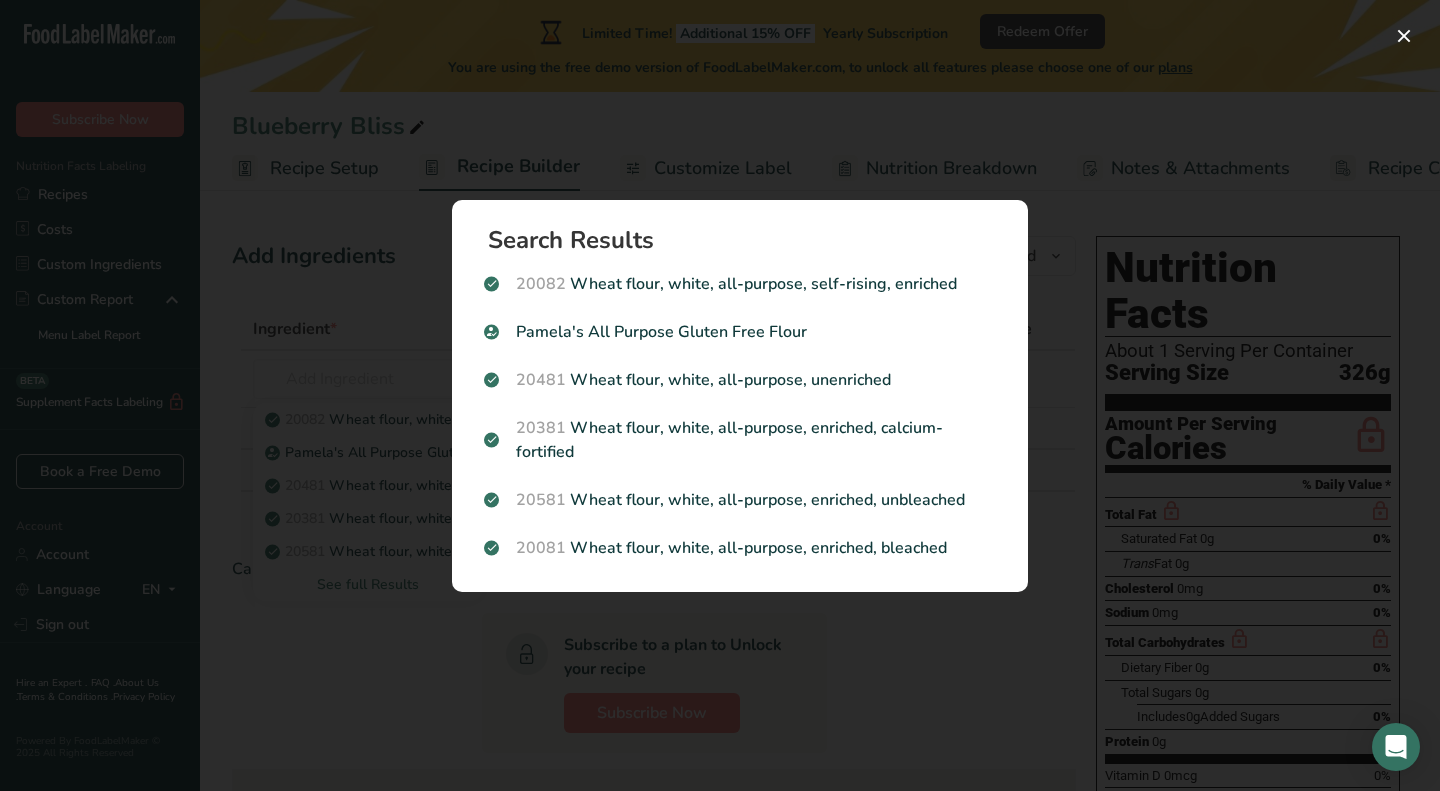 click at bounding box center (720, 395) 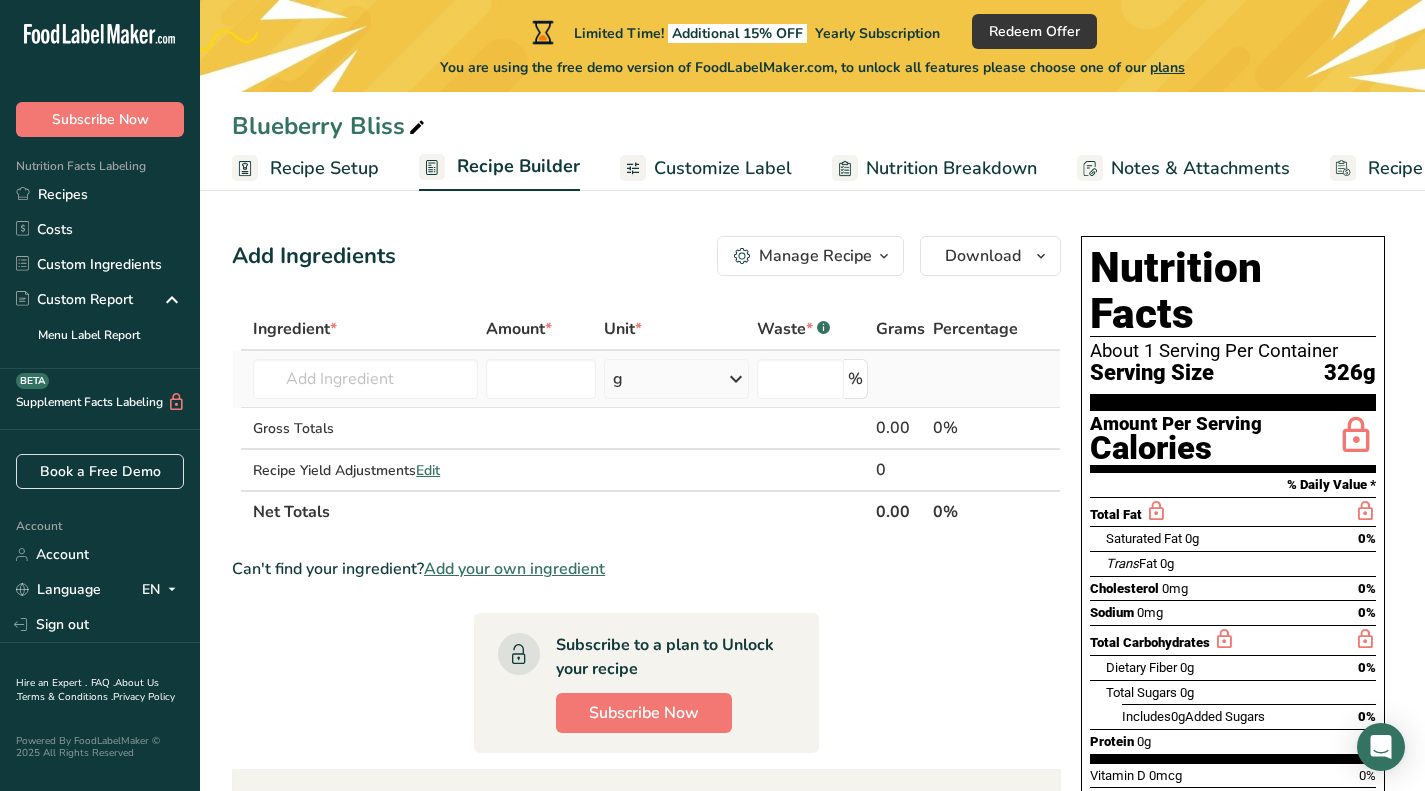 click at bounding box center (736, 379) 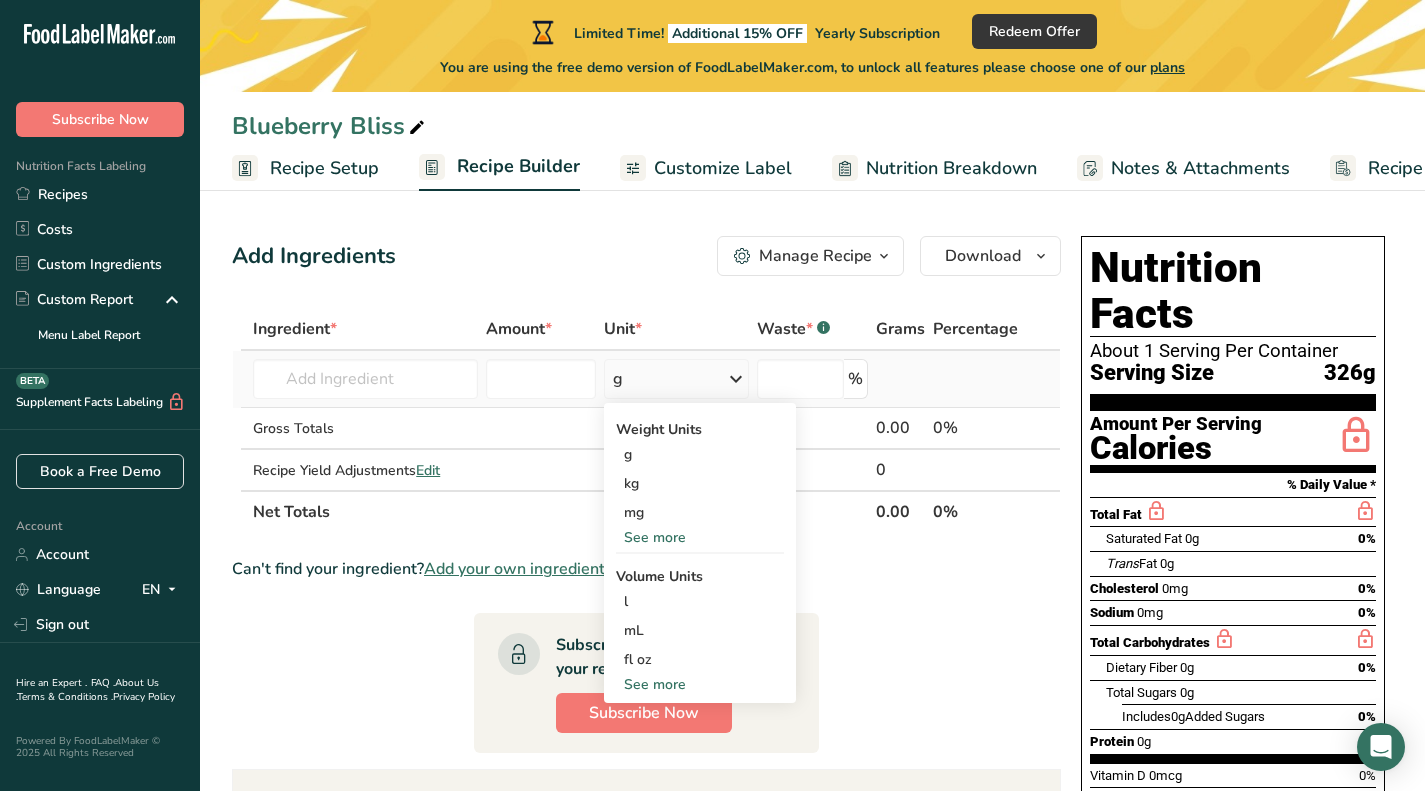 click on "See more" at bounding box center (700, 537) 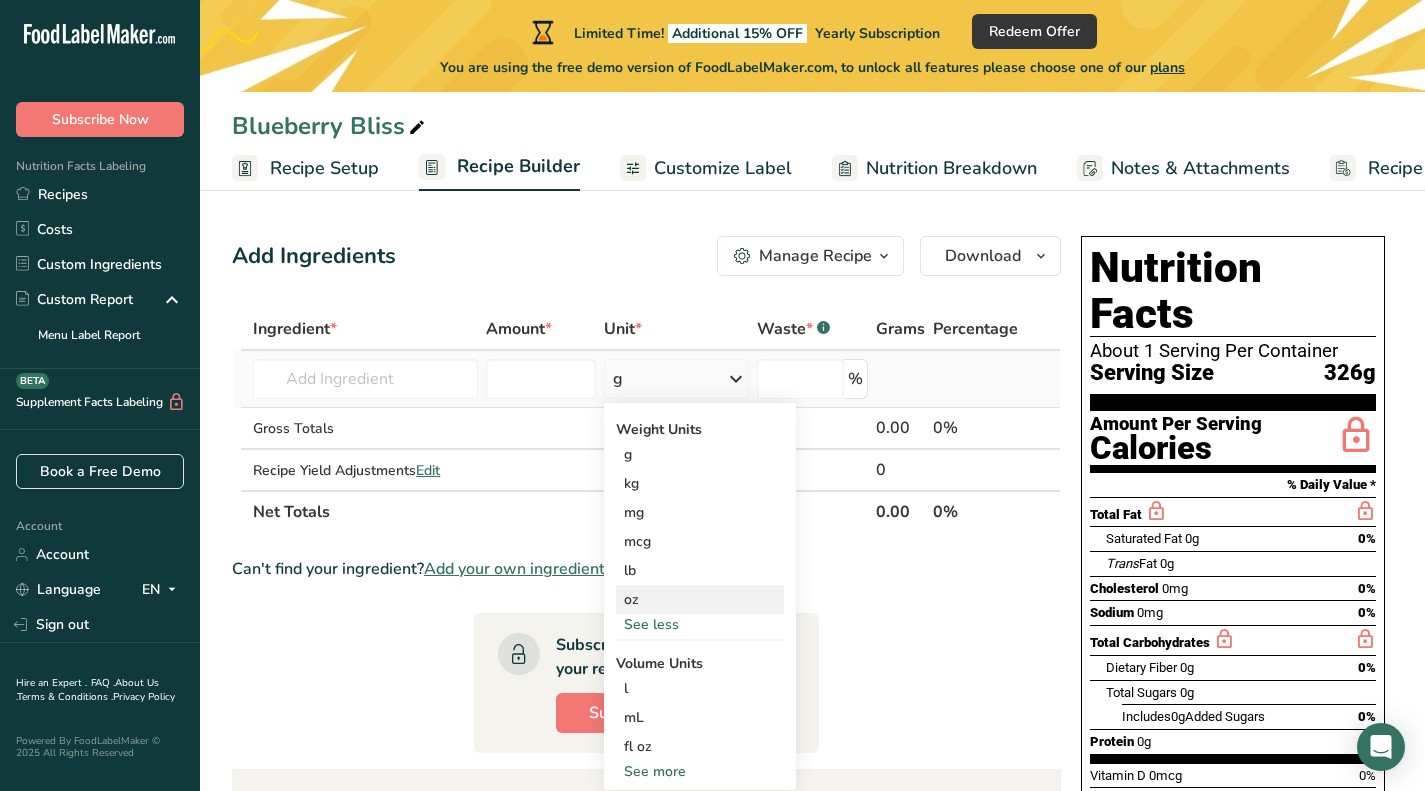 click on "oz" at bounding box center (700, 599) 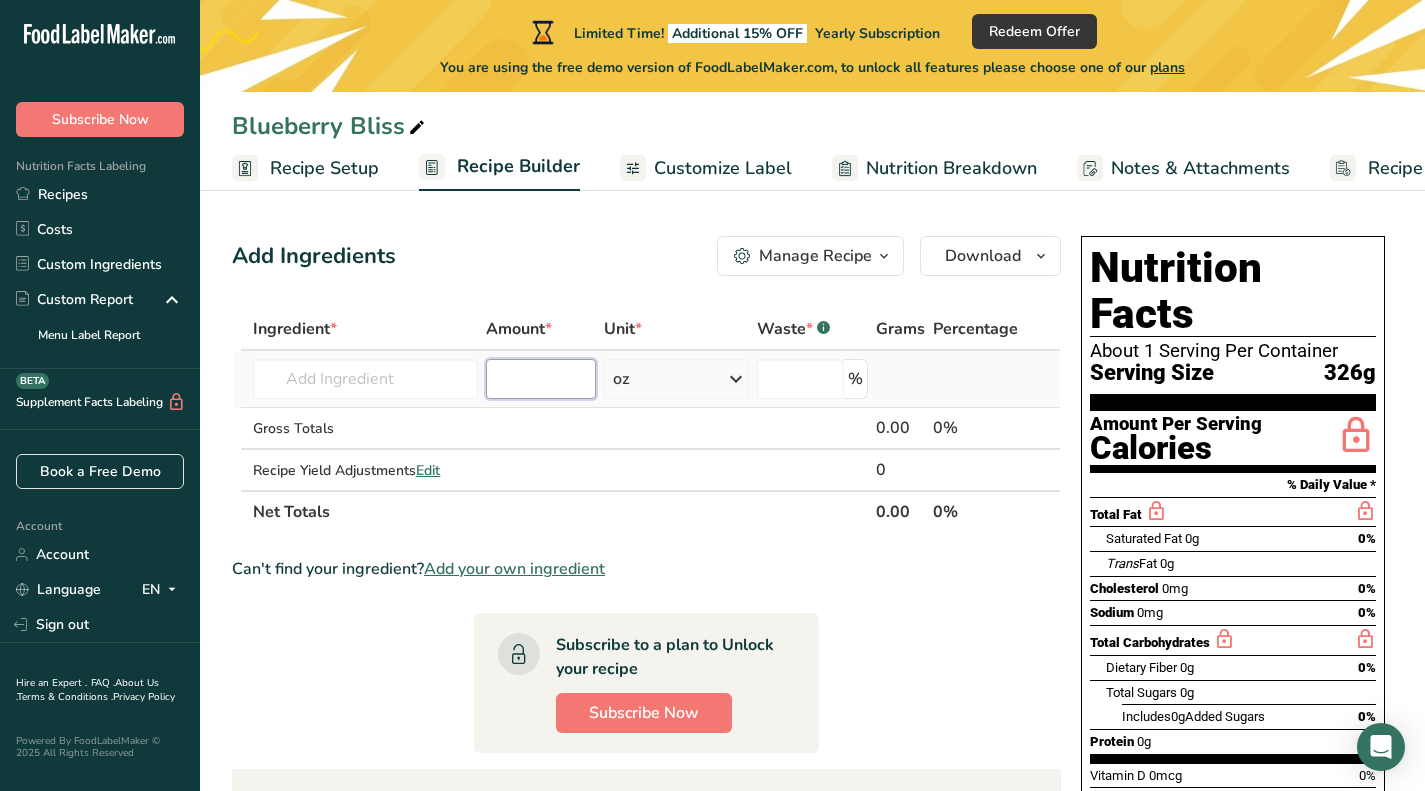 click at bounding box center [541, 379] 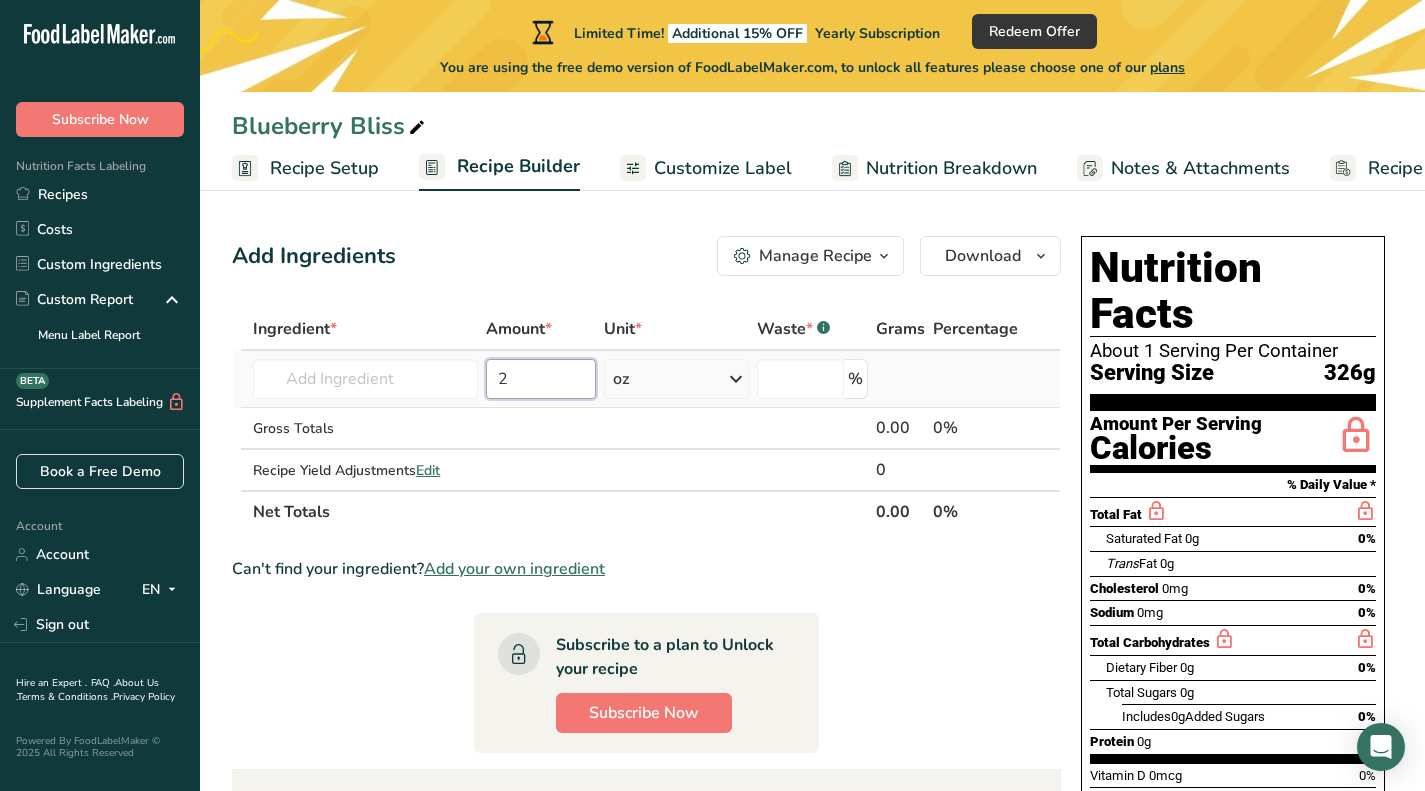 type on "2" 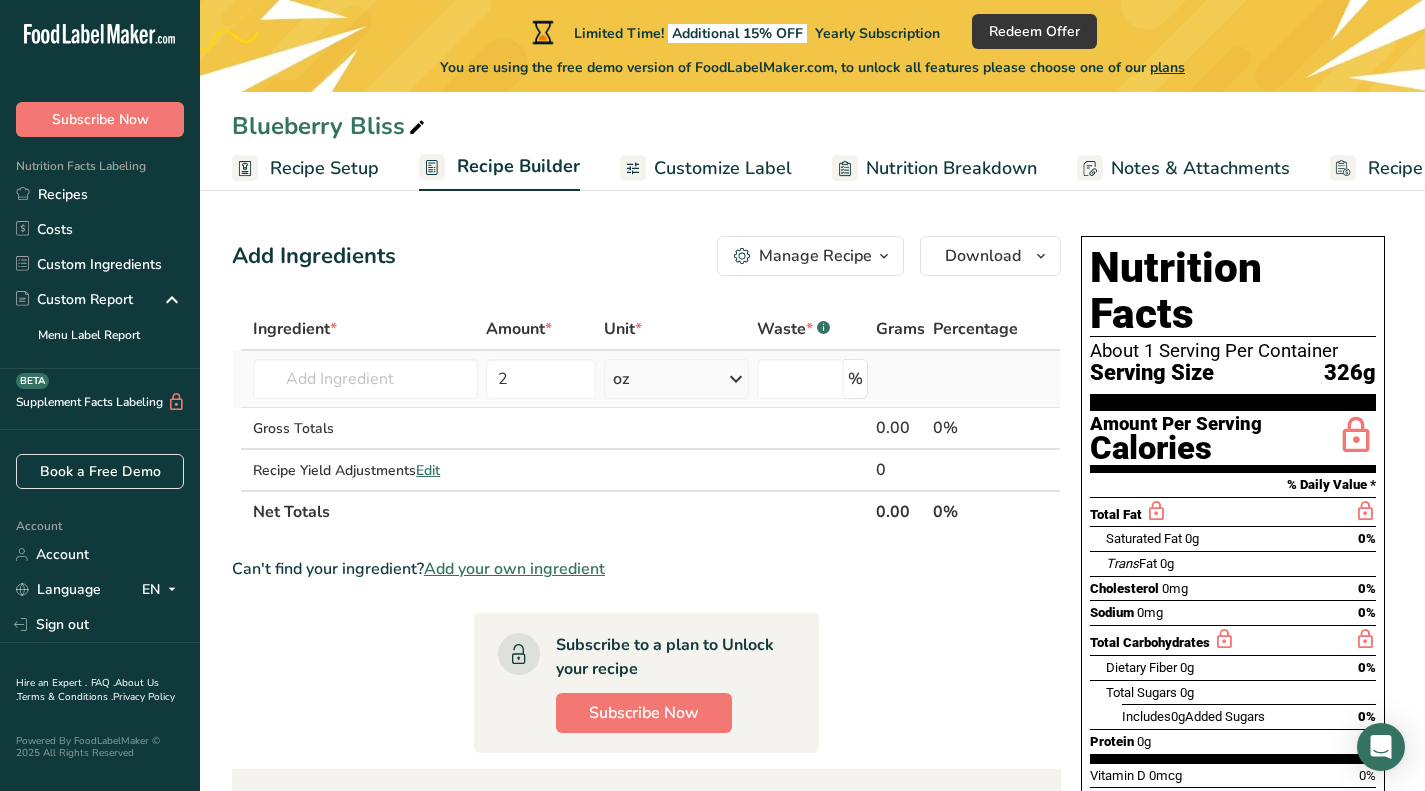 click at bounding box center [736, 379] 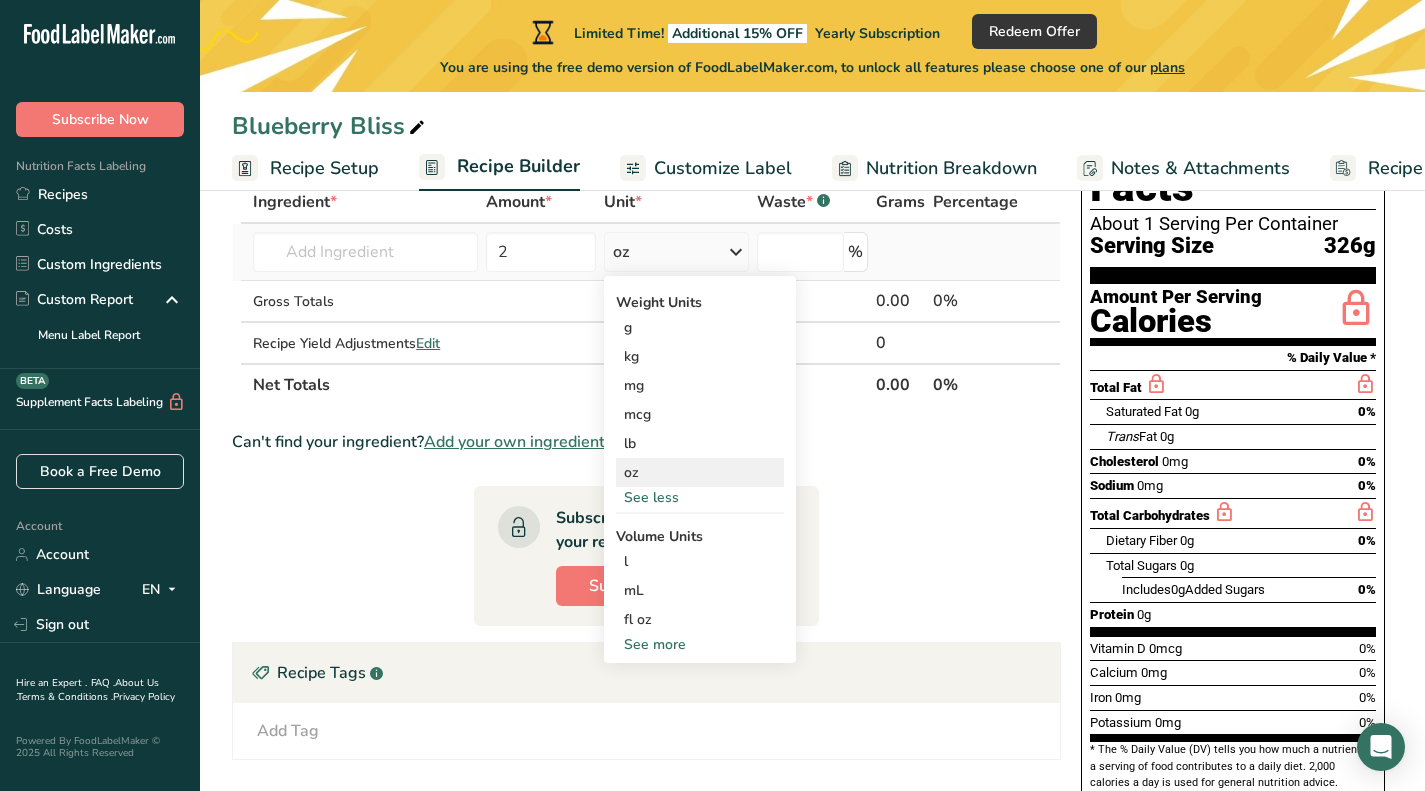 scroll, scrollTop: 138, scrollLeft: 0, axis: vertical 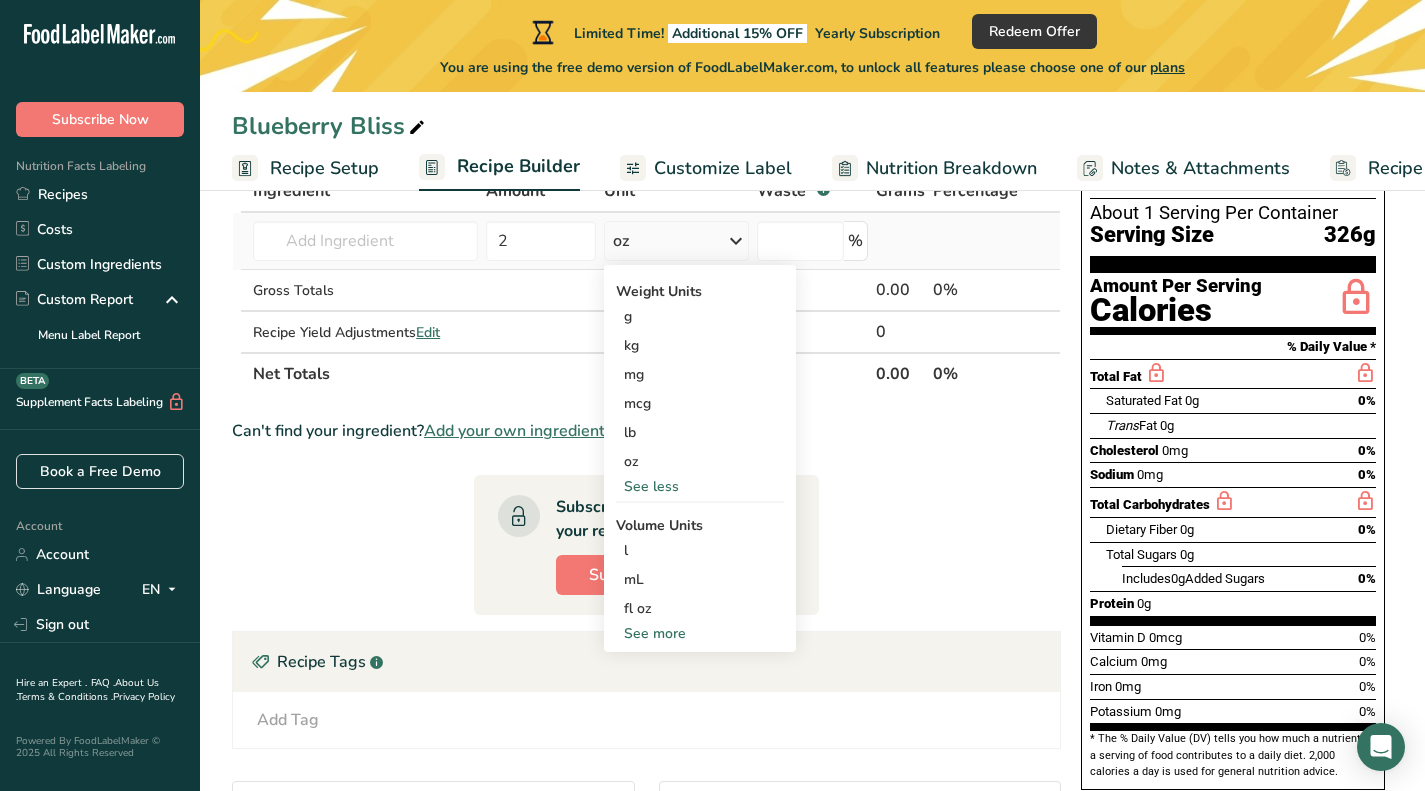 click at bounding box center [736, 241] 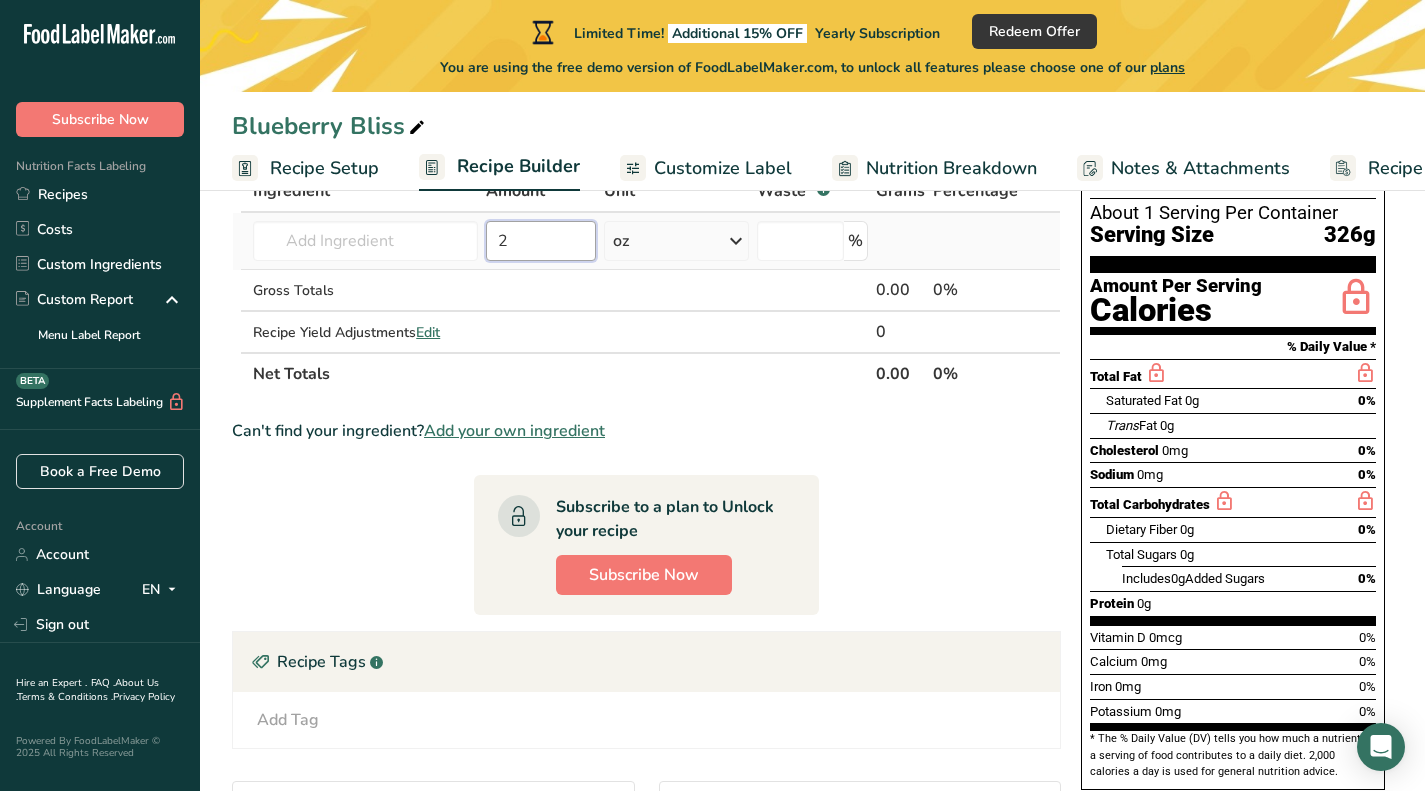 click on "2" at bounding box center (541, 241) 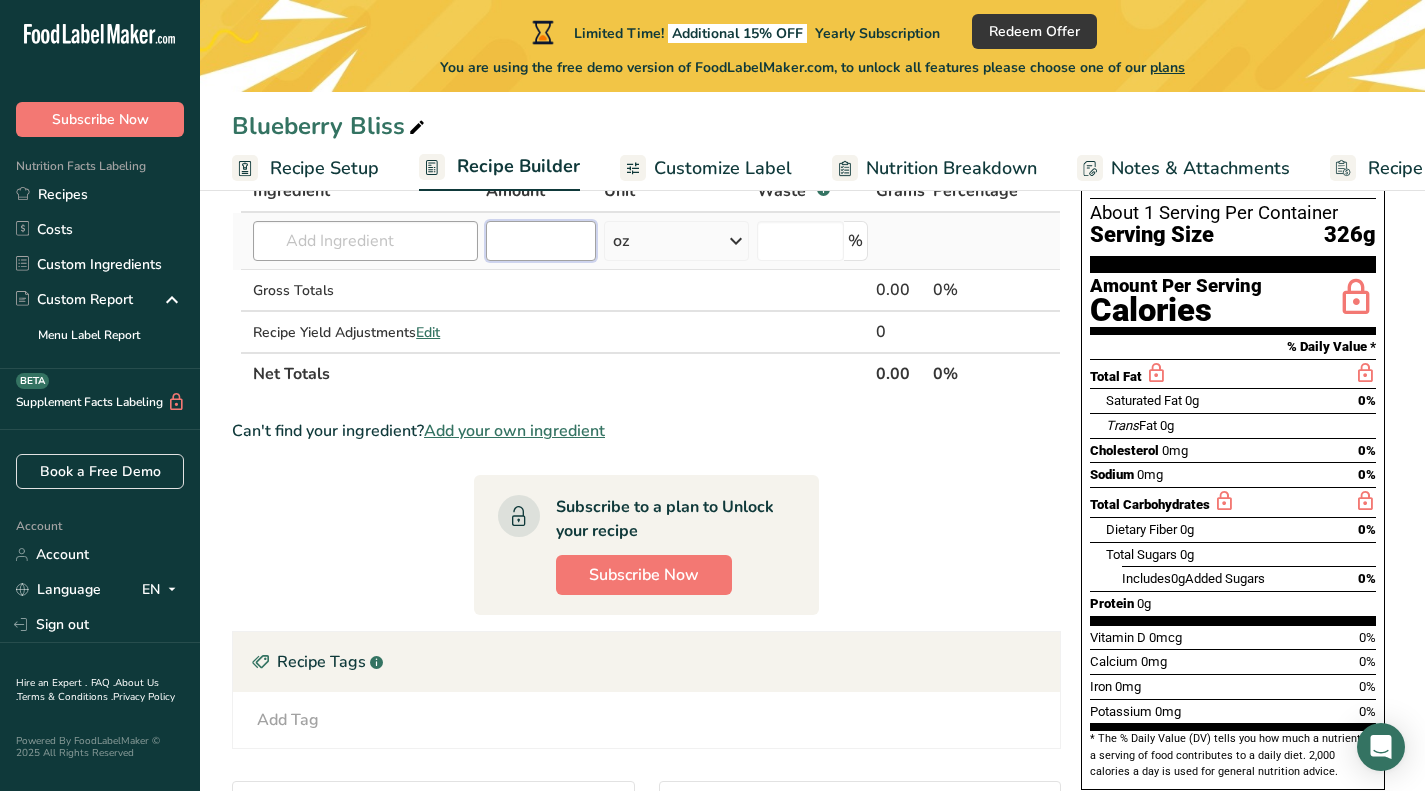 type 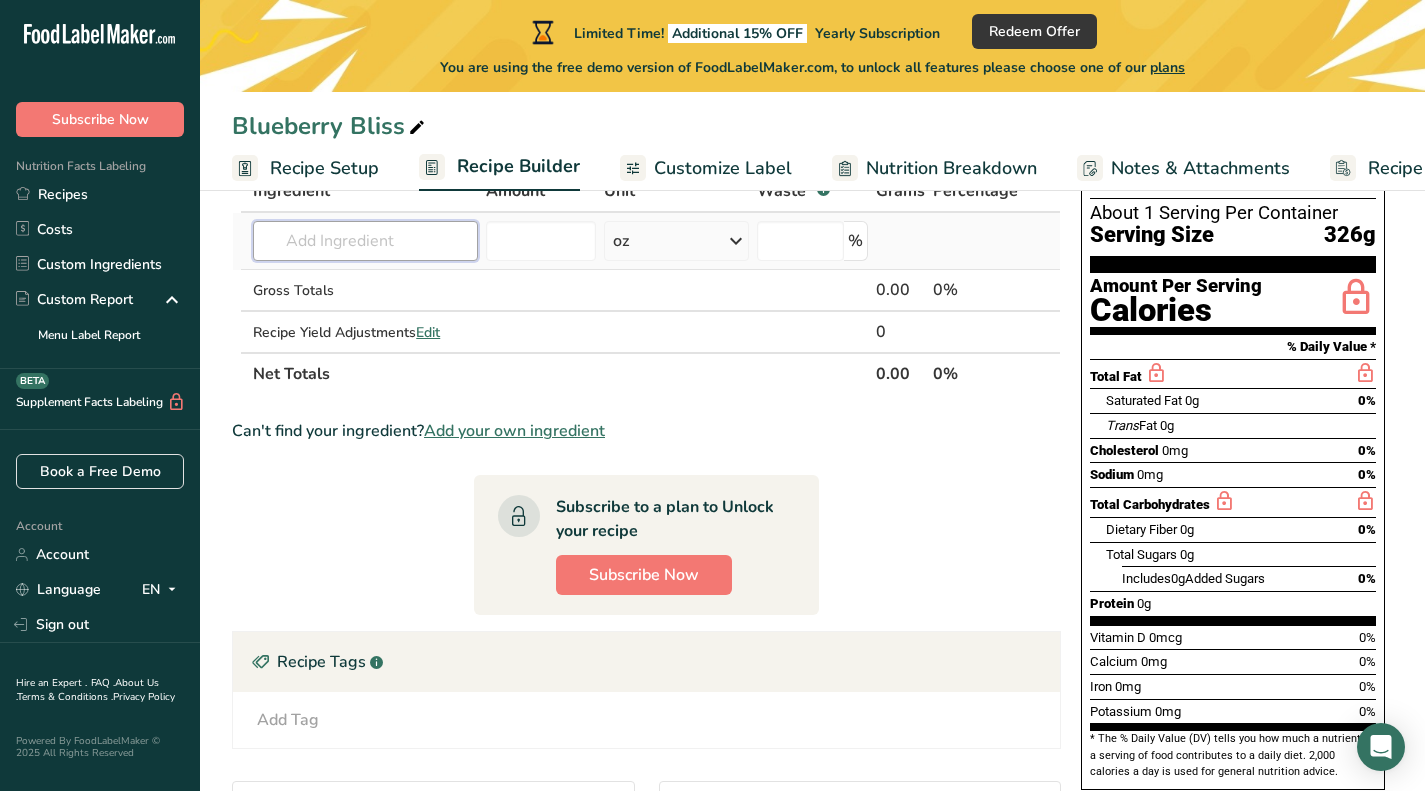 click at bounding box center [365, 241] 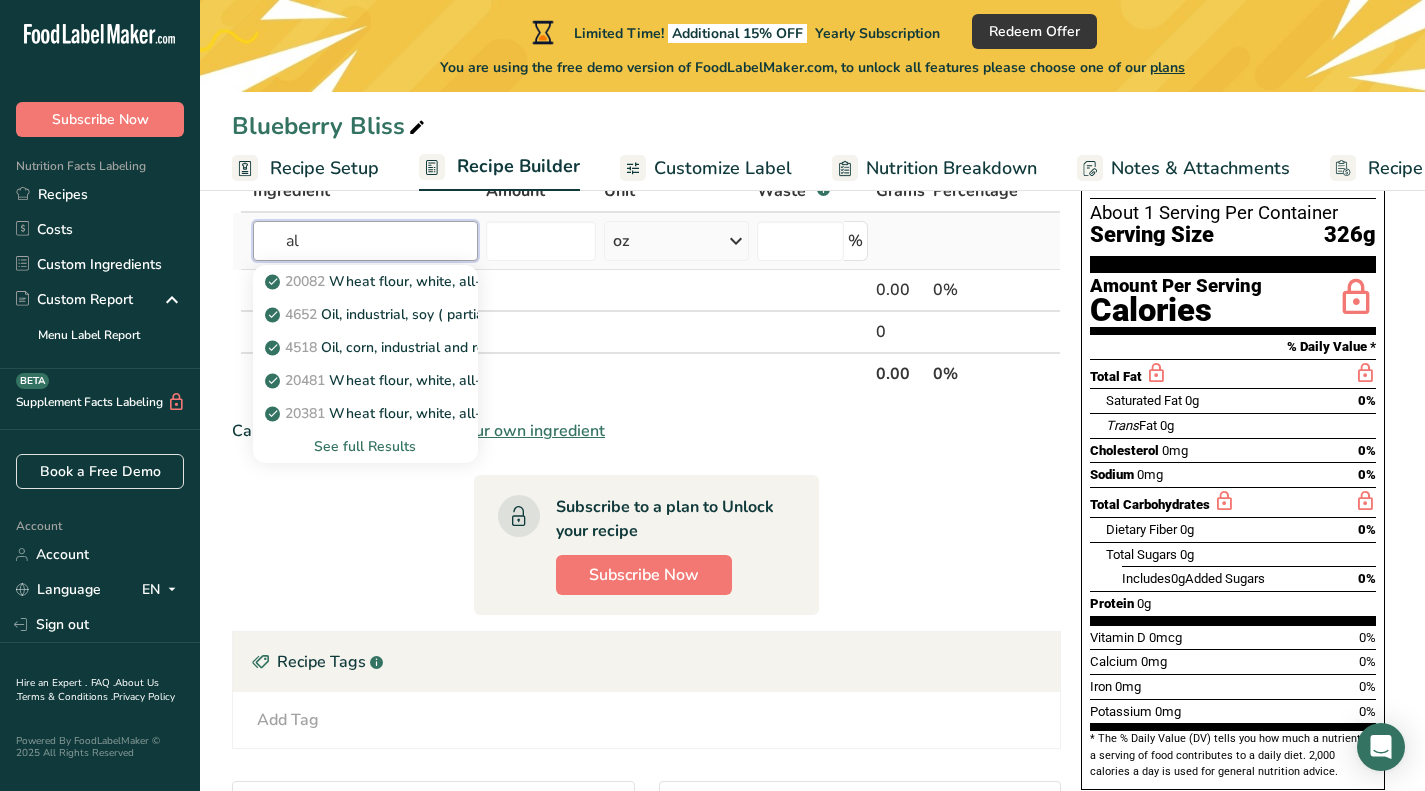 type on "a" 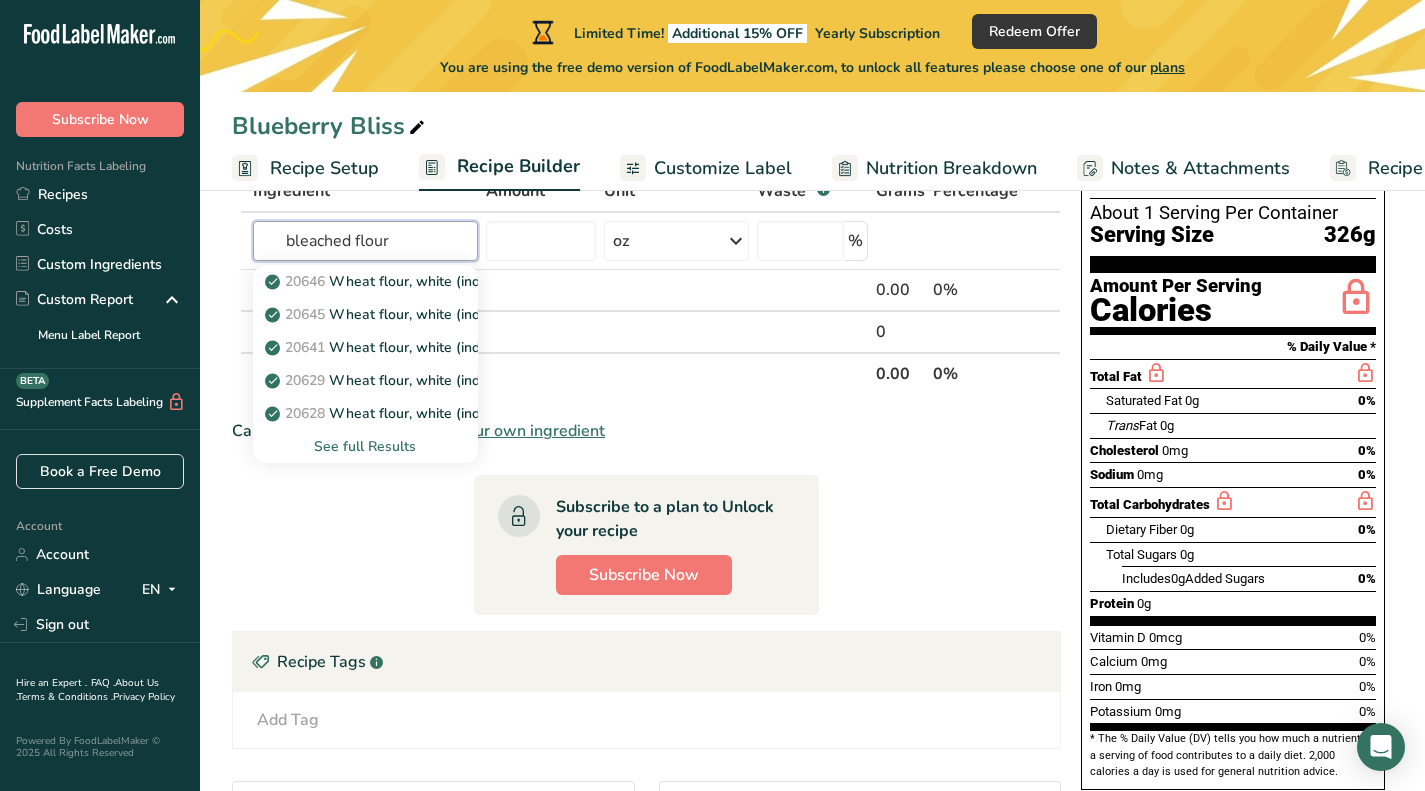 type on "bleached flour" 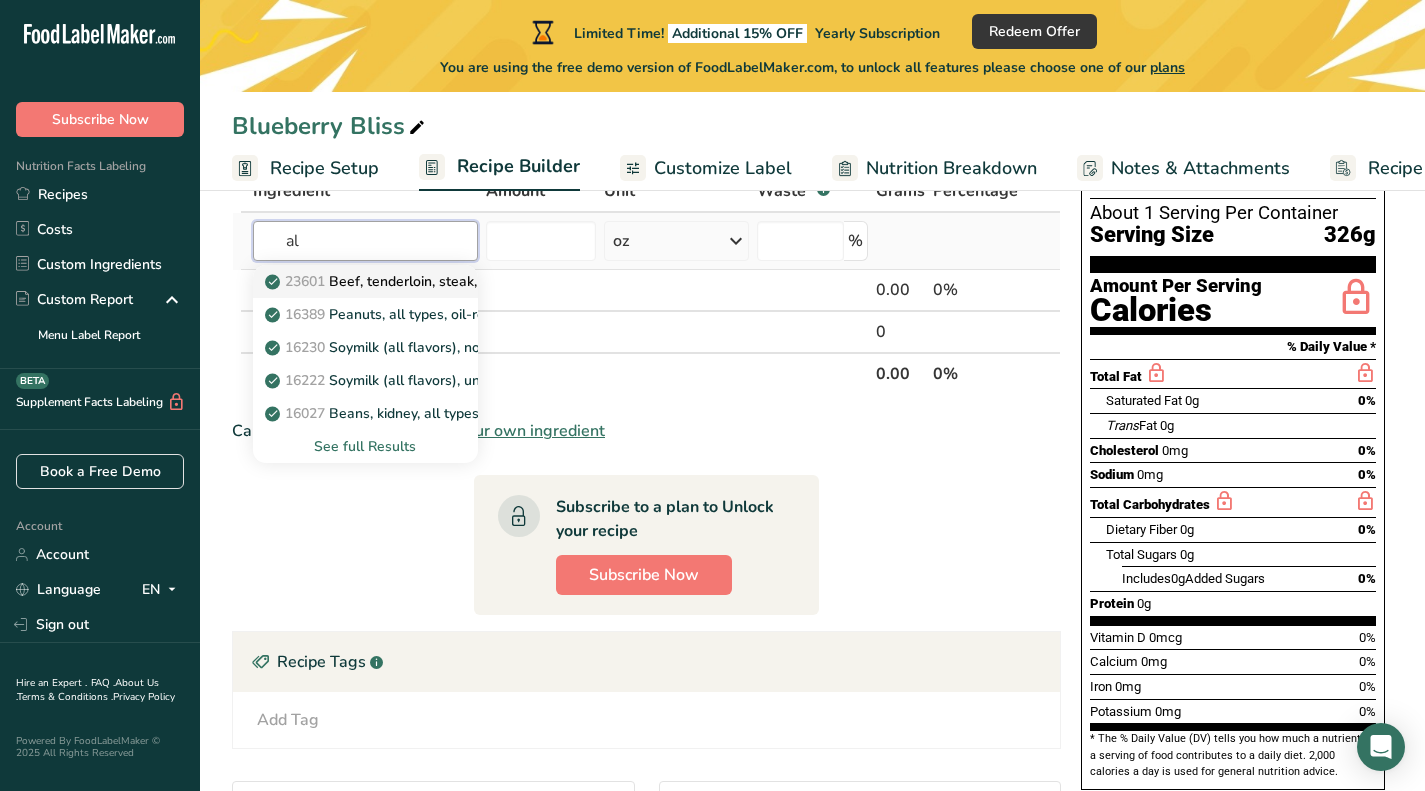 type on "a" 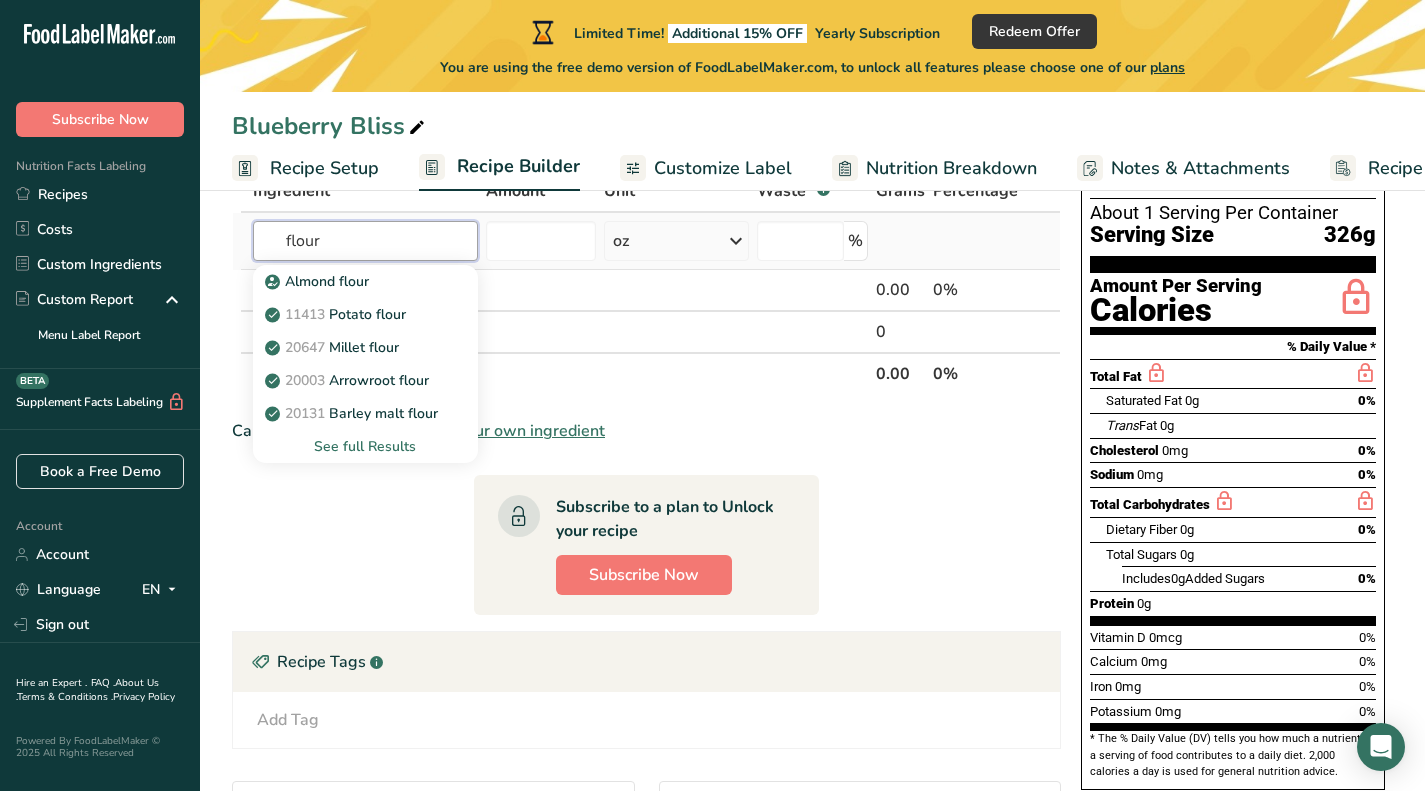 type on "flour" 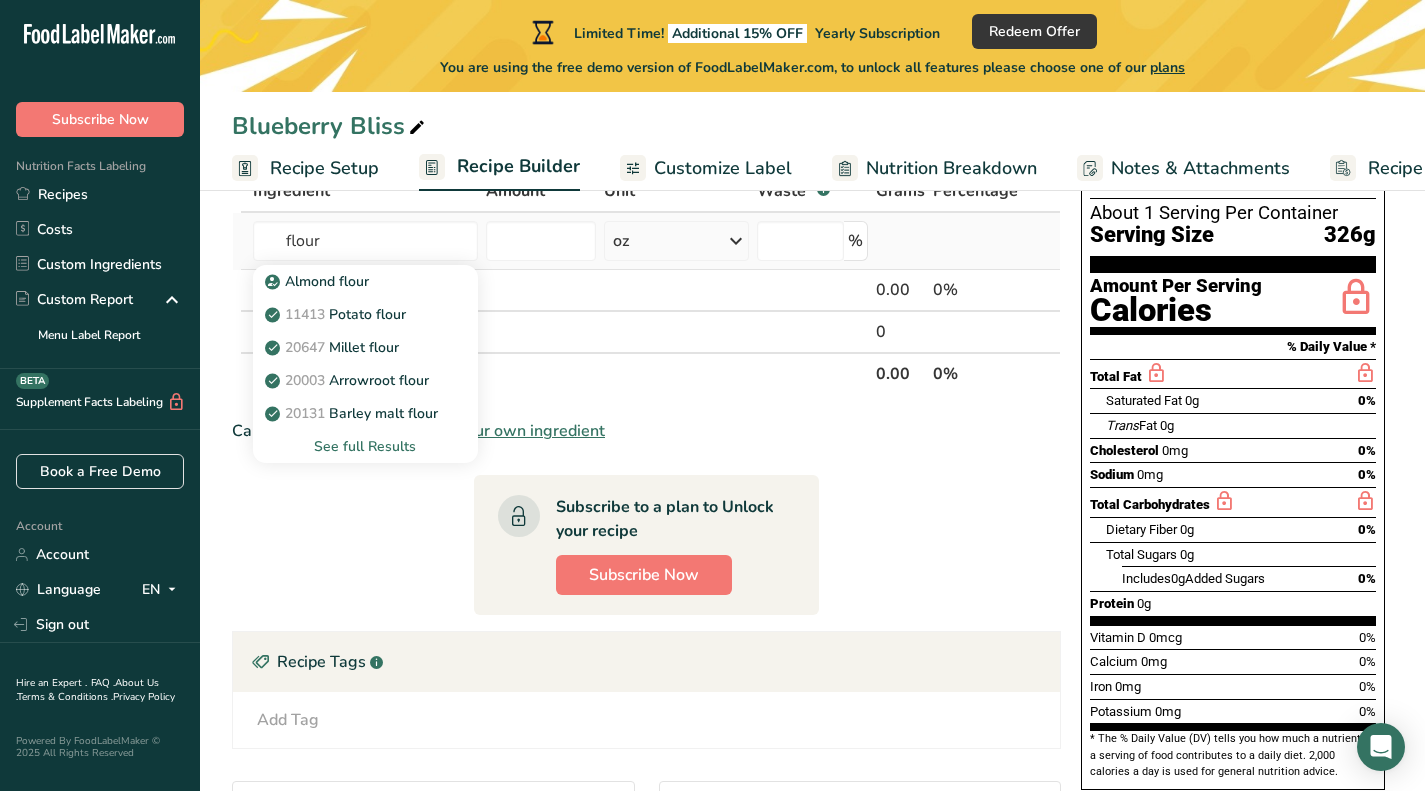 type 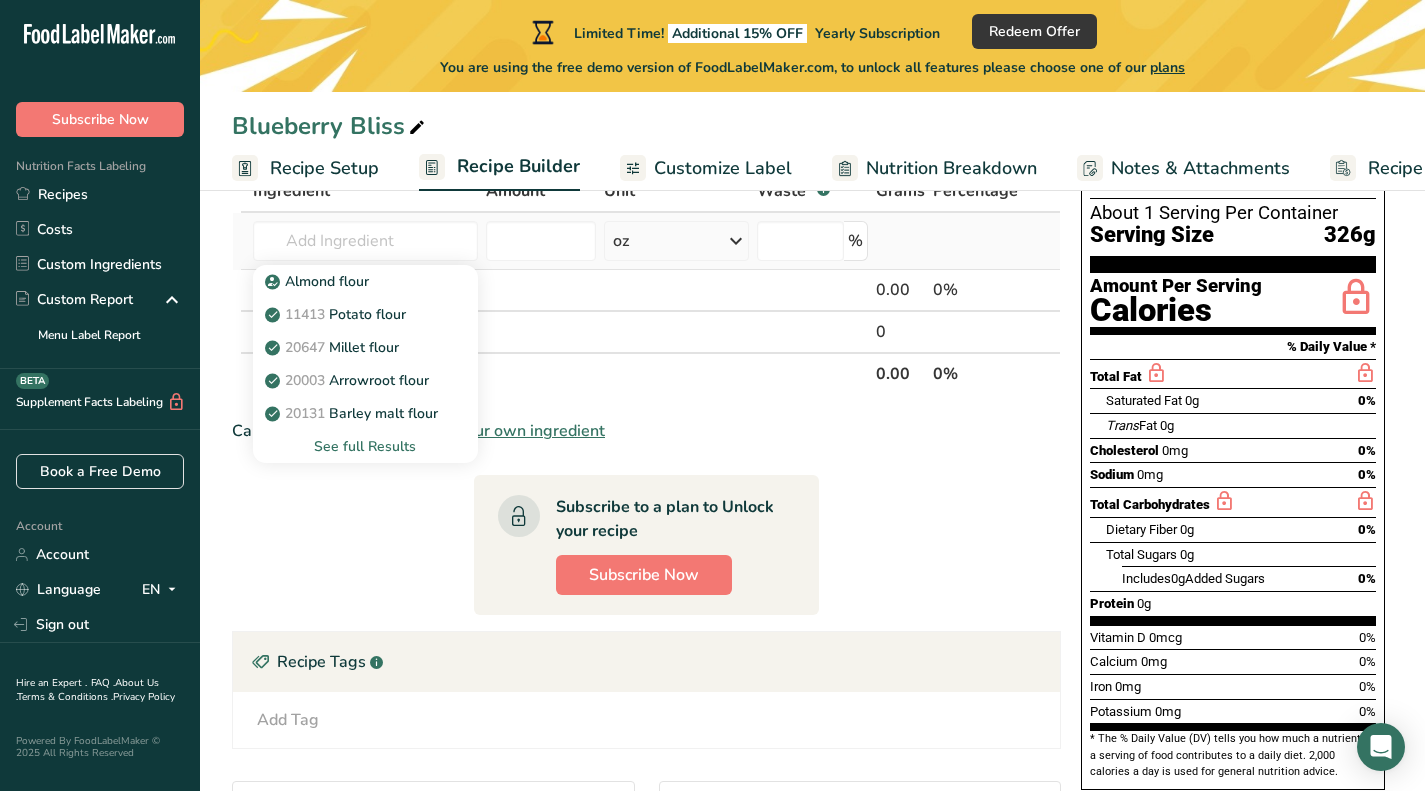 click on "See full Results" at bounding box center [365, 446] 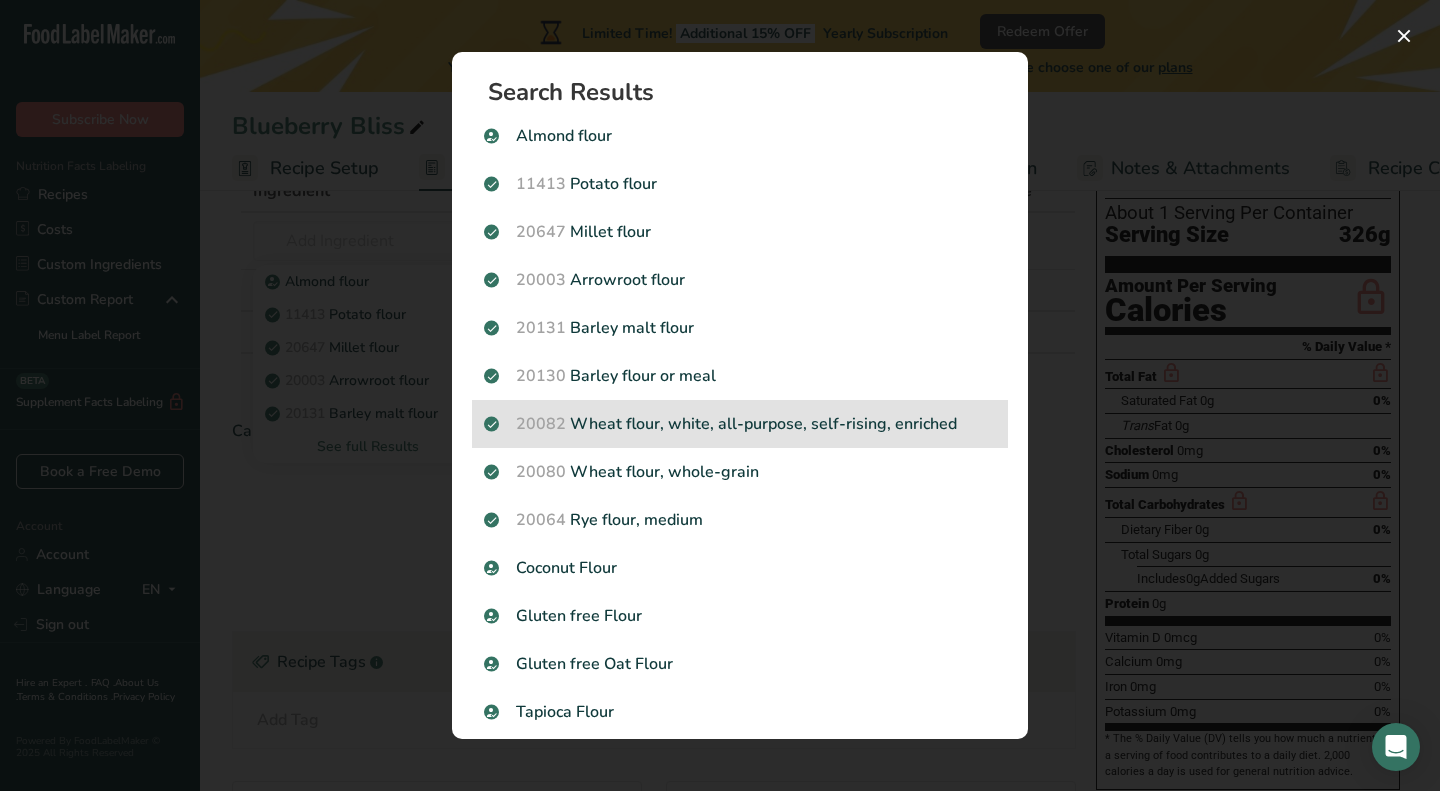 click on "20082
Wheat flour, white, all-purpose, self-rising, enriched" at bounding box center (740, 424) 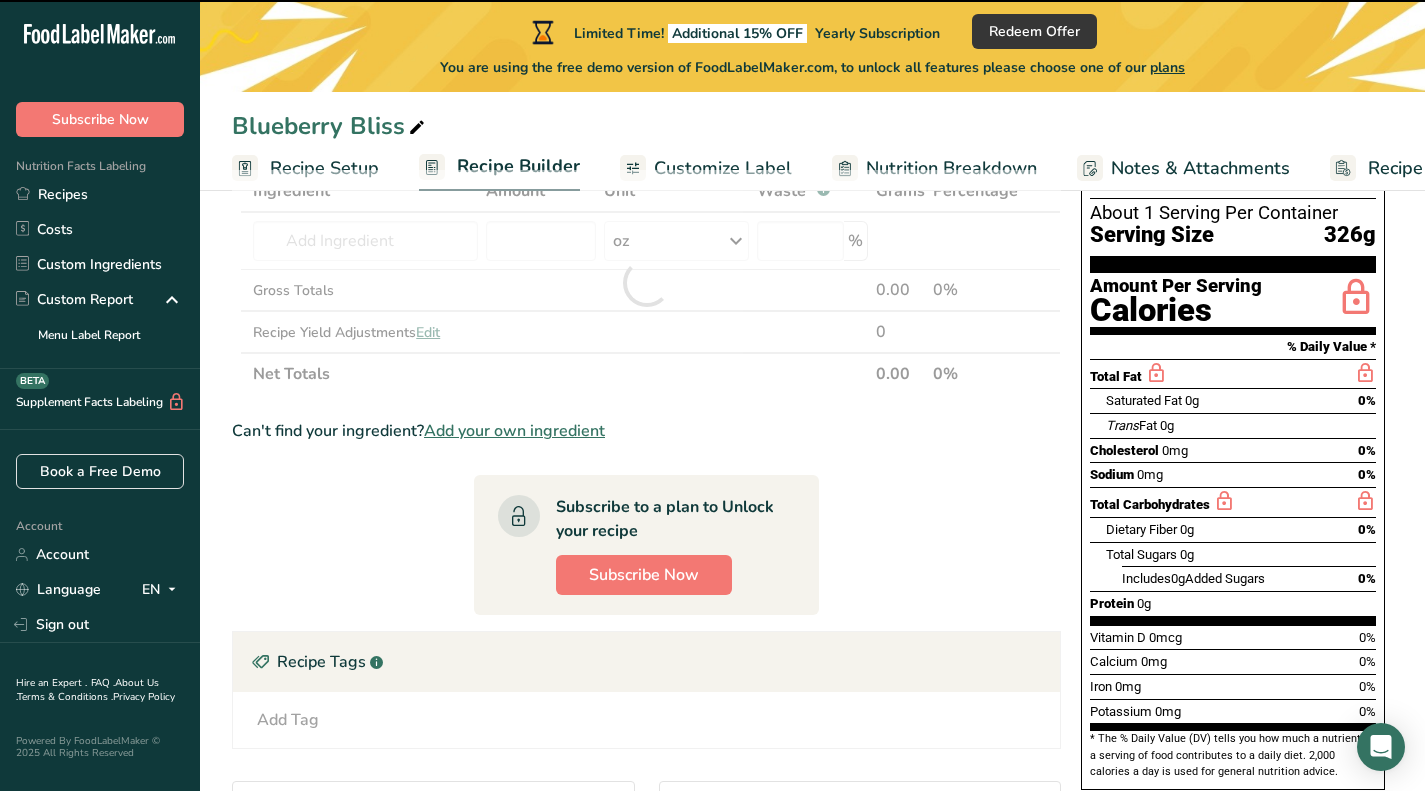 click on "Add your own ingredient" at bounding box center [514, 431] 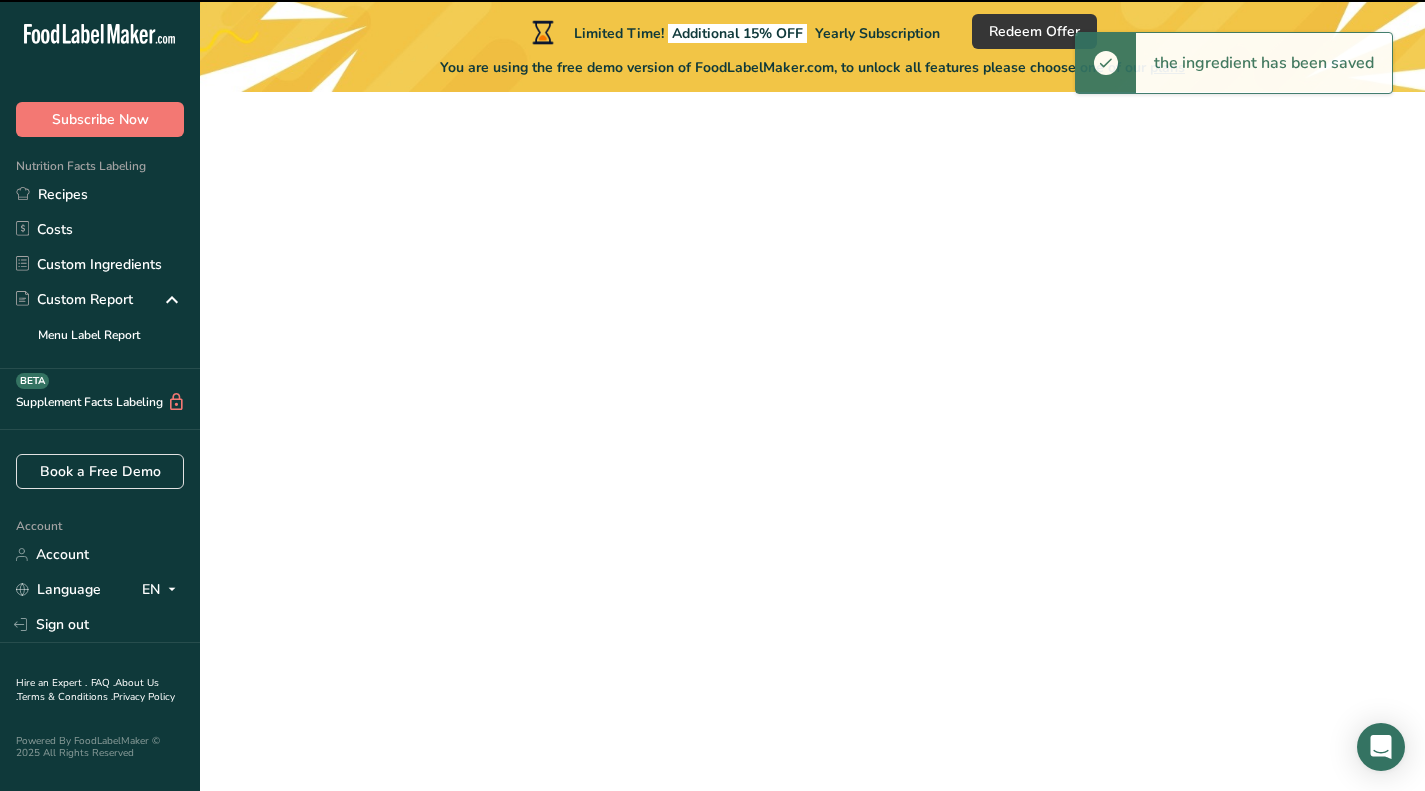 scroll, scrollTop: 0, scrollLeft: 0, axis: both 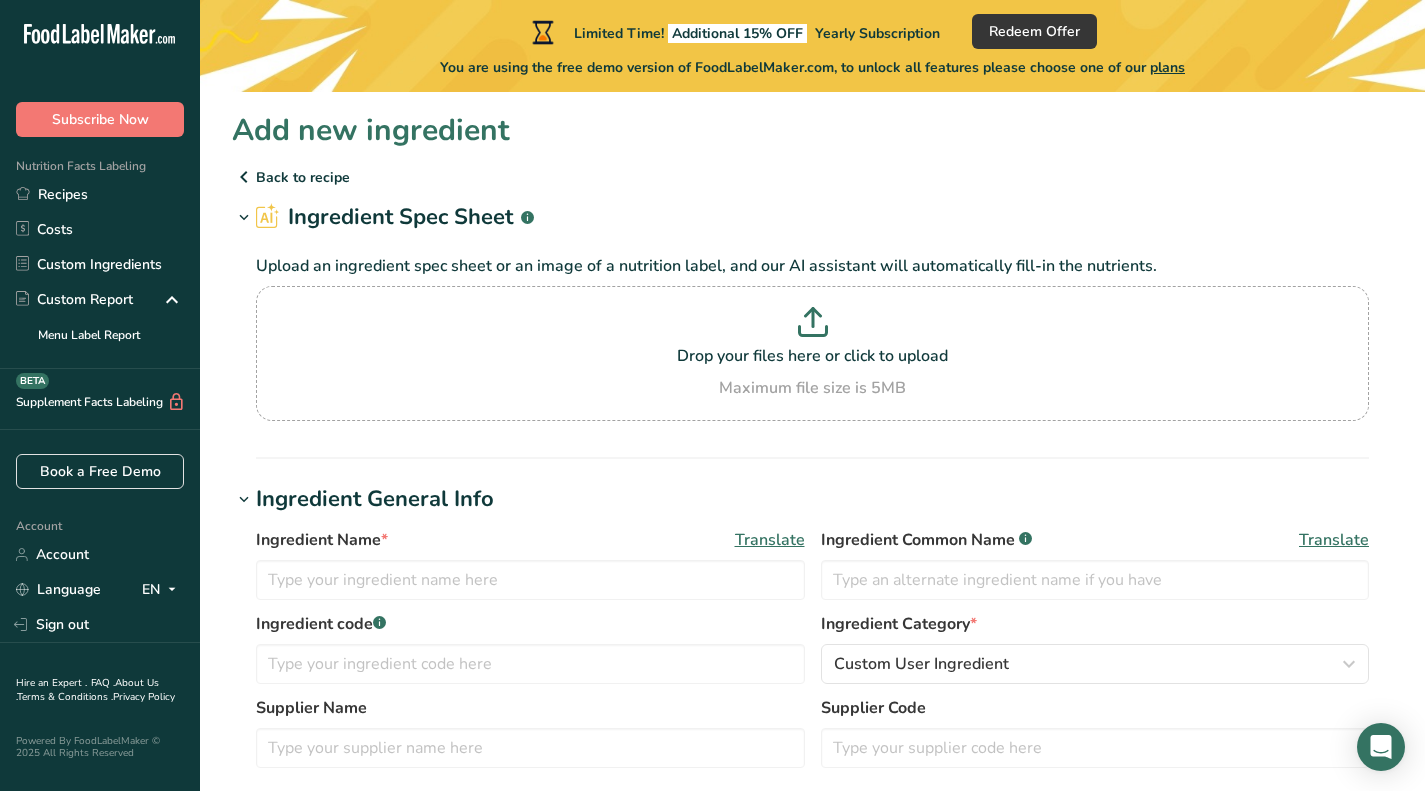 click on "Back to recipe" at bounding box center [812, 177] 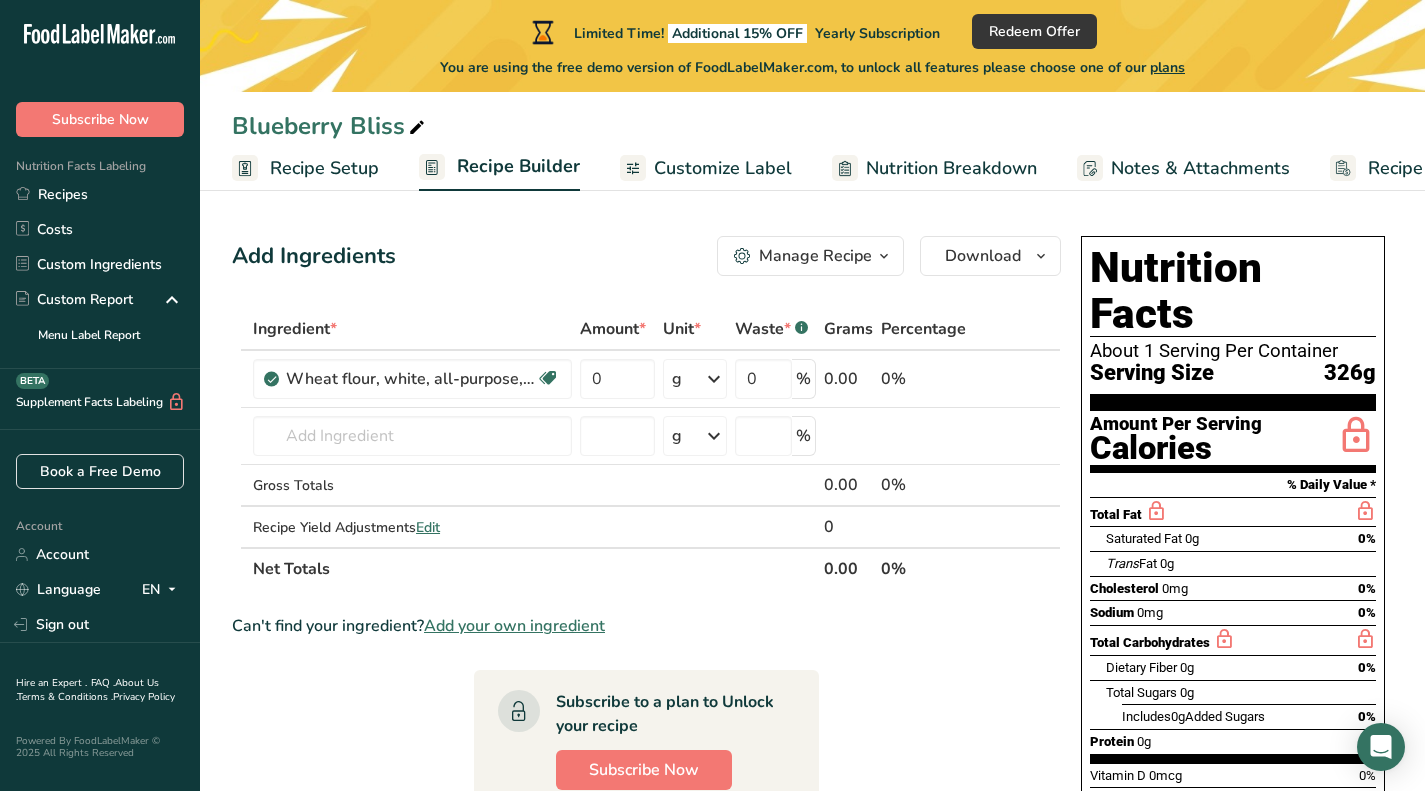 click on "Add Ingredients
Manage Recipe         Delete Recipe             Duplicate Recipe               Scale Recipe               Save as Sub-Recipe   .a-a{fill:#347362;}.b-a{fill:#fff;}                                 Nutrition Breakdown                 Recipe Card
NEW
Amino Acids Pattern Report             Activity History
Download
Choose your preferred label style
Standard FDA label
Standard FDA label
The most common format for nutrition facts labels in compliance with the FDA's typeface, style and requirements
Tabular FDA label
A label format compliant with the FDA regulations presented in a tabular (horizontal) display.
Linear FDA label
A simple linear display for small sized packages.
Simplified FDA label" at bounding box center [652, 776] 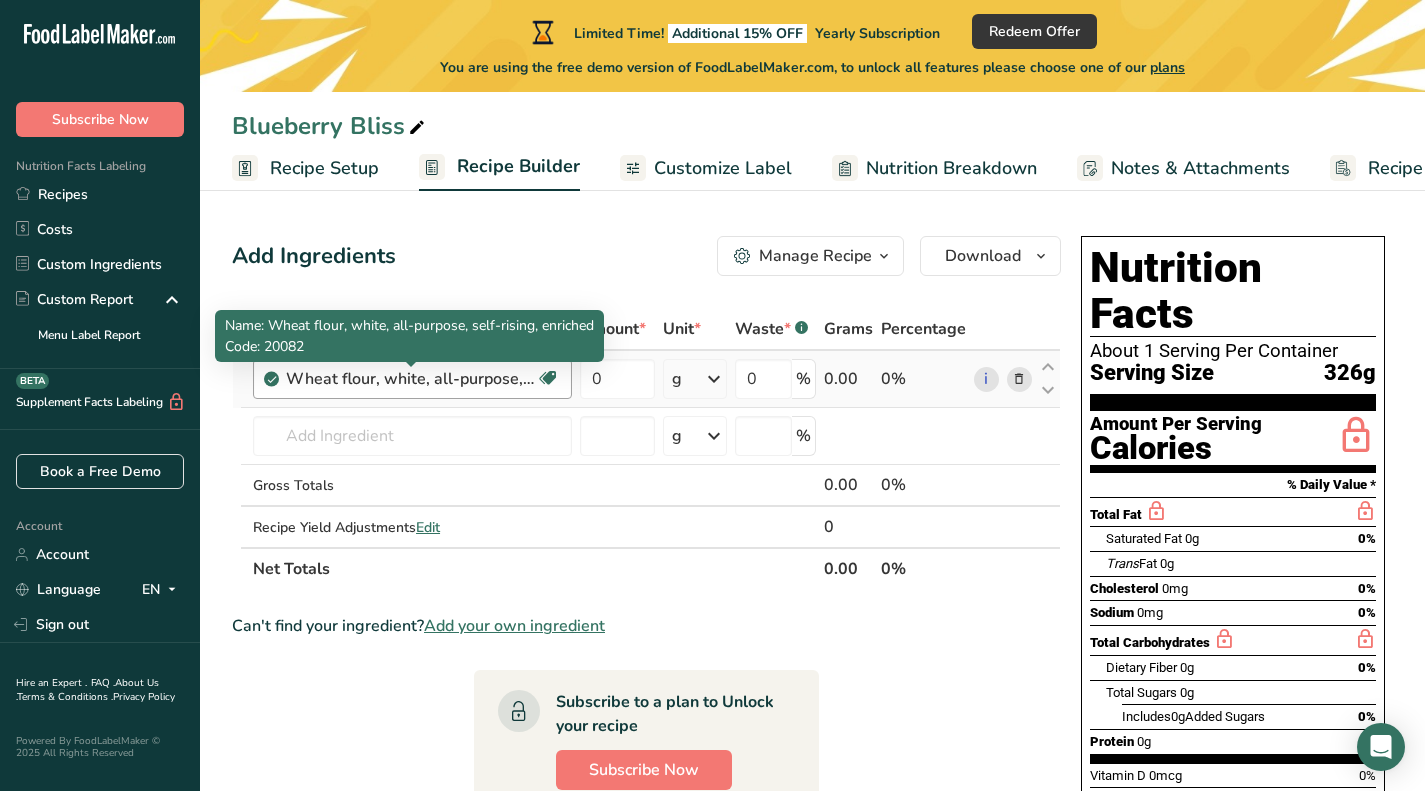 click on "Wheat flour, white, all-purpose, self-rising, enriched" at bounding box center (411, 379) 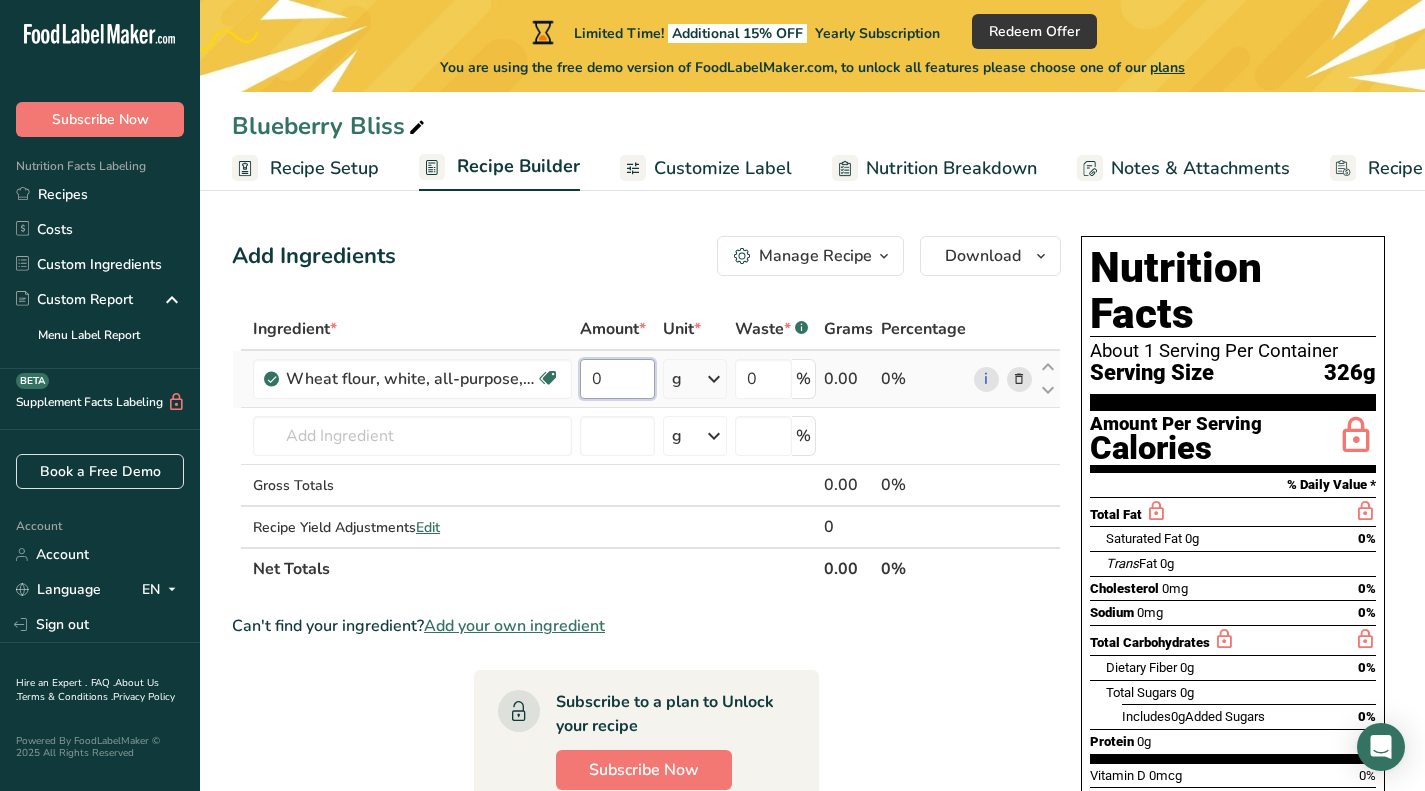 click on "0" at bounding box center [617, 379] 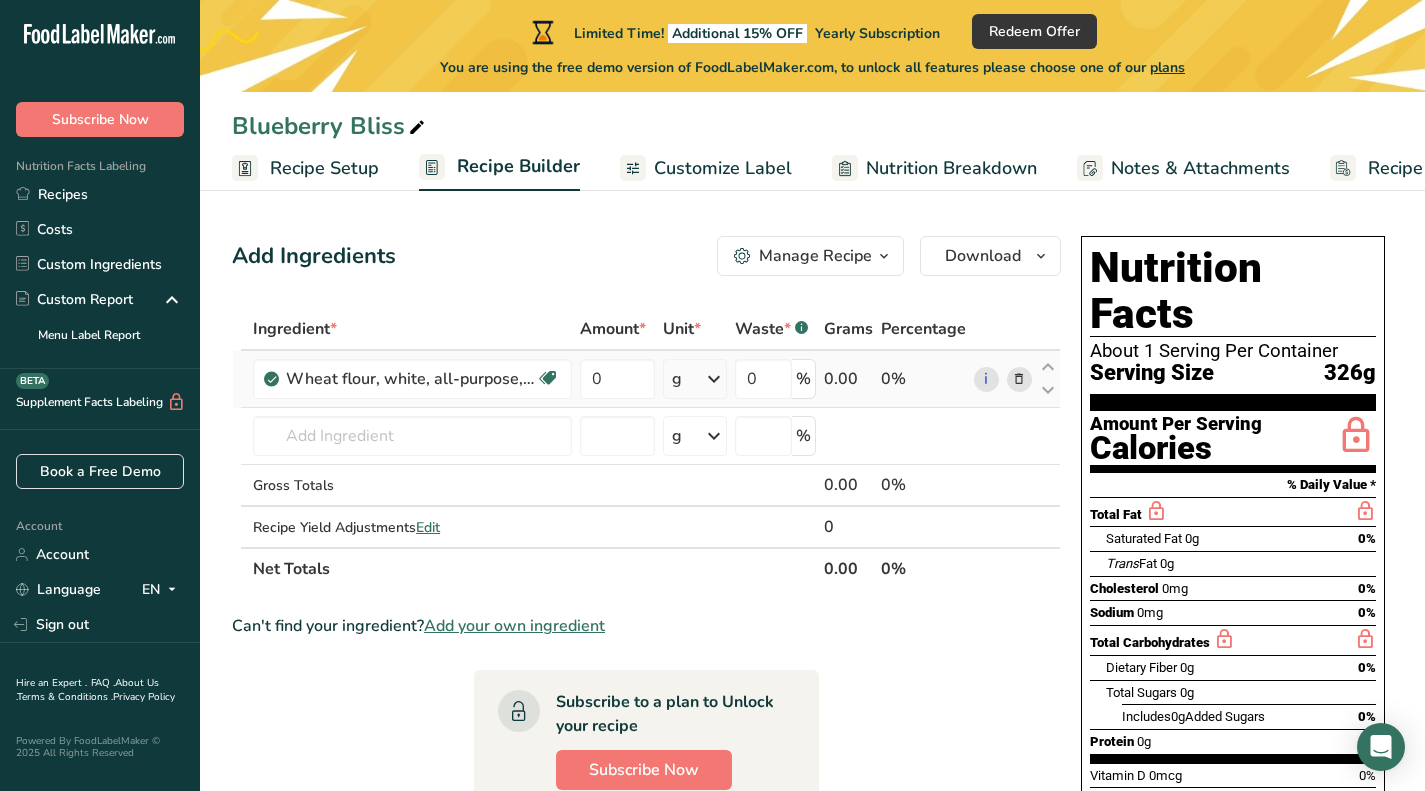 click on "Ingredient *
Amount *
Unit *
Waste *   .a-a{fill:#347362;}.b-a{fill:#fff;}          Grams
Percentage
Wheat flour, white, all-purpose, self-rising, enriched
Dairy free
Vegan
Vegetarian
Soy free
0
g
Portions
1 cup
Weight Units
g
kg
mg
See more
Volume Units
l
Volume units require a density conversion. If you know your ingredient's density enter it below. Otherwise, click on "RIA" our AI Regulatory bot - she will be able to help you
lb/ft3
g/cm3
Confirm
mL
lb/ft3
fl oz" at bounding box center (646, 449) 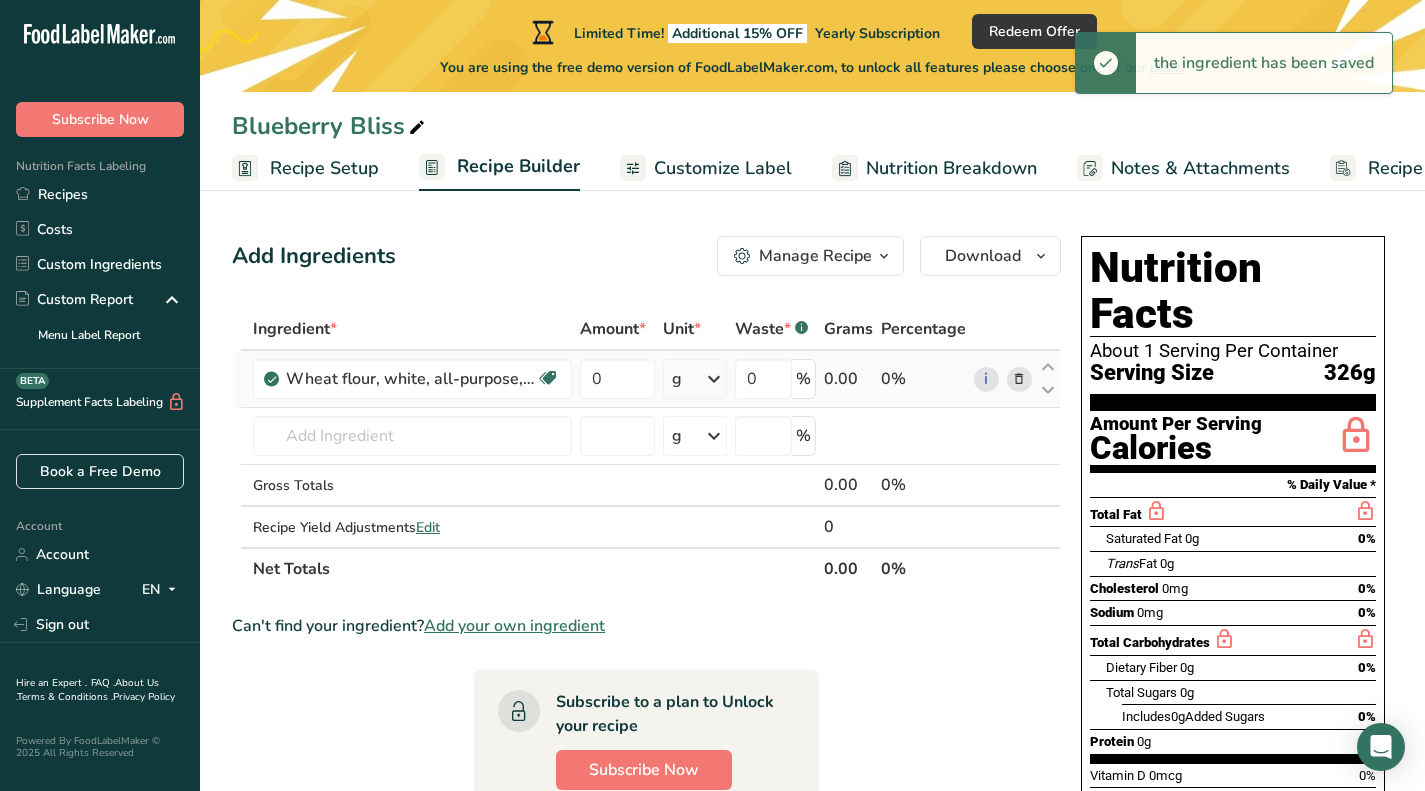 click at bounding box center [714, 379] 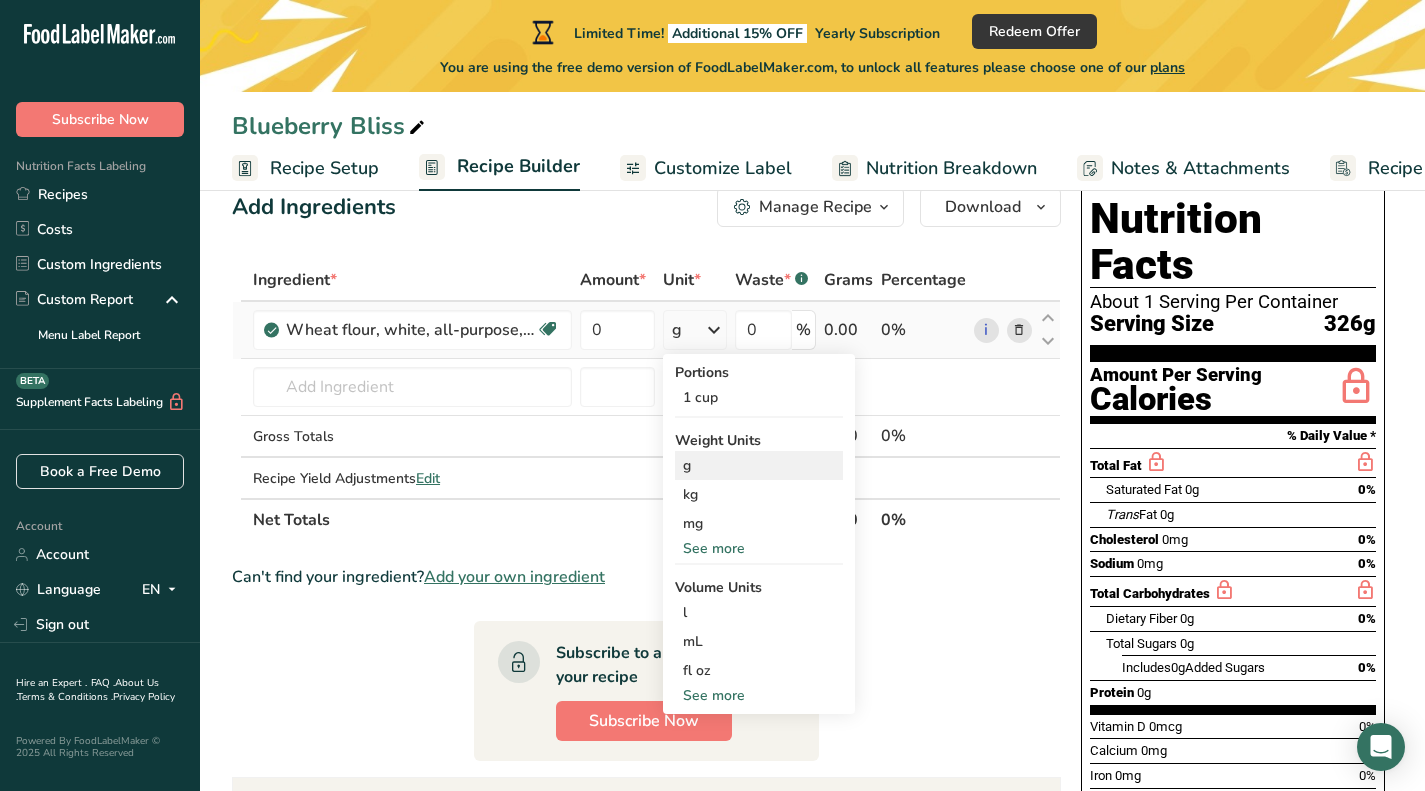 scroll, scrollTop: 50, scrollLeft: 0, axis: vertical 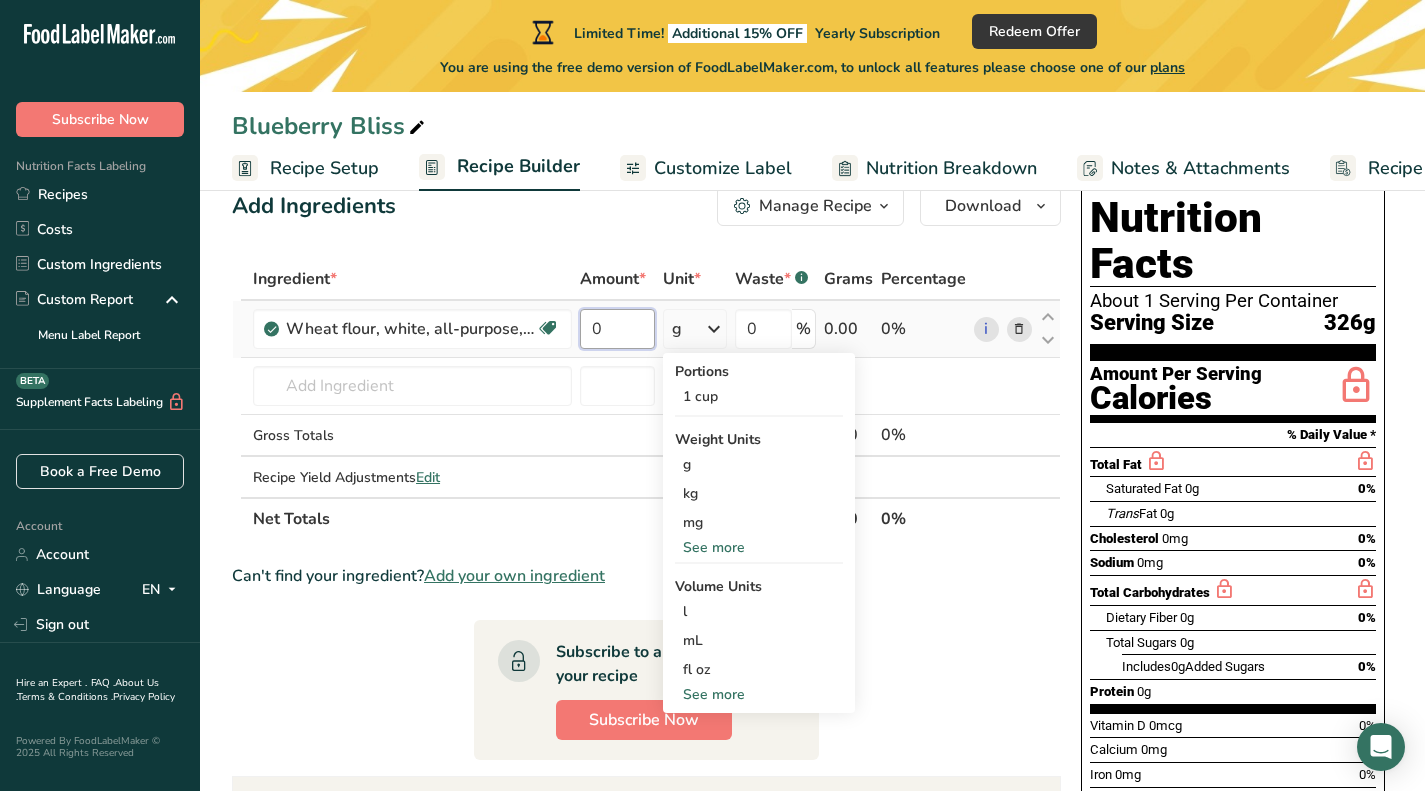 click on "0" at bounding box center (617, 329) 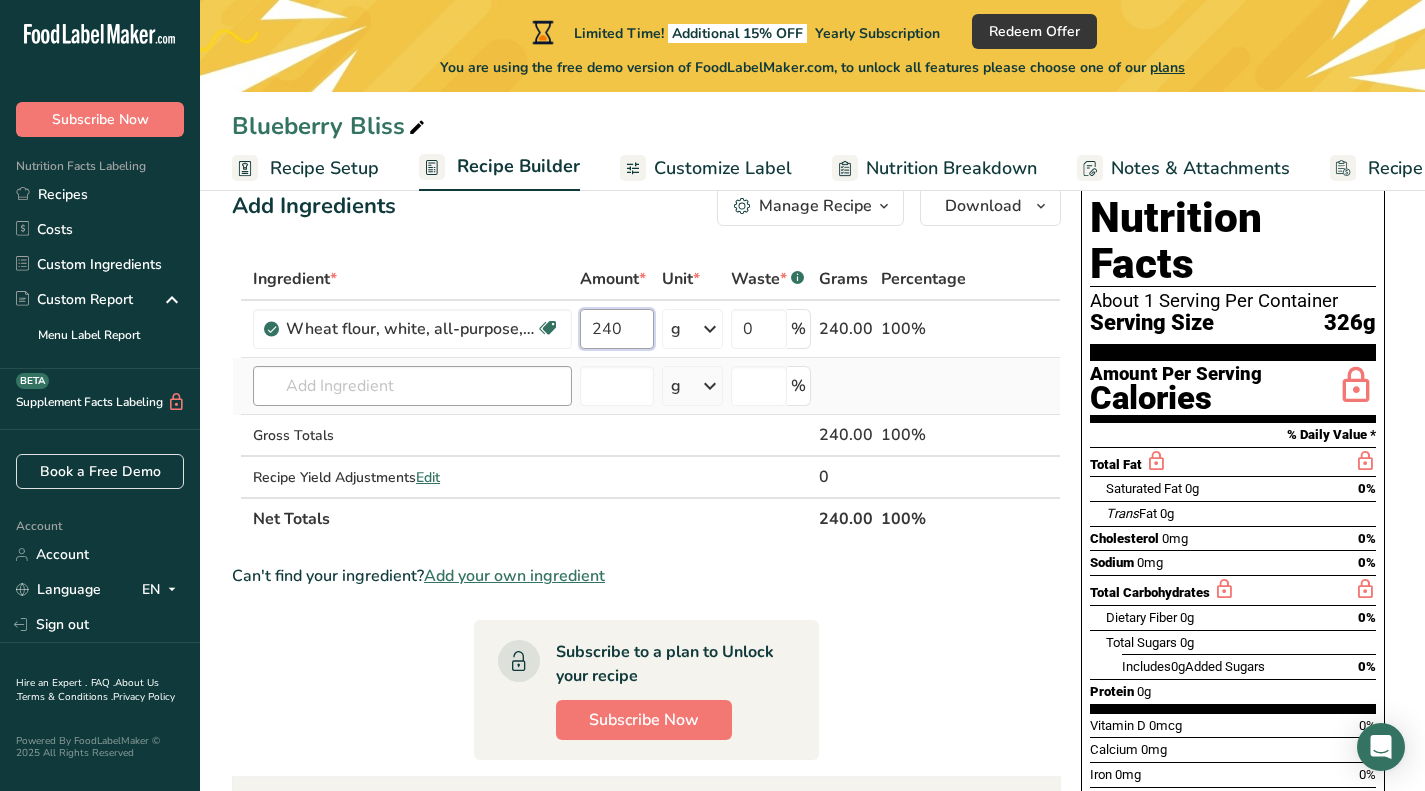 type on "240" 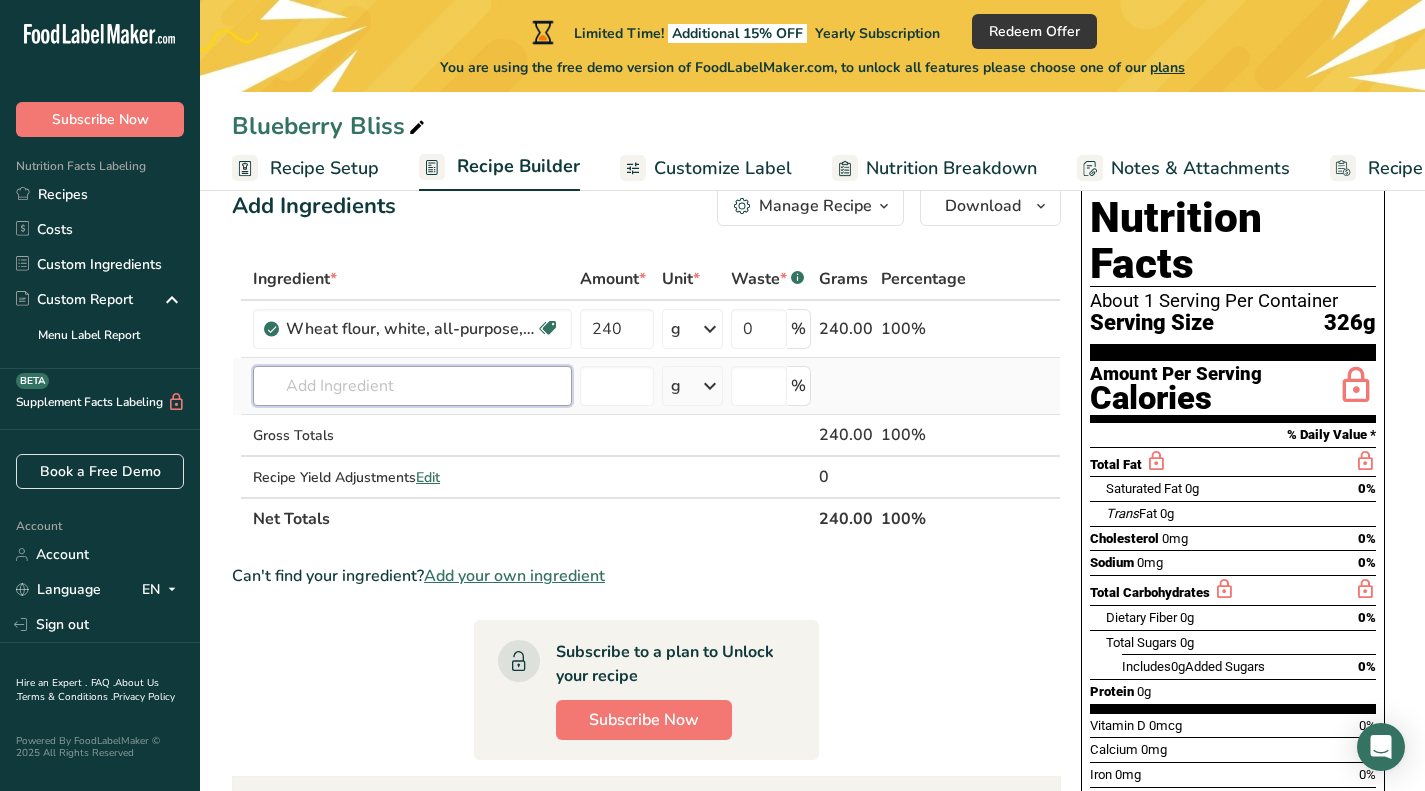 click on "Ingredient *
Amount *
Unit *
Waste *   .a-a{fill:#347362;}.b-a{fill:#fff;}          Grams
Percentage
Wheat flour, white, all-purpose, self-rising, enriched
Dairy free
Vegan
Vegetarian
Soy free
[NUMBER]
g
Portions
1 cup
Weight Units
g
kg
mg
See more
Volume Units
l
Volume units require a density conversion. If you know your ingredient's density enter it below. Otherwise, click on "RIA" our AI Regulatory bot - she will be able to help you
lb/ft3
g/cm3
Confirm
mL
lb/ft3
[NUMBER]" at bounding box center [646, 399] 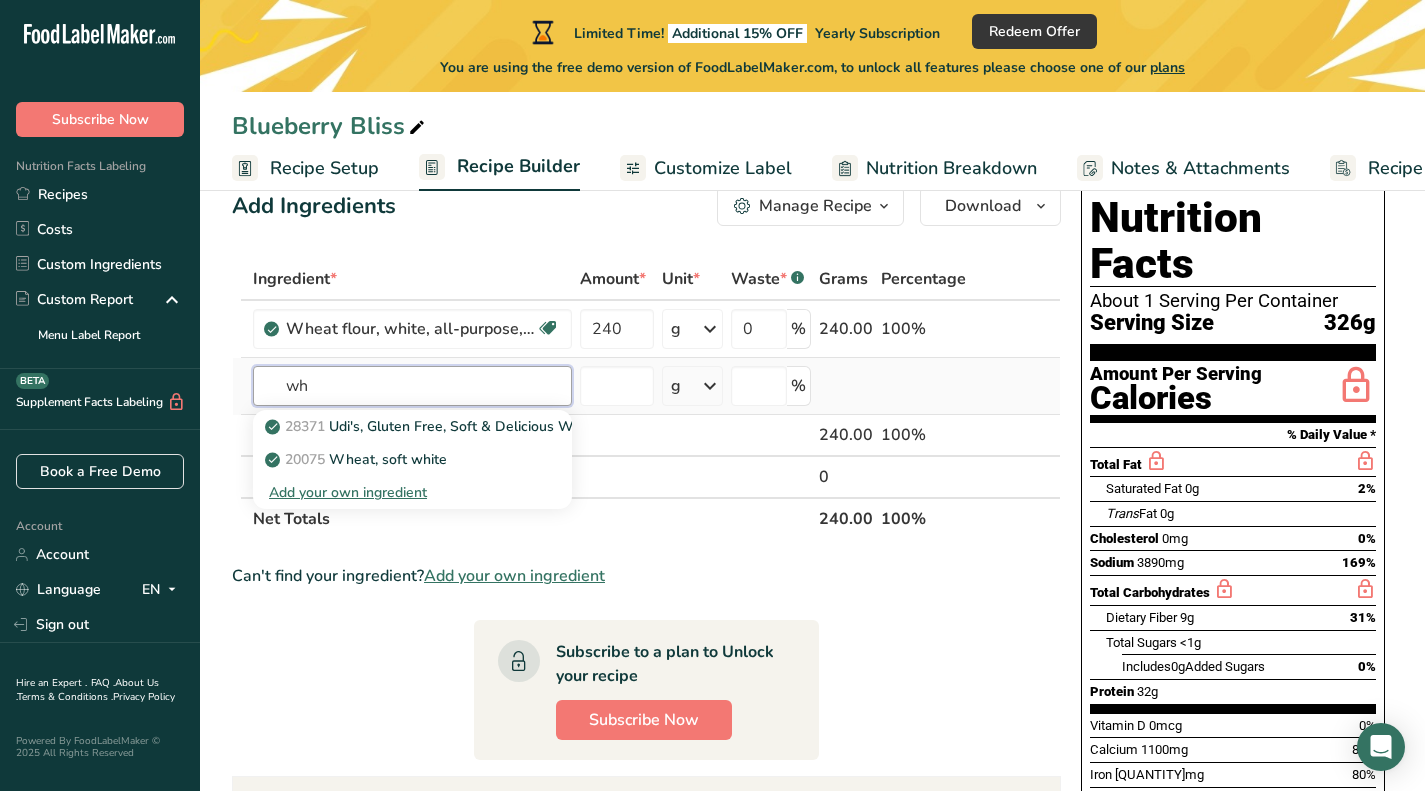 type on "w" 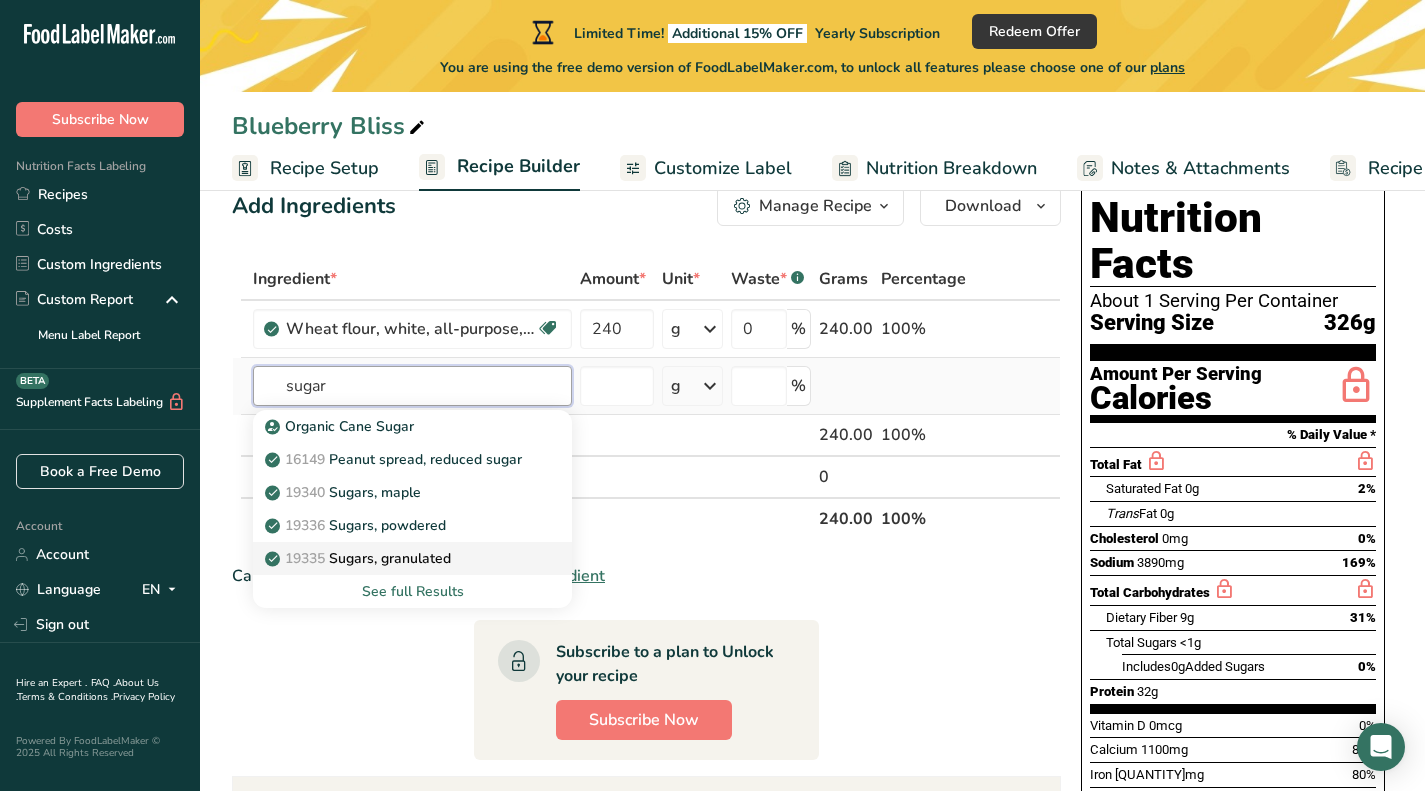 type on "sugar" 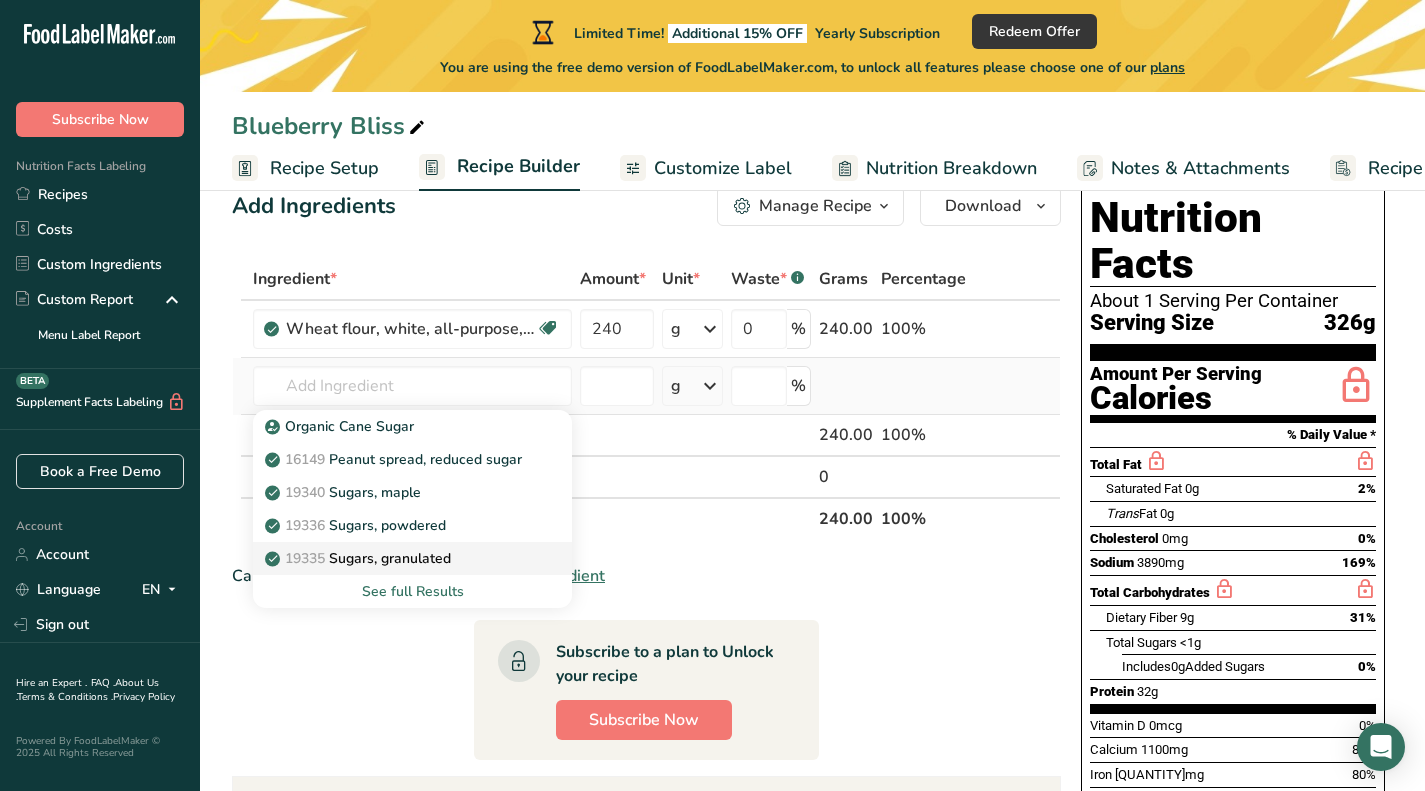 click on "19335
Sugars, granulated" at bounding box center (360, 558) 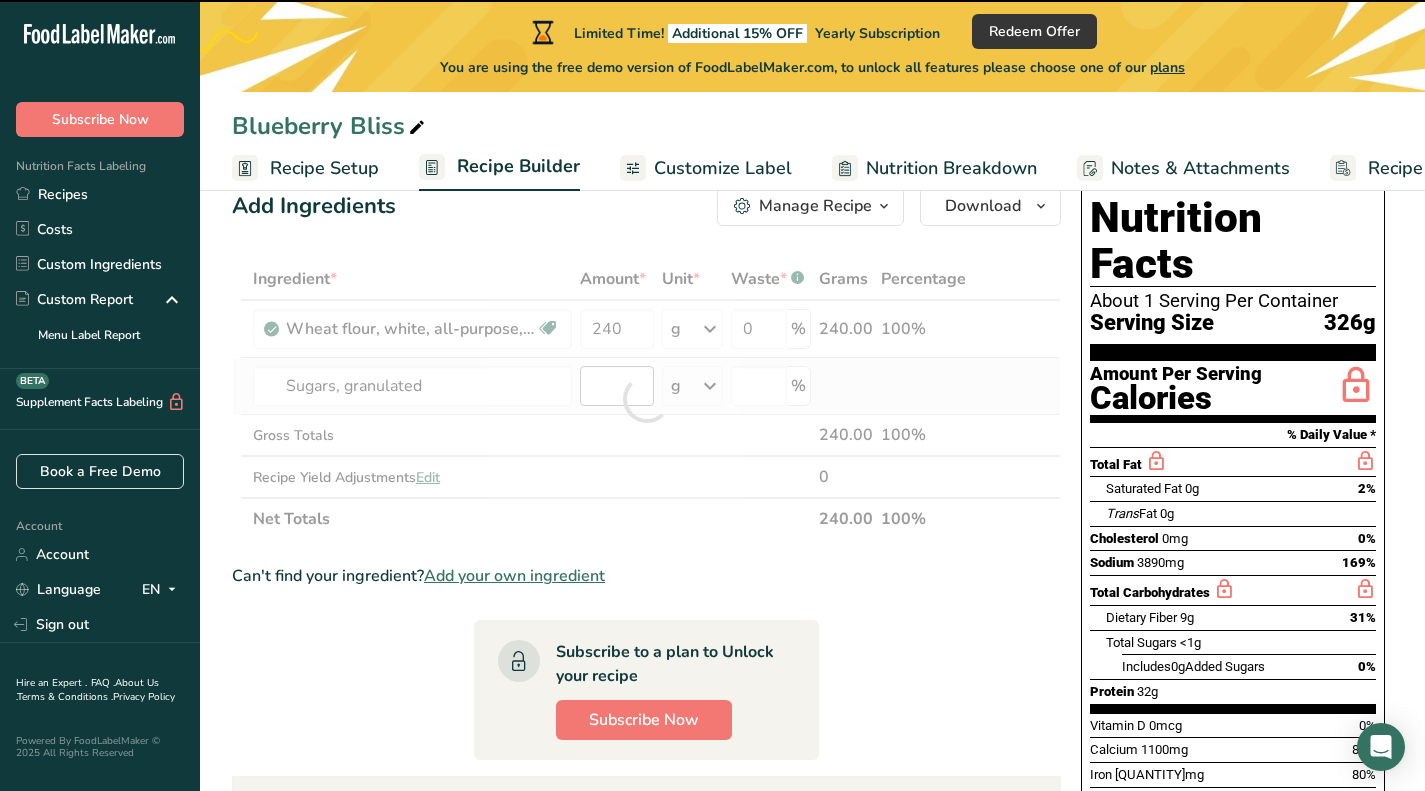 type on "0" 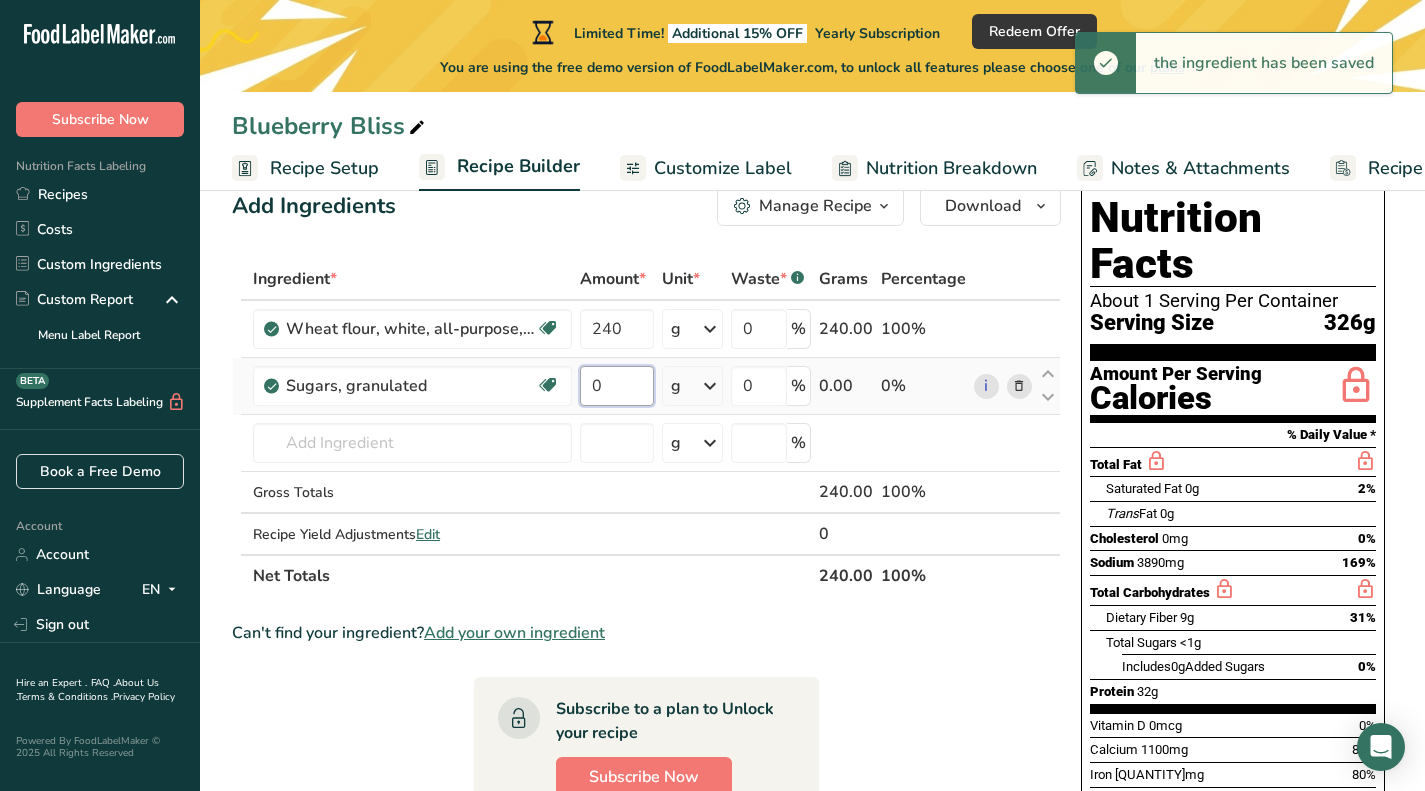 click on "0" at bounding box center (617, 386) 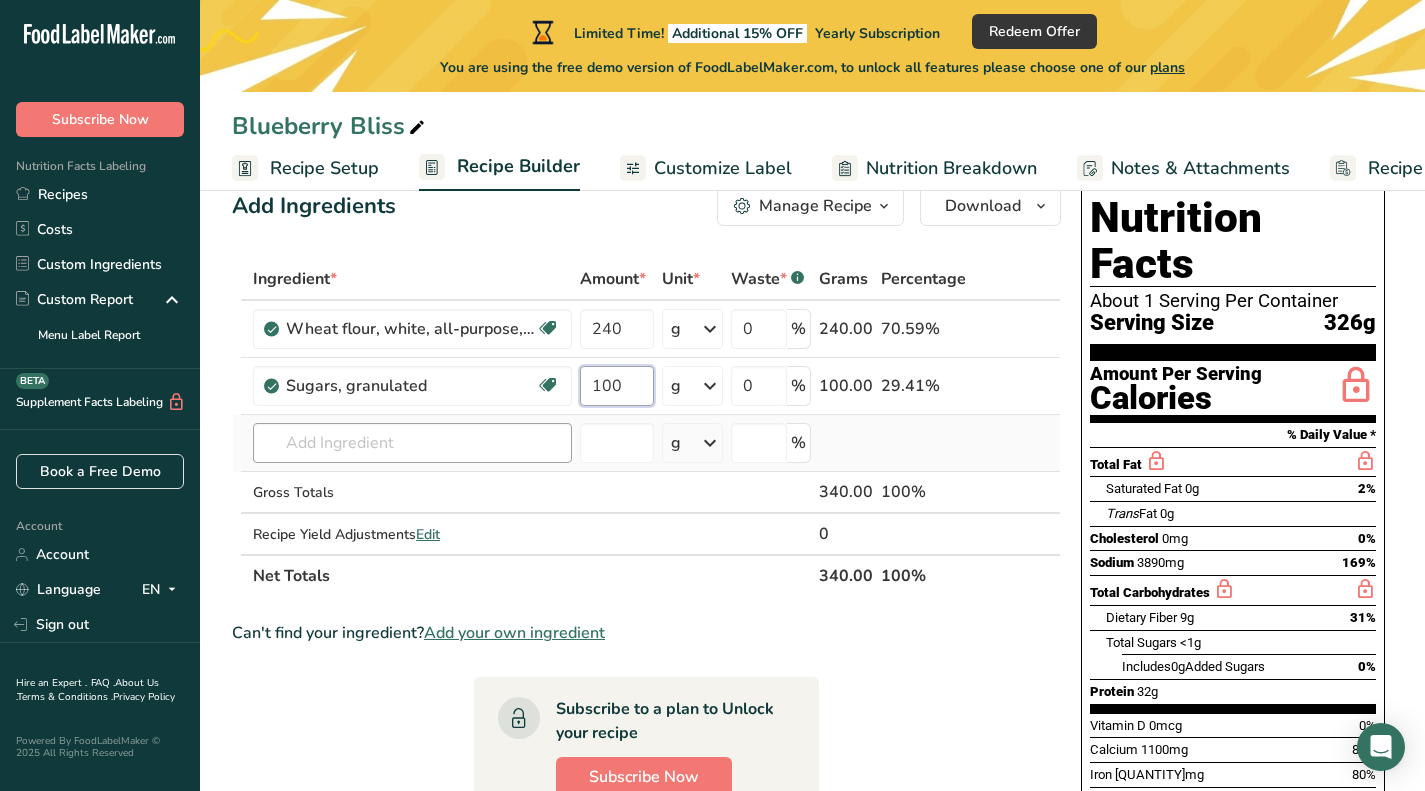 type on "100" 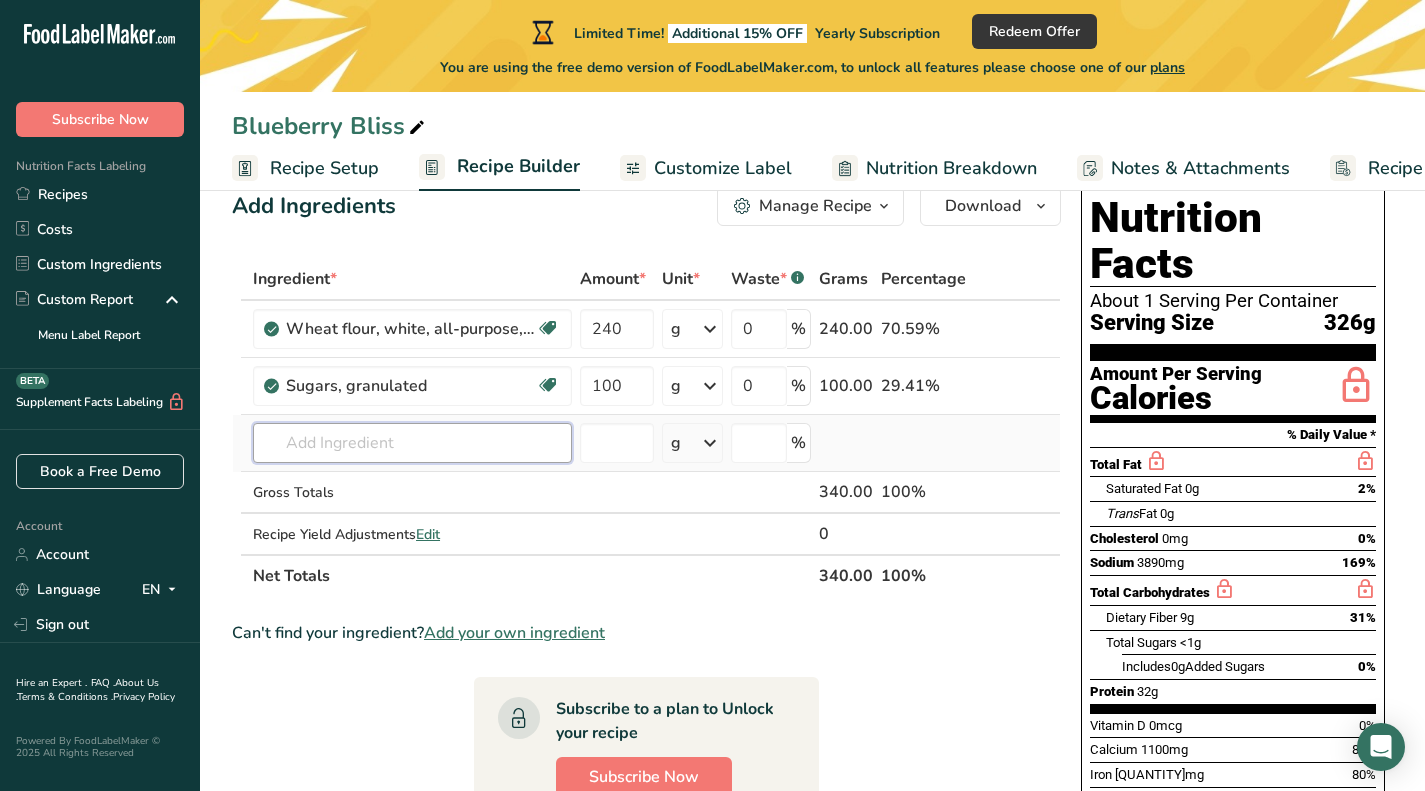 click on "Ingredient *
Amount *
Unit *
Waste *   .a-a{fill:#347362;}.b-a{fill:#fff;}          Grams
Percentage
Wheat flour, white, all-purpose, self-rising, enriched
Dairy free
Vegan
Vegetarian
Soy free
[NUMBER]
g
Portions
1 cup
Weight Units
g
kg
mg
See more
Volume Units
l
Volume units require a density conversion. If you know your ingredient's density enter it below. Otherwise, click on "RIA" our AI Regulatory bot - she will be able to help you
lb/ft3
g/cm3
Confirm
mL
lb/ft3
[NUMBER]" at bounding box center (646, 427) 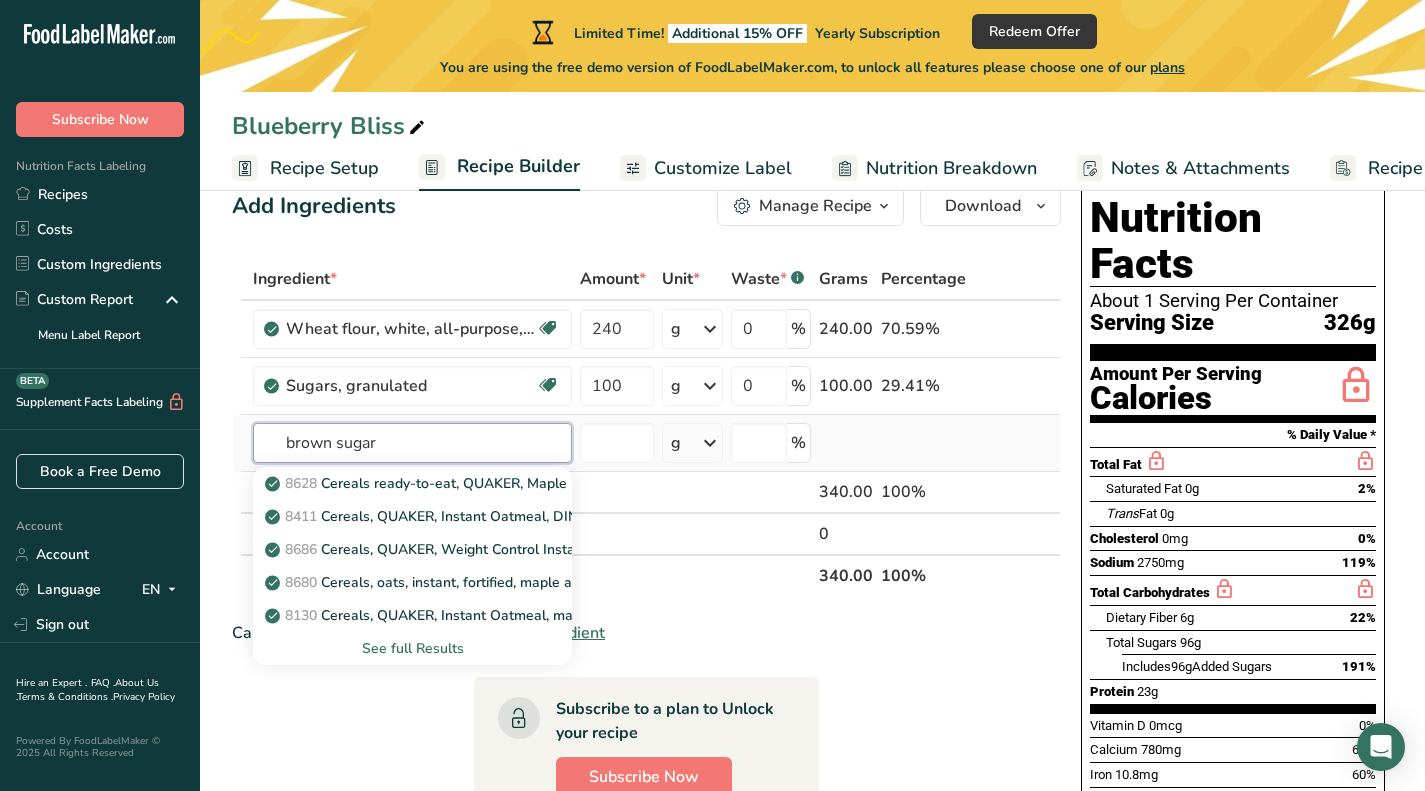 type on "brown sugar" 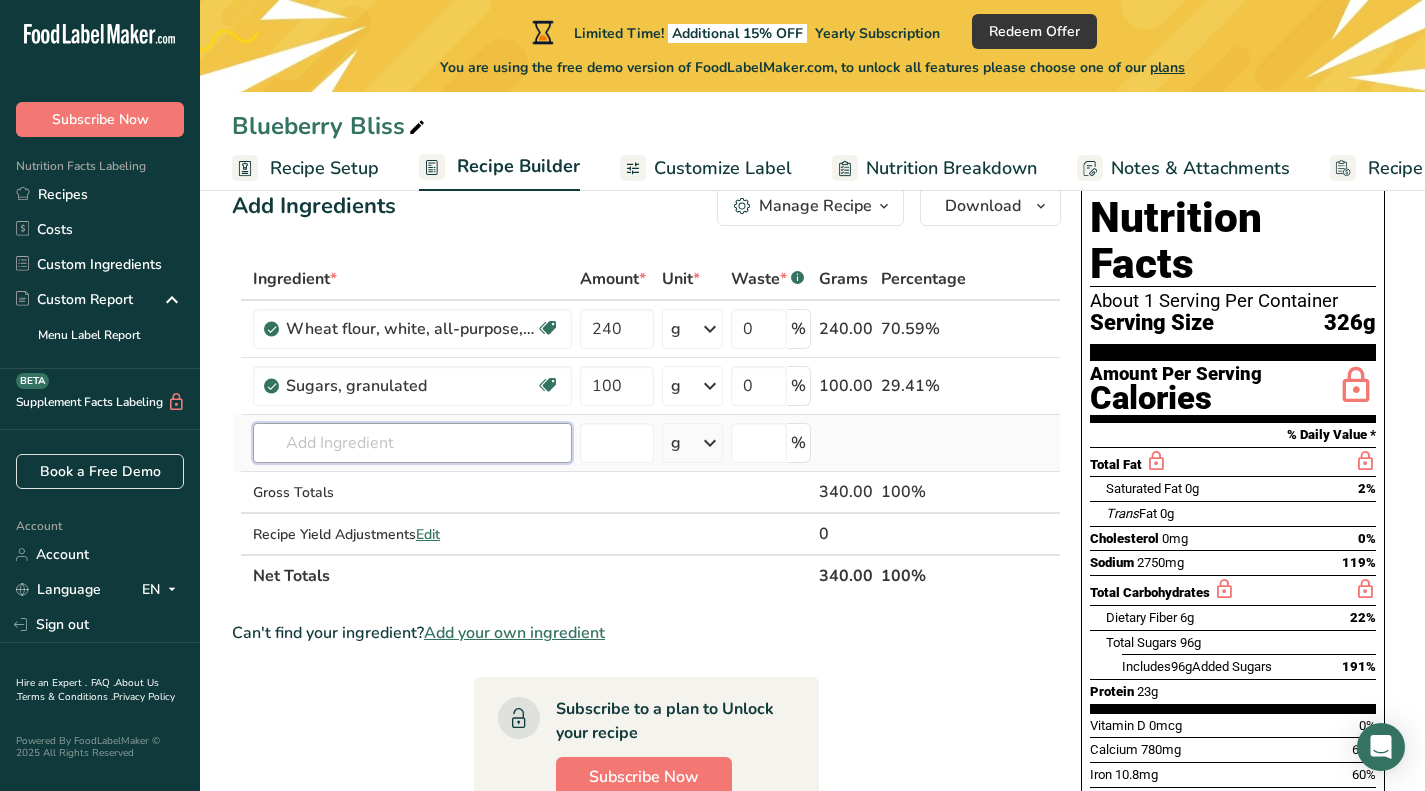 click at bounding box center (412, 443) 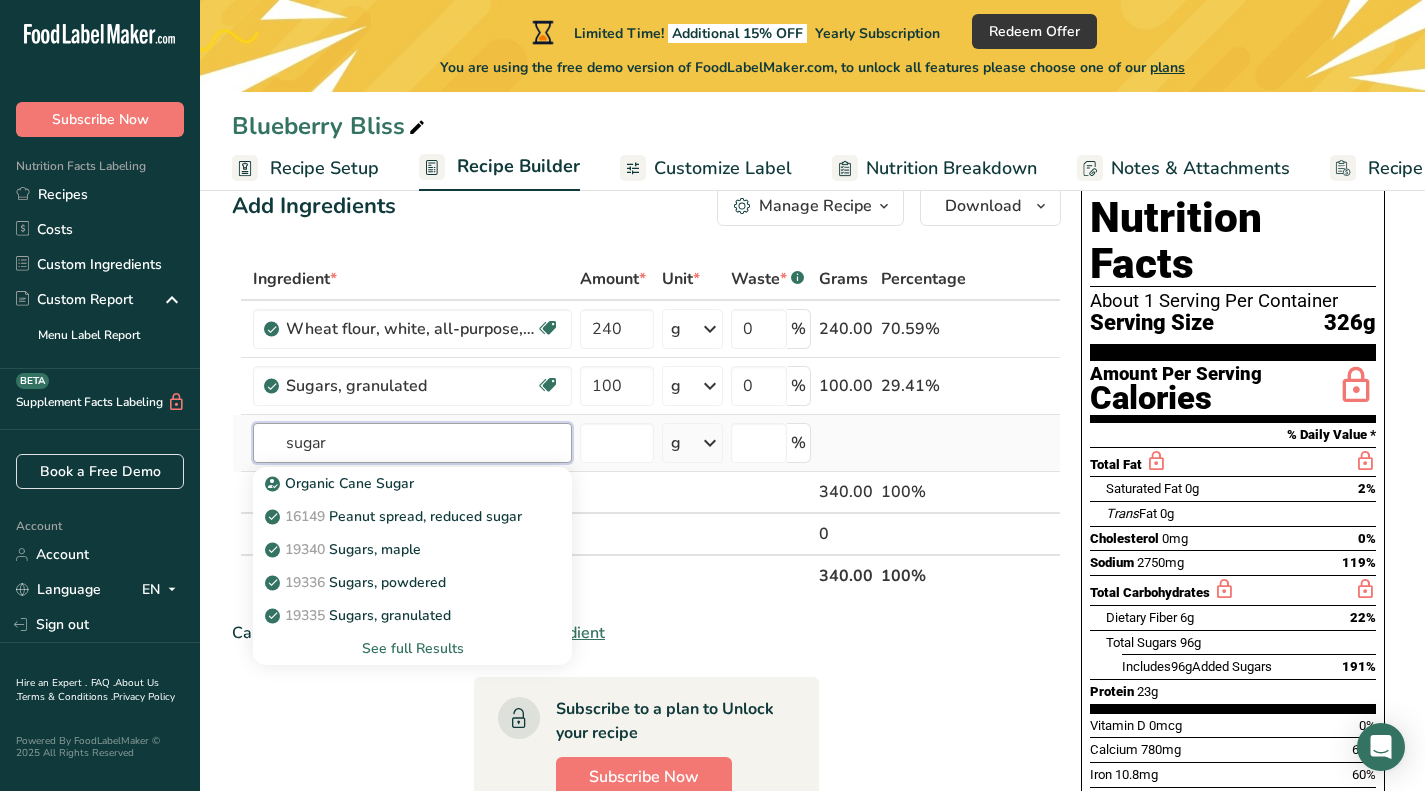 type on "sugar" 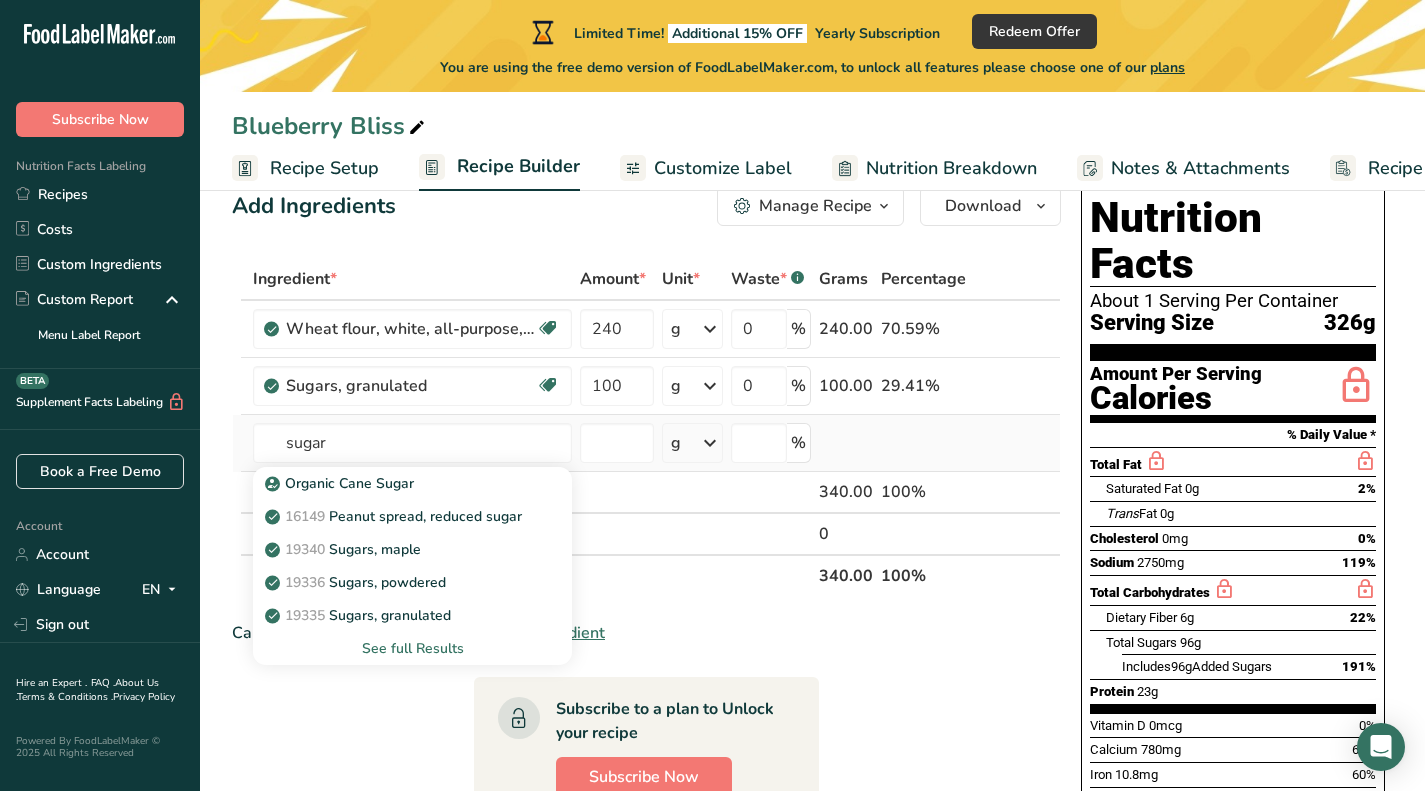 type 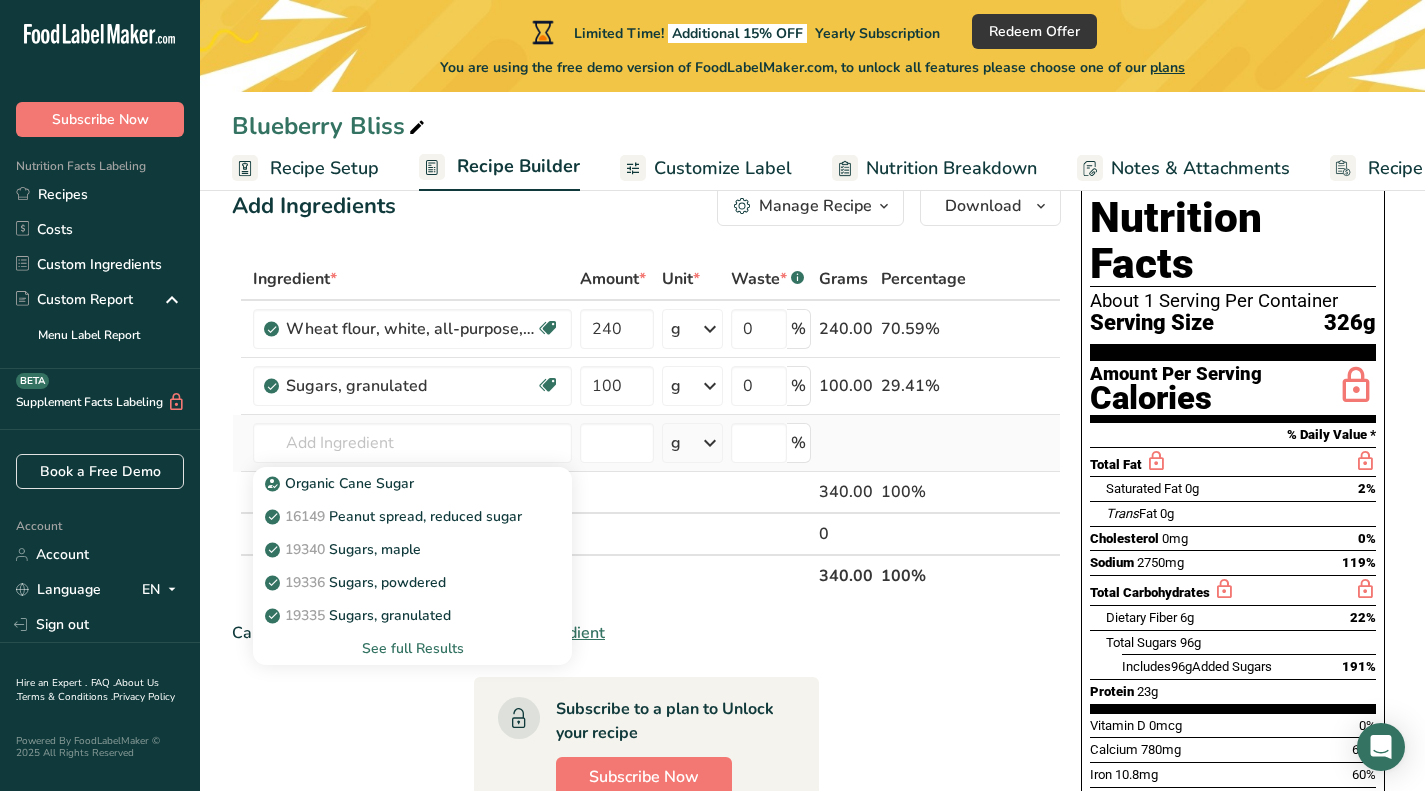click on "See full Results" at bounding box center [412, 648] 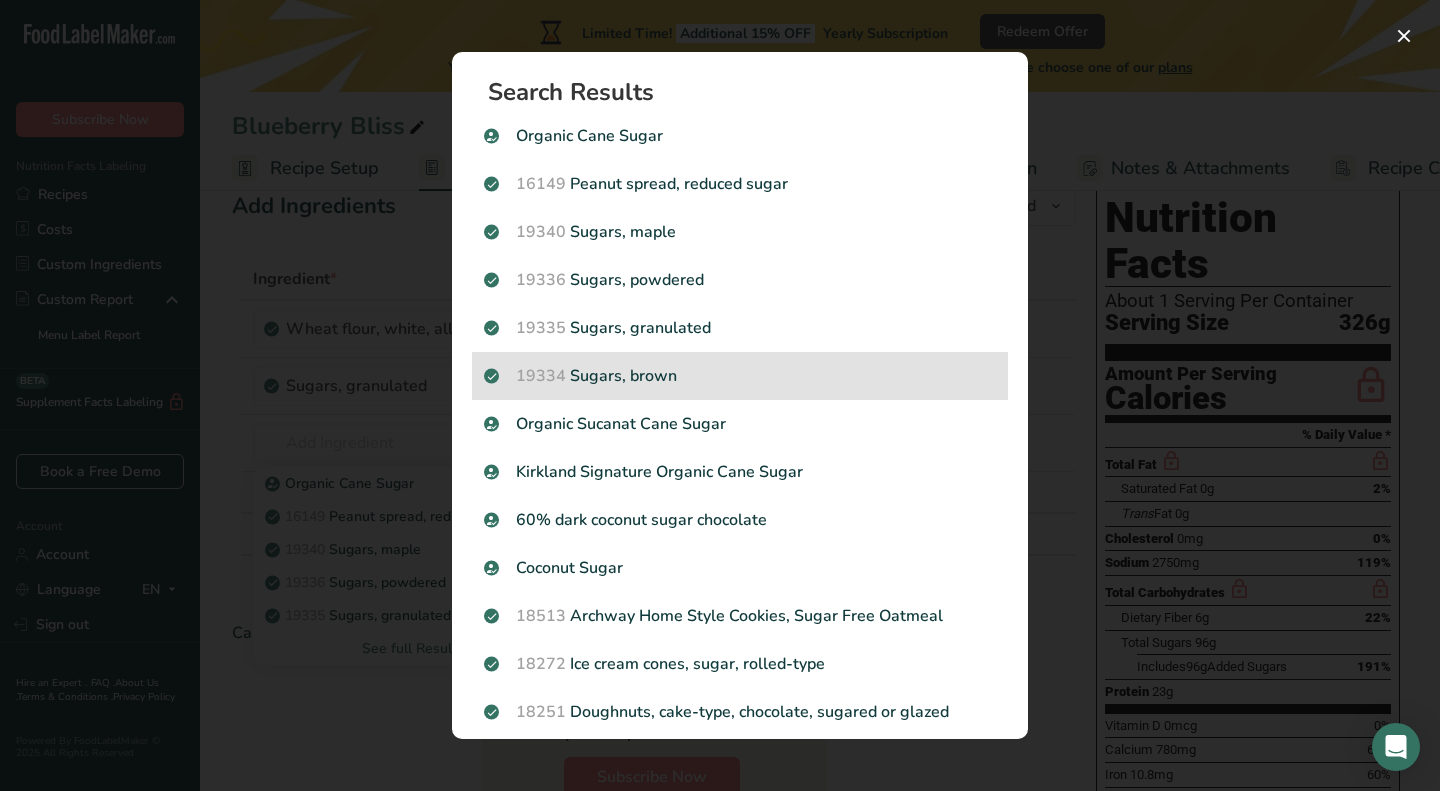click on "19334
Sugars, brown" at bounding box center [740, 376] 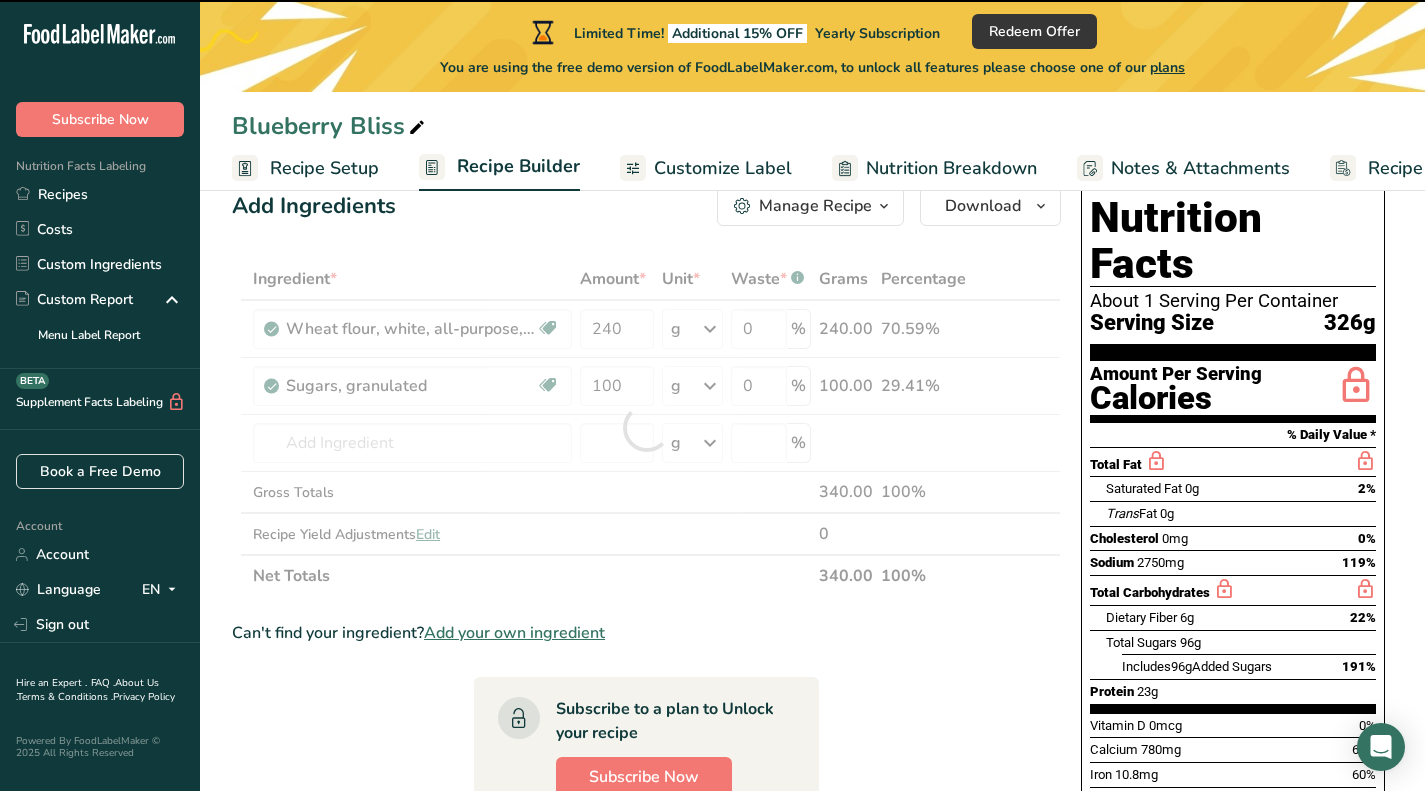 type on "0" 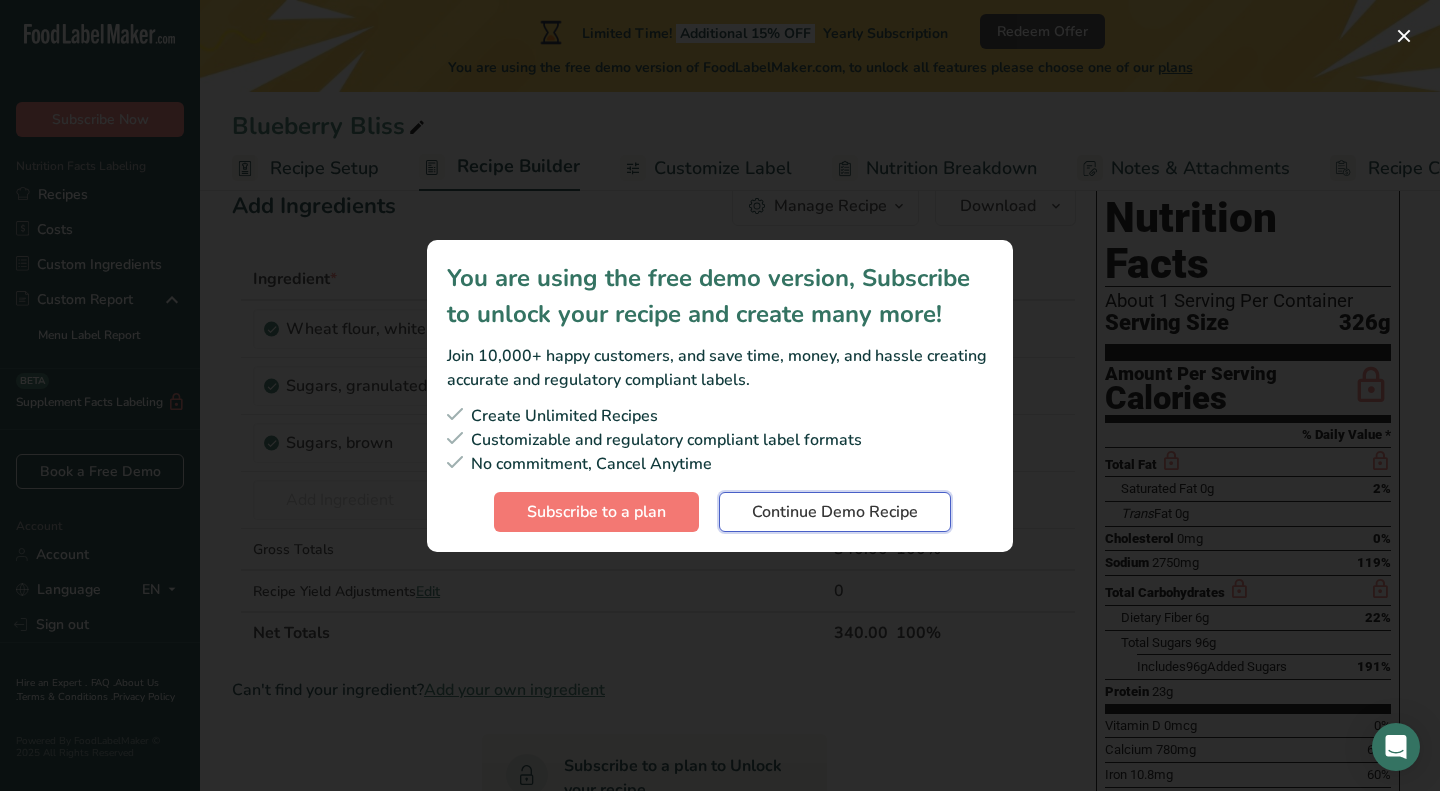 click on "Continue Demo Recipe" at bounding box center (835, 512) 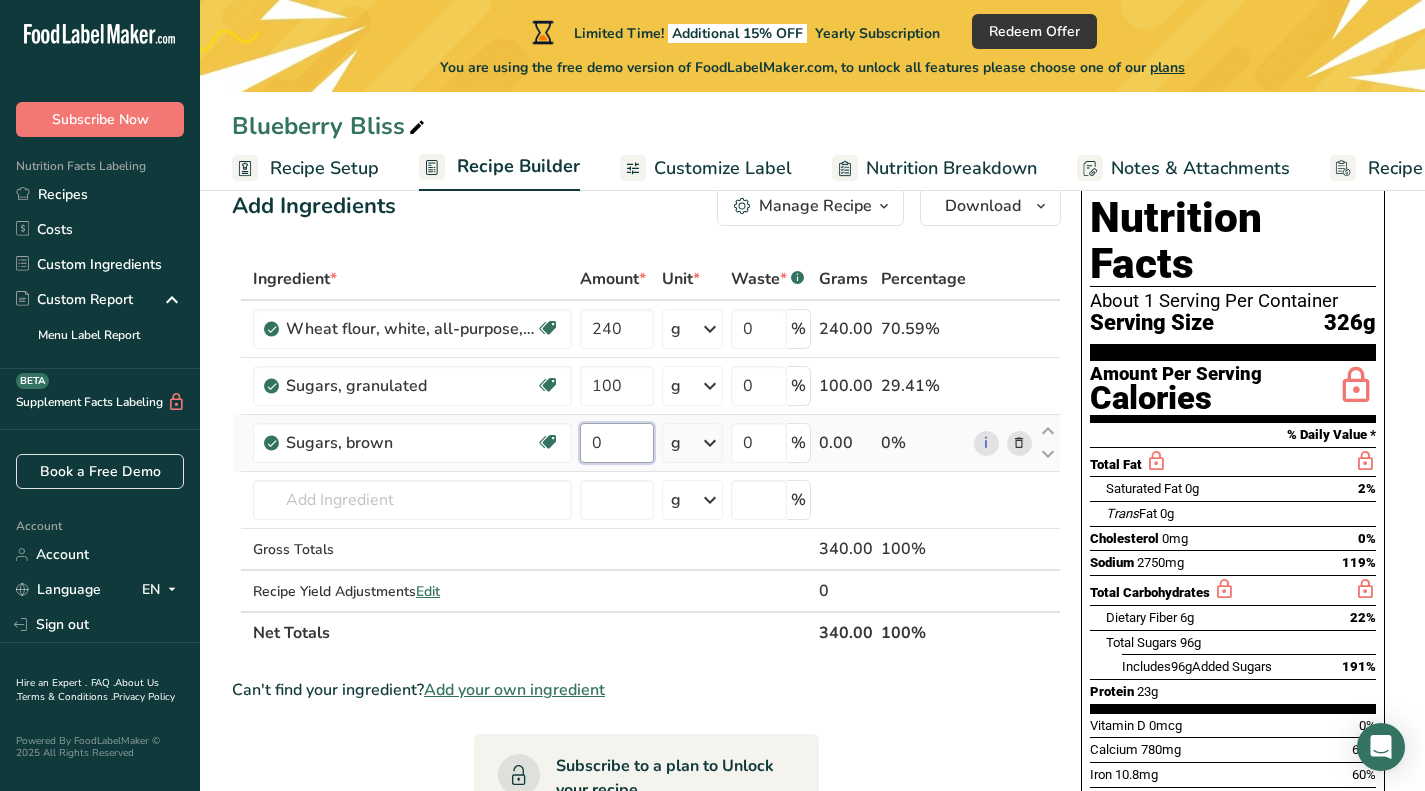 click on "0" at bounding box center [617, 443] 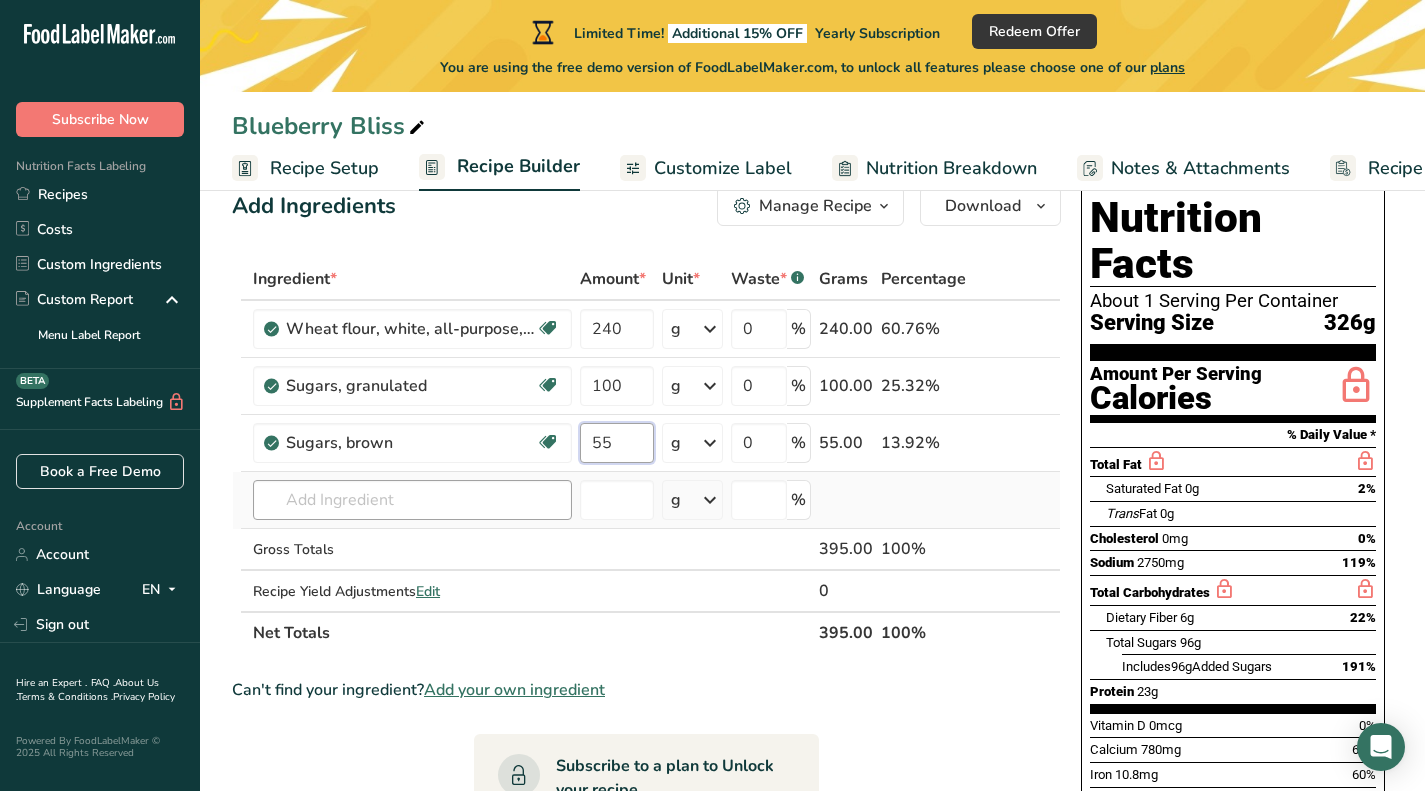 type on "55" 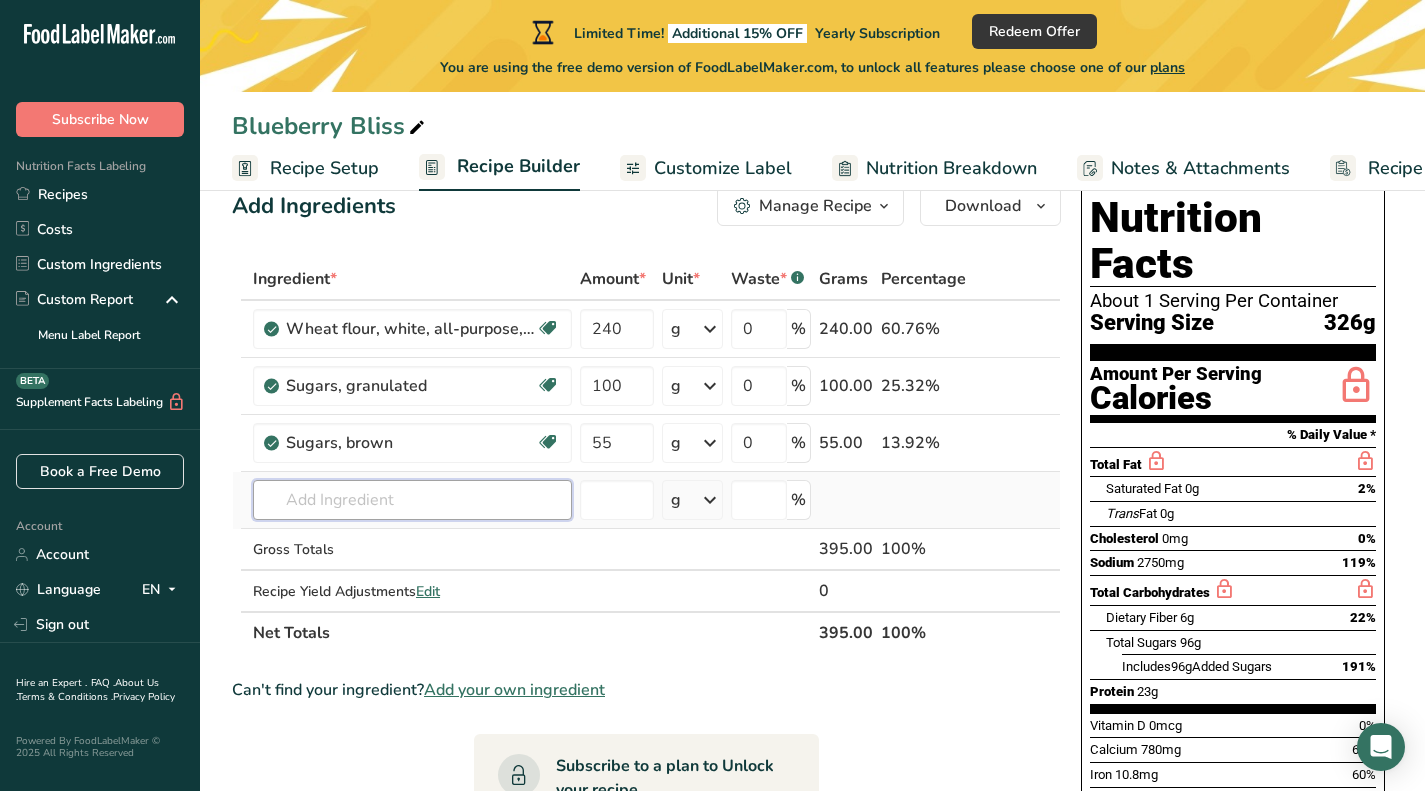 click on "Ingredient *
Amount *
Unit *
Waste *   .a-a{fill:#347362;}.b-a{fill:#fff;}          Grams
Percentage
Wheat flour, white, all-purpose, self-rising, enriched
Dairy free
Vegan
Vegetarian
Soy free
[NUMBER]
g
Portions
1 cup
Weight Units
g
kg
mg
See more
Volume Units
l
Volume units require a density conversion. If you know your ingredient's density enter it below. Otherwise, click on "RIA" our AI Regulatory bot - she will be able to help you
lb/ft3
g/cm3
Confirm
mL
lb/ft3
[NUMBER]" at bounding box center (646, 456) 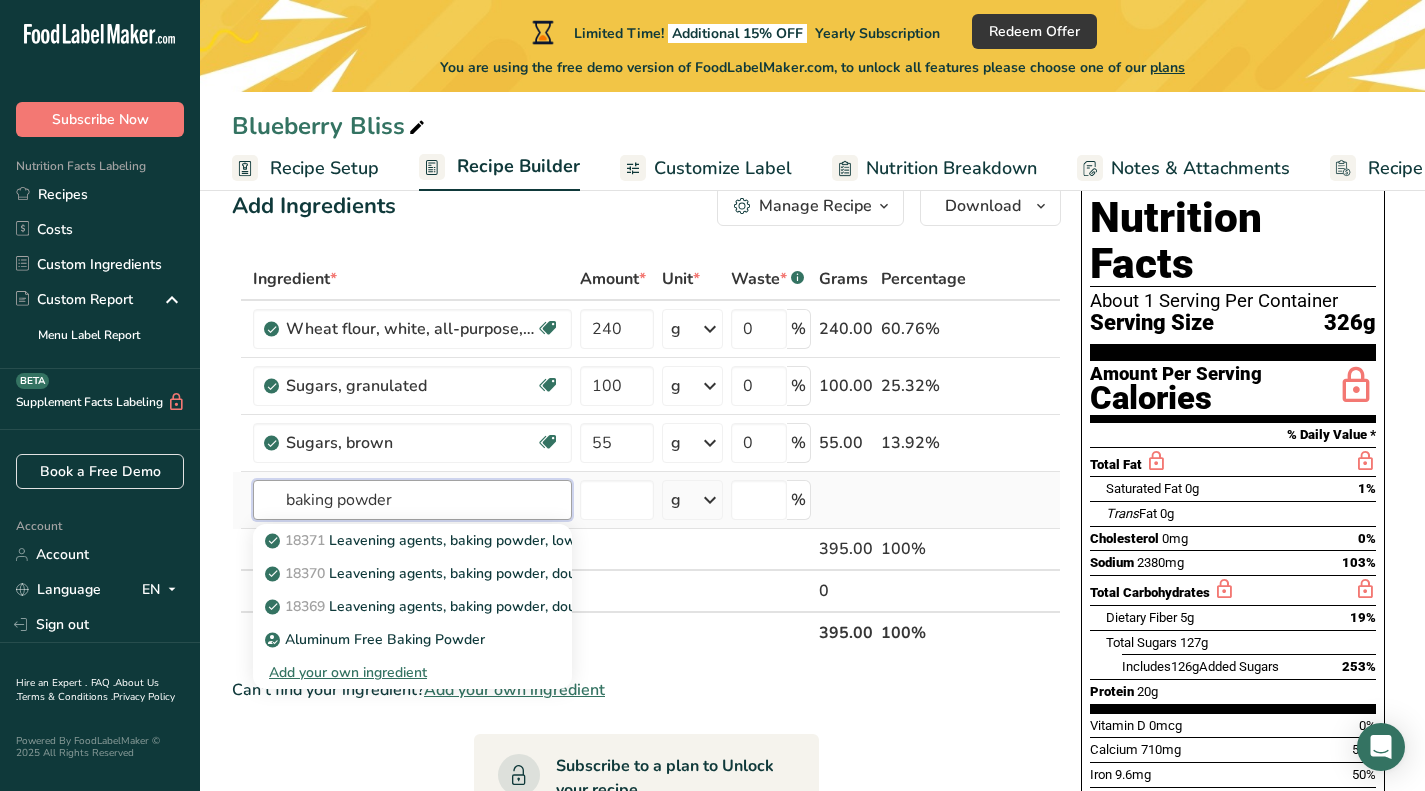 type on "baking powder" 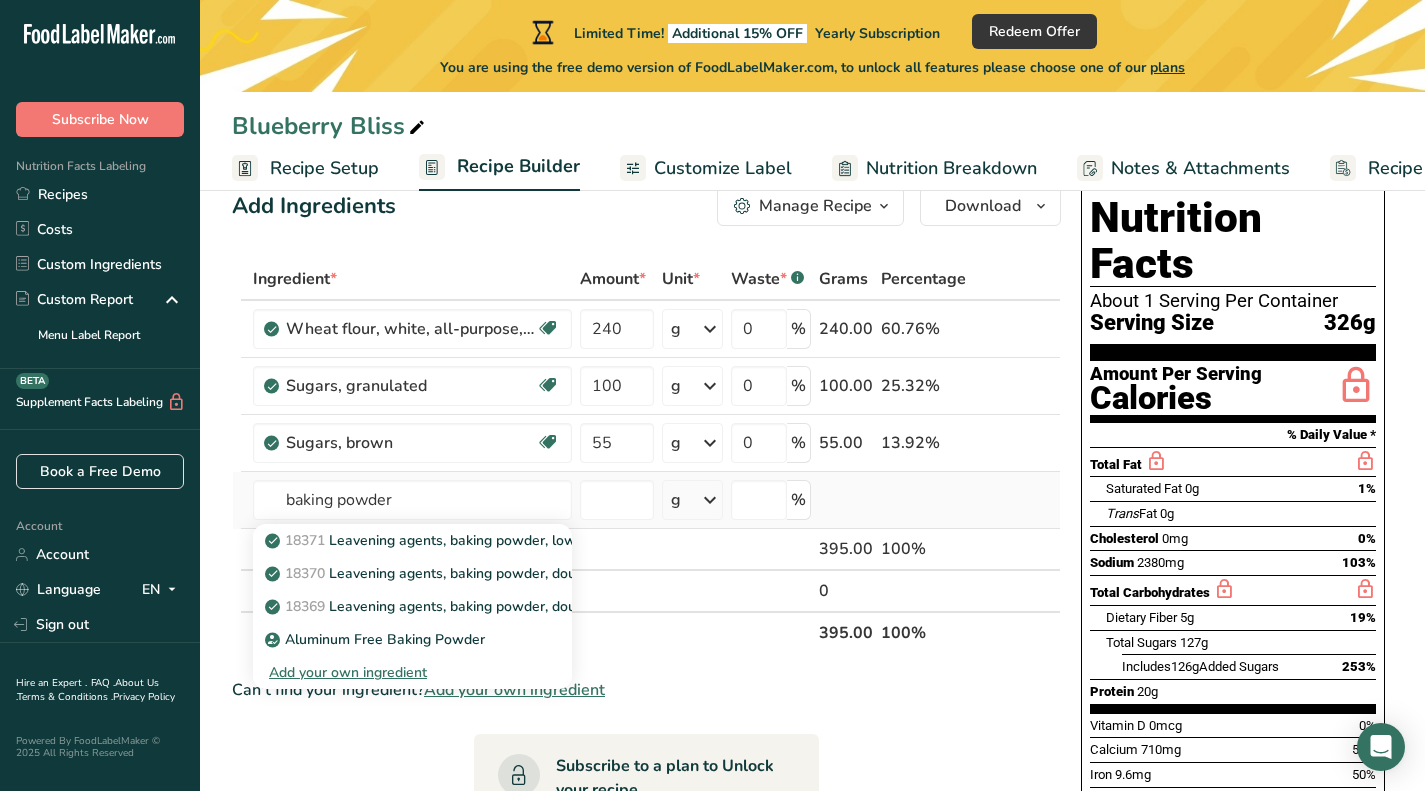 type 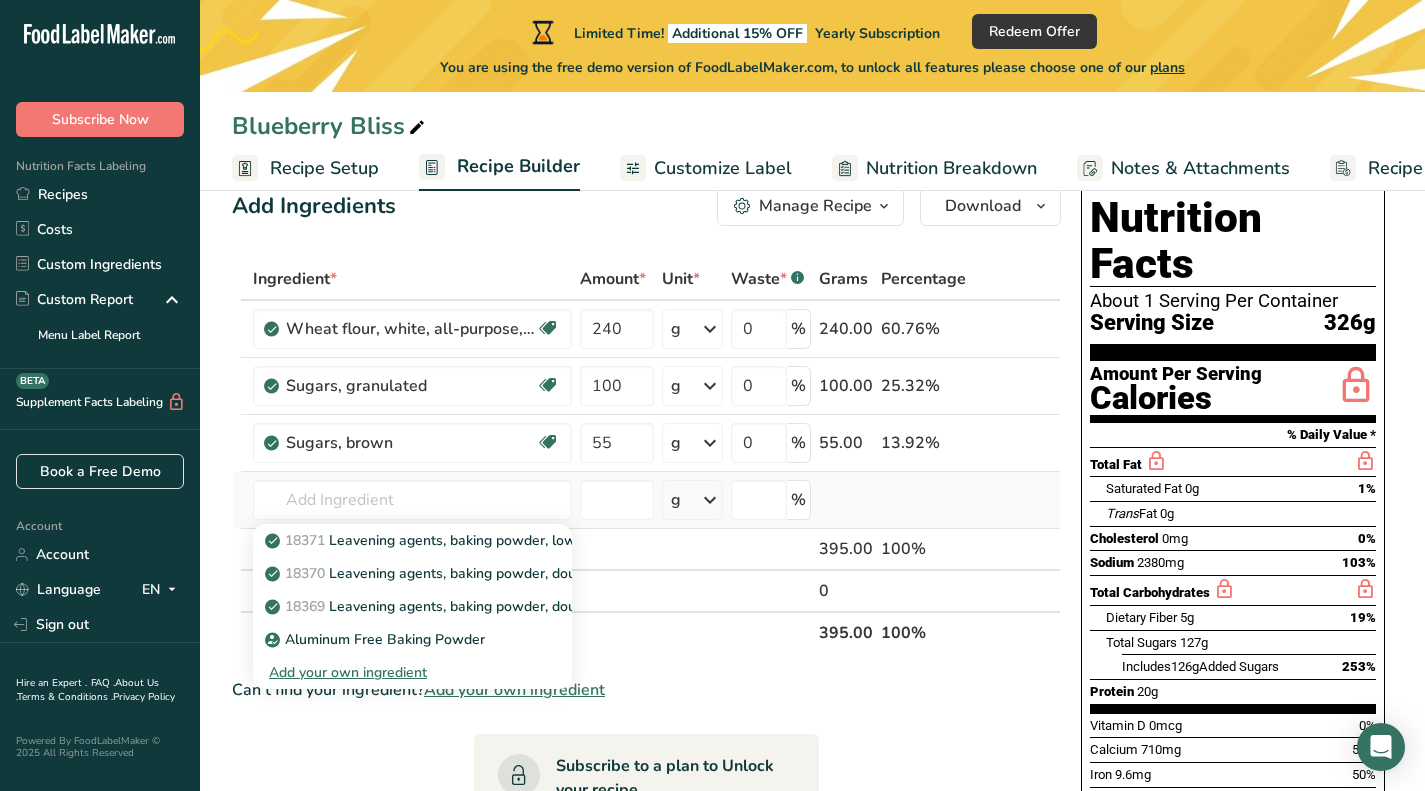 click on "Add your own ingredient" at bounding box center [412, 672] 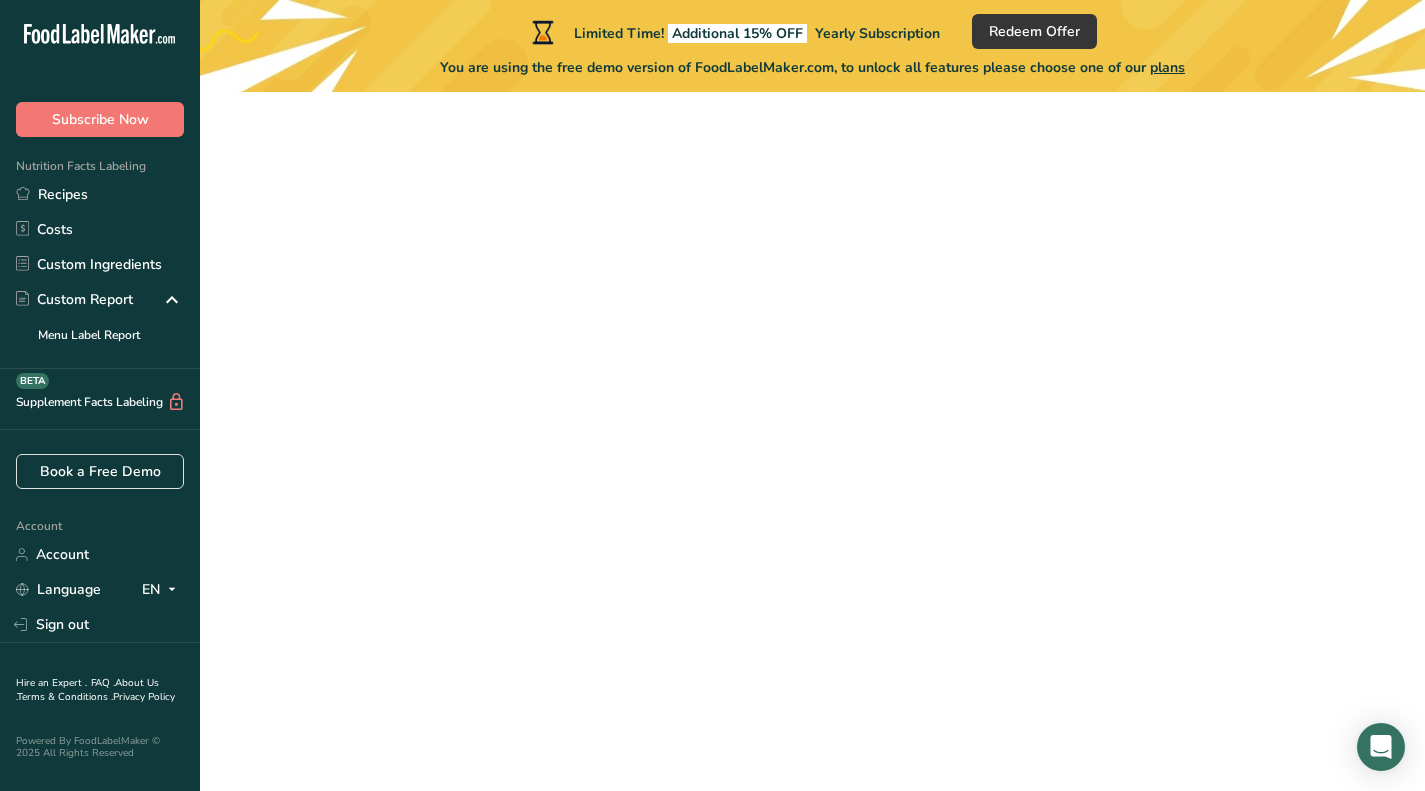 scroll, scrollTop: 0, scrollLeft: 0, axis: both 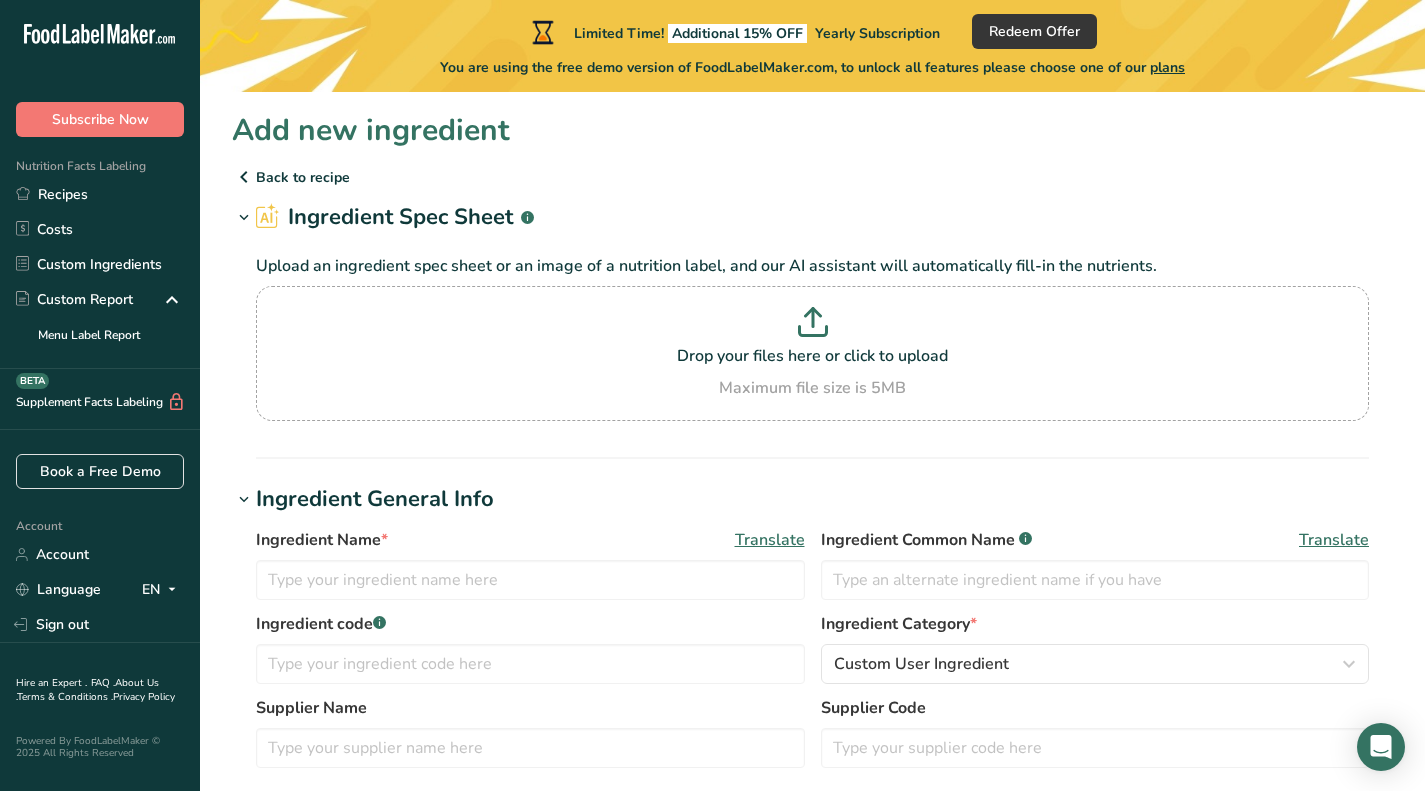 click at bounding box center [244, 177] 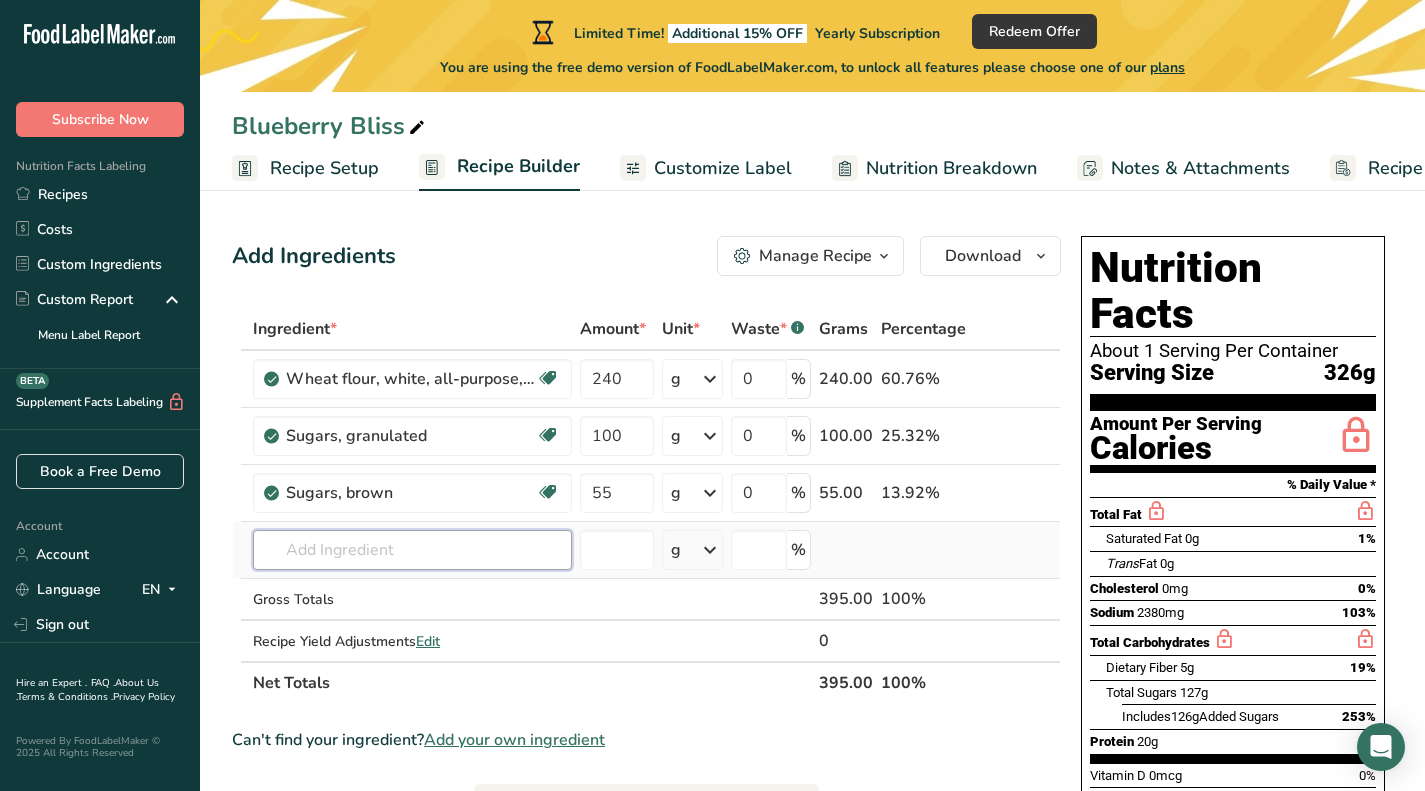 click at bounding box center (412, 550) 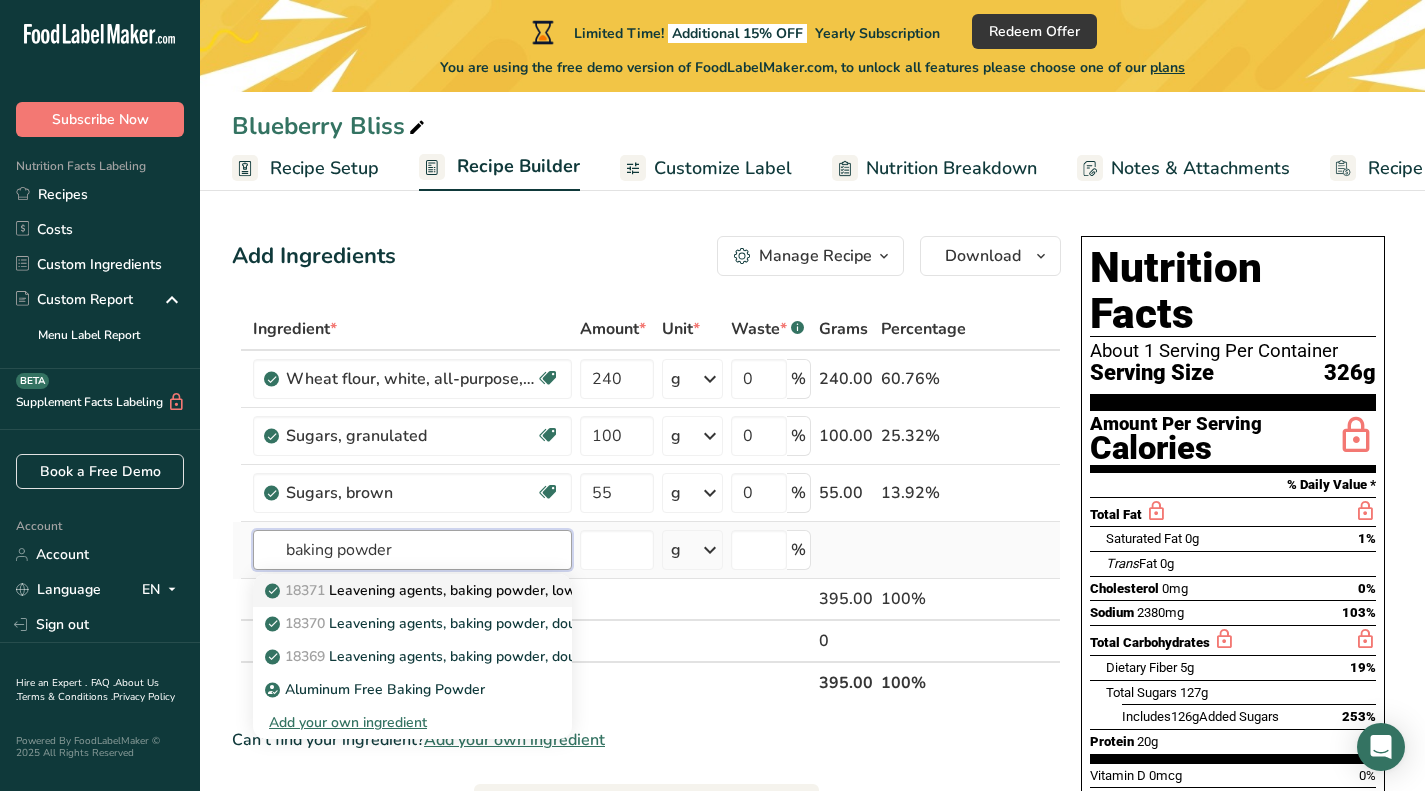 type on "baking powder" 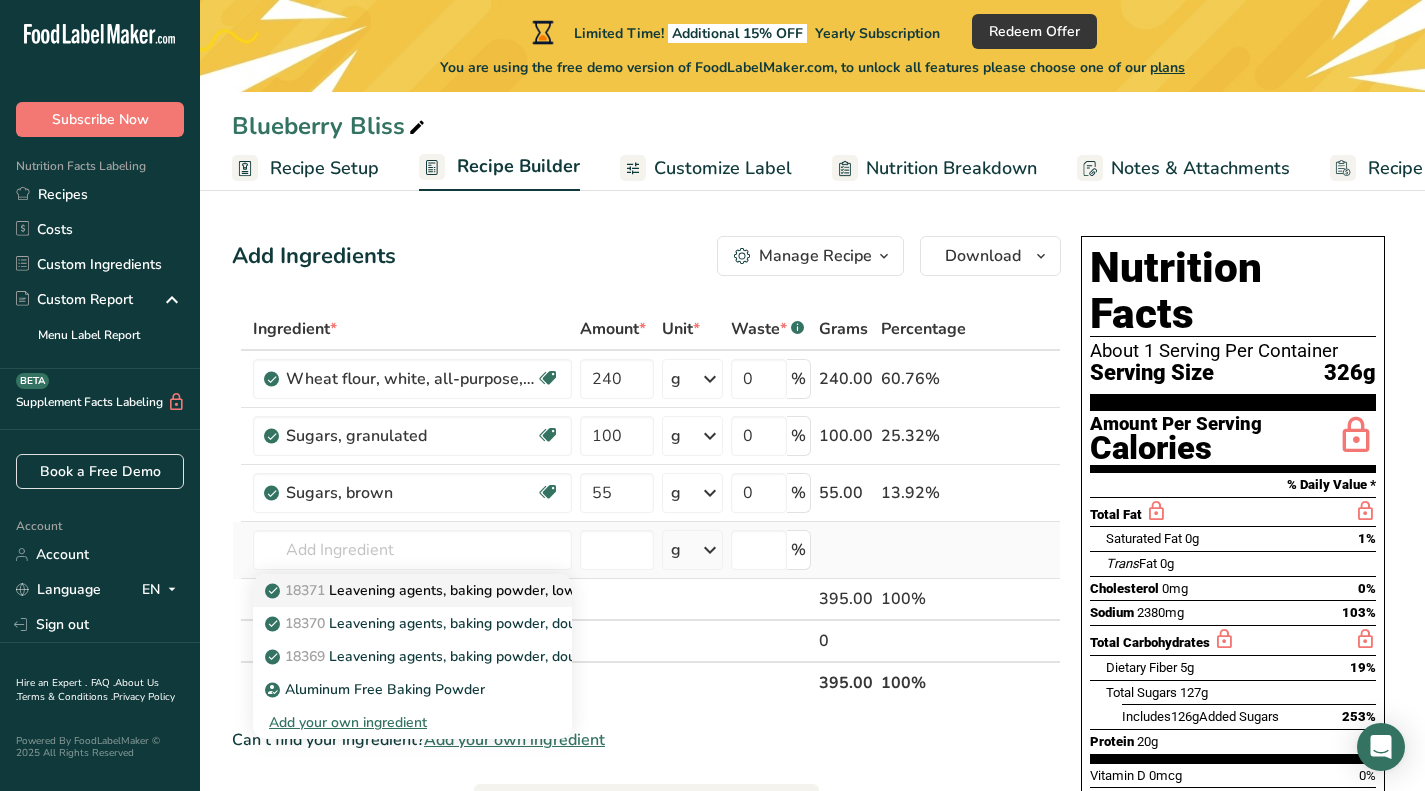 click on "18371
Leavening agents, baking powder, low-sodium" at bounding box center (448, 590) 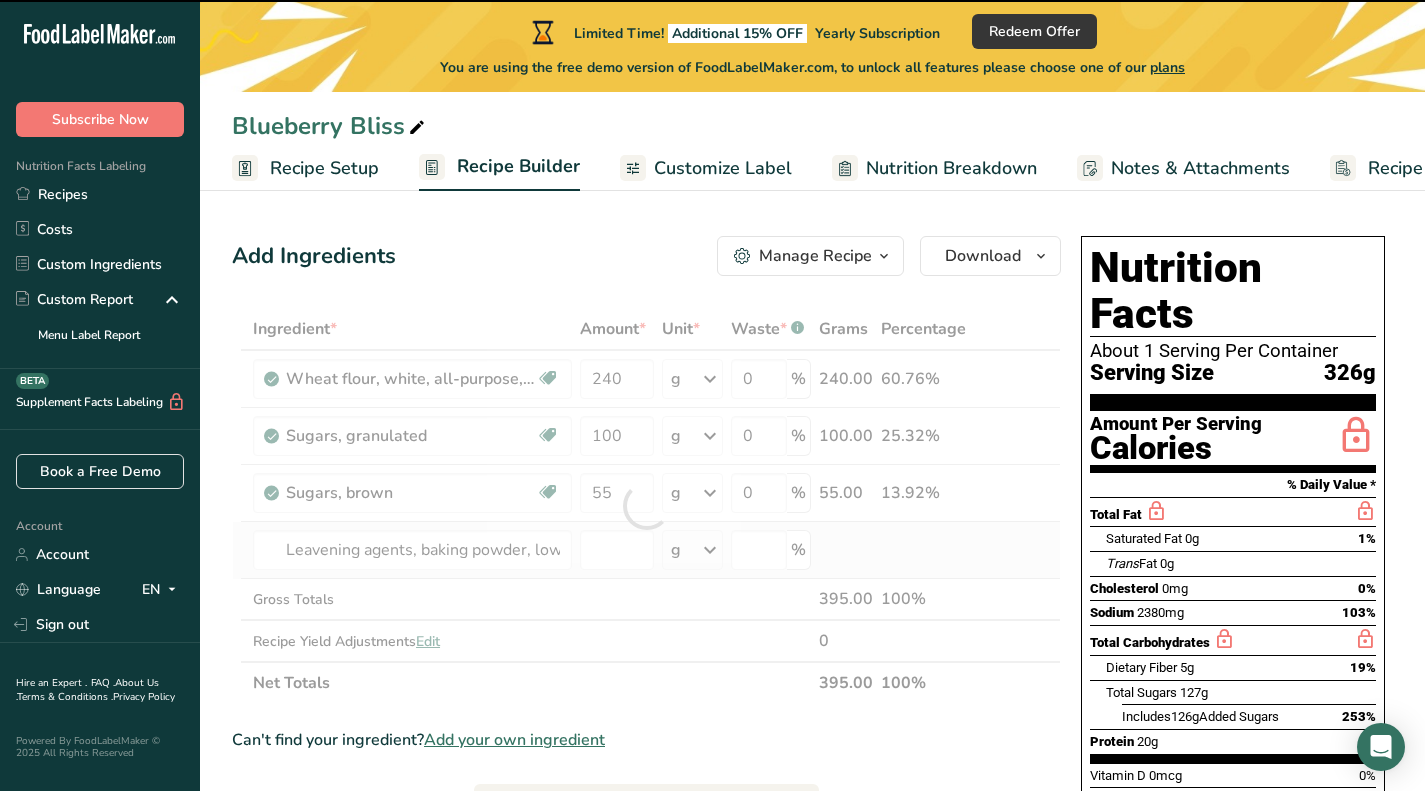 type on "0" 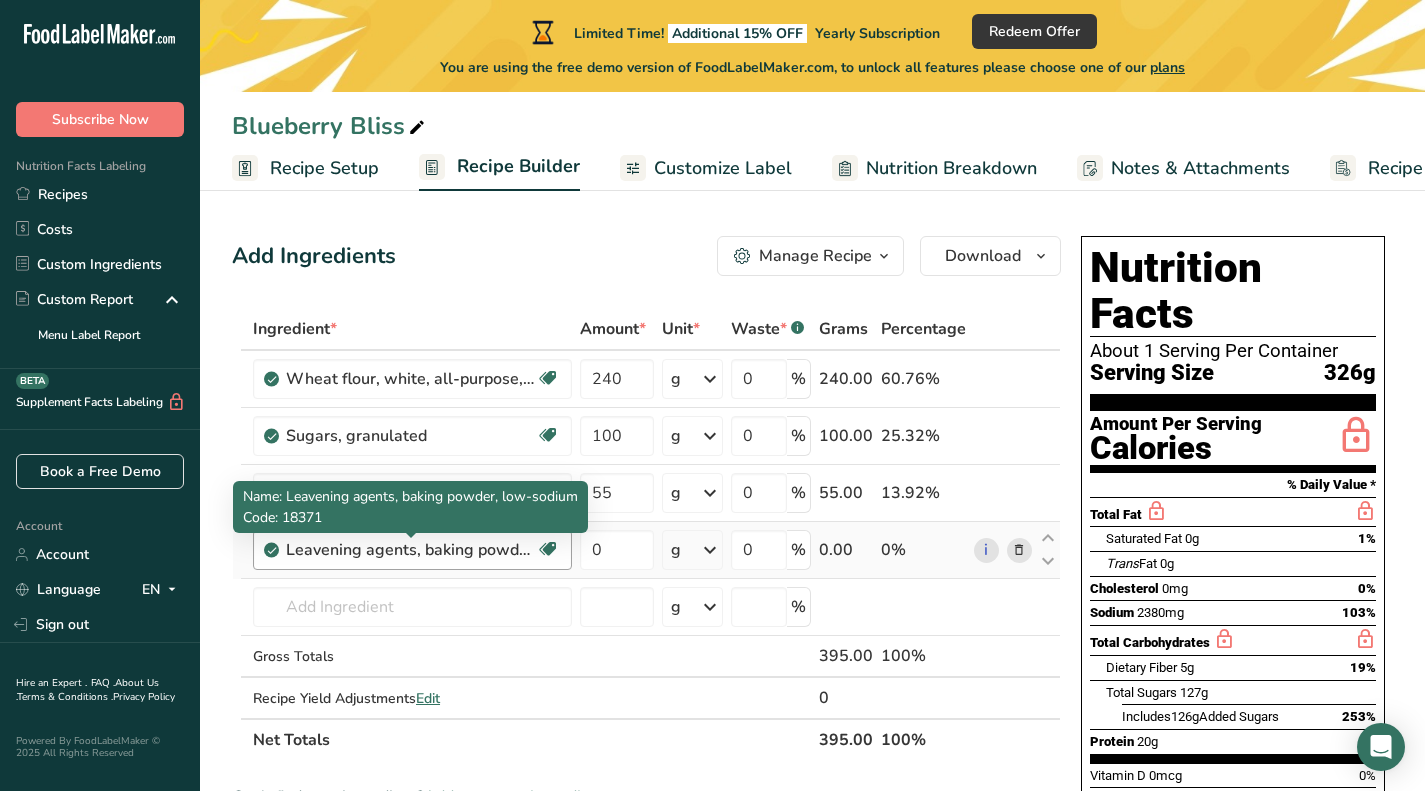 click on "Leavening agents, baking powder, low-sodium" at bounding box center (411, 550) 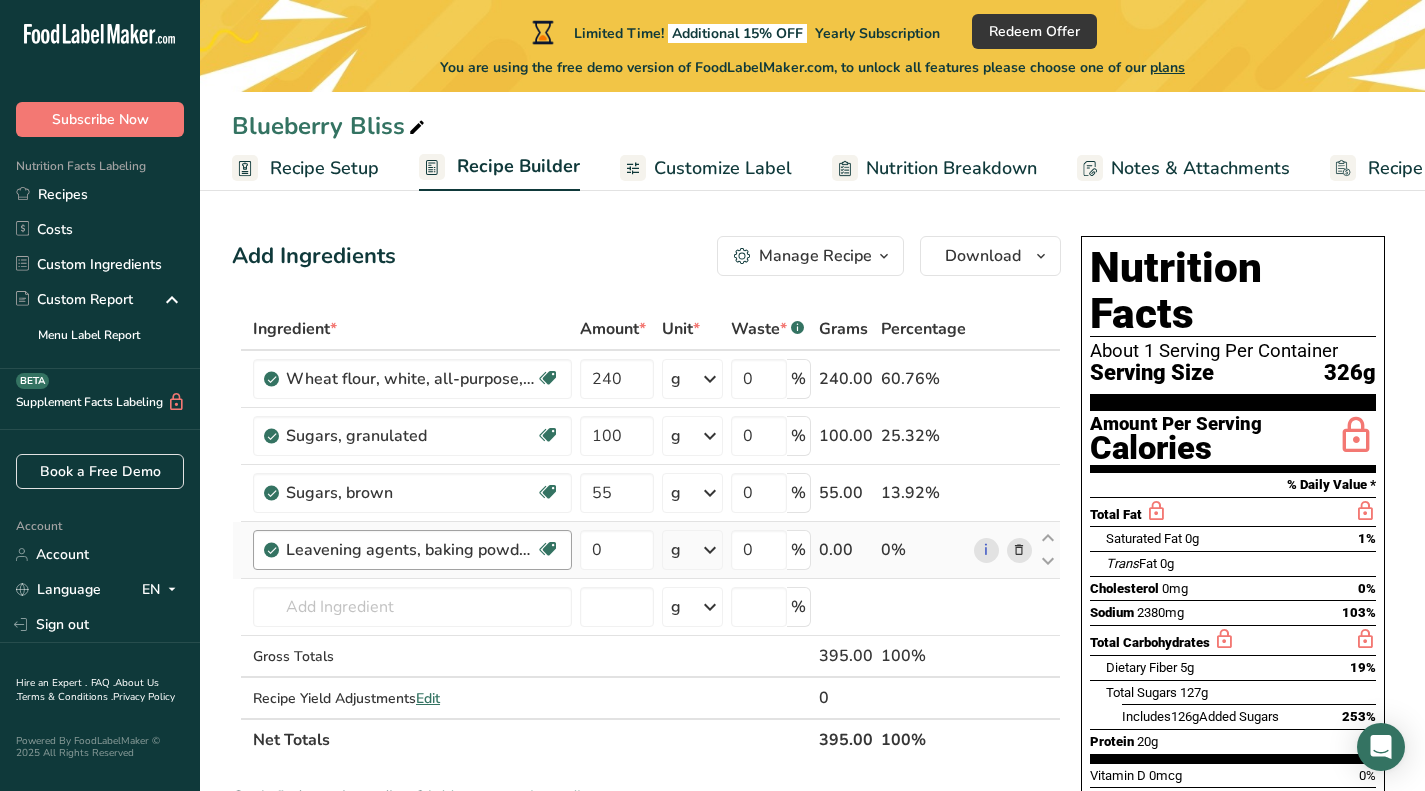 click on "Leavening agents, baking powder, low-sodium" at bounding box center (411, 550) 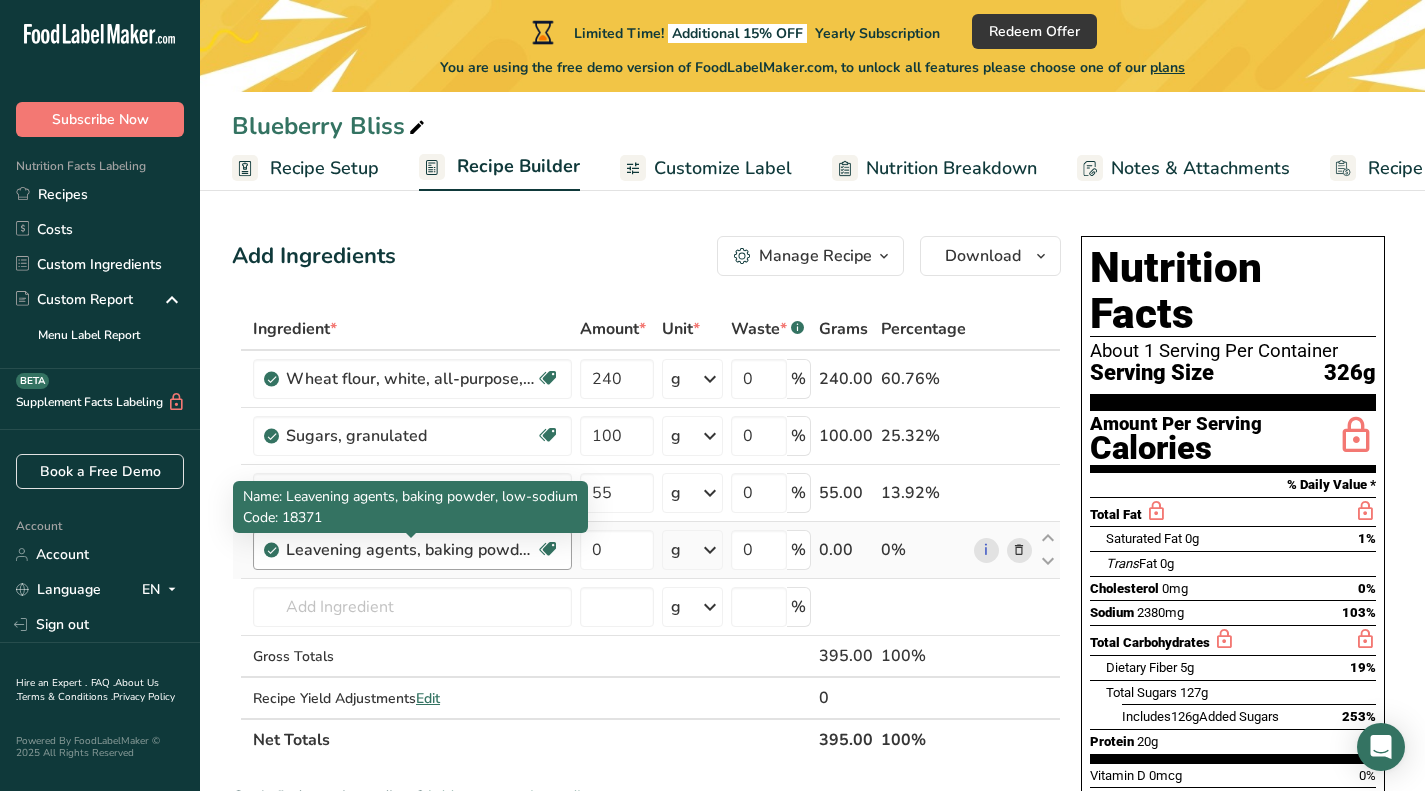 click on "Leavening agents, baking powder, low-sodium" at bounding box center (411, 550) 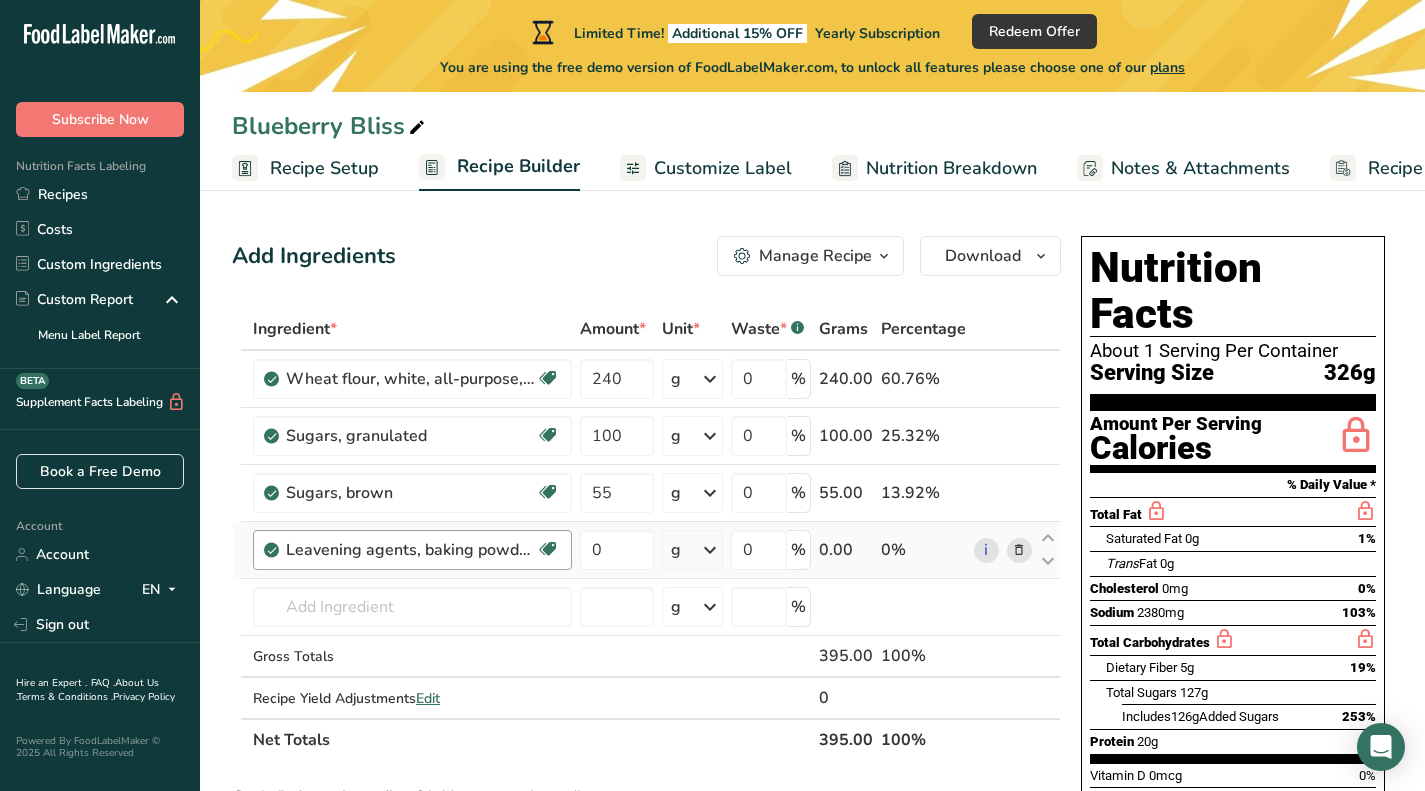 click on "Leavening agents, baking powder, low-sodium" at bounding box center [411, 550] 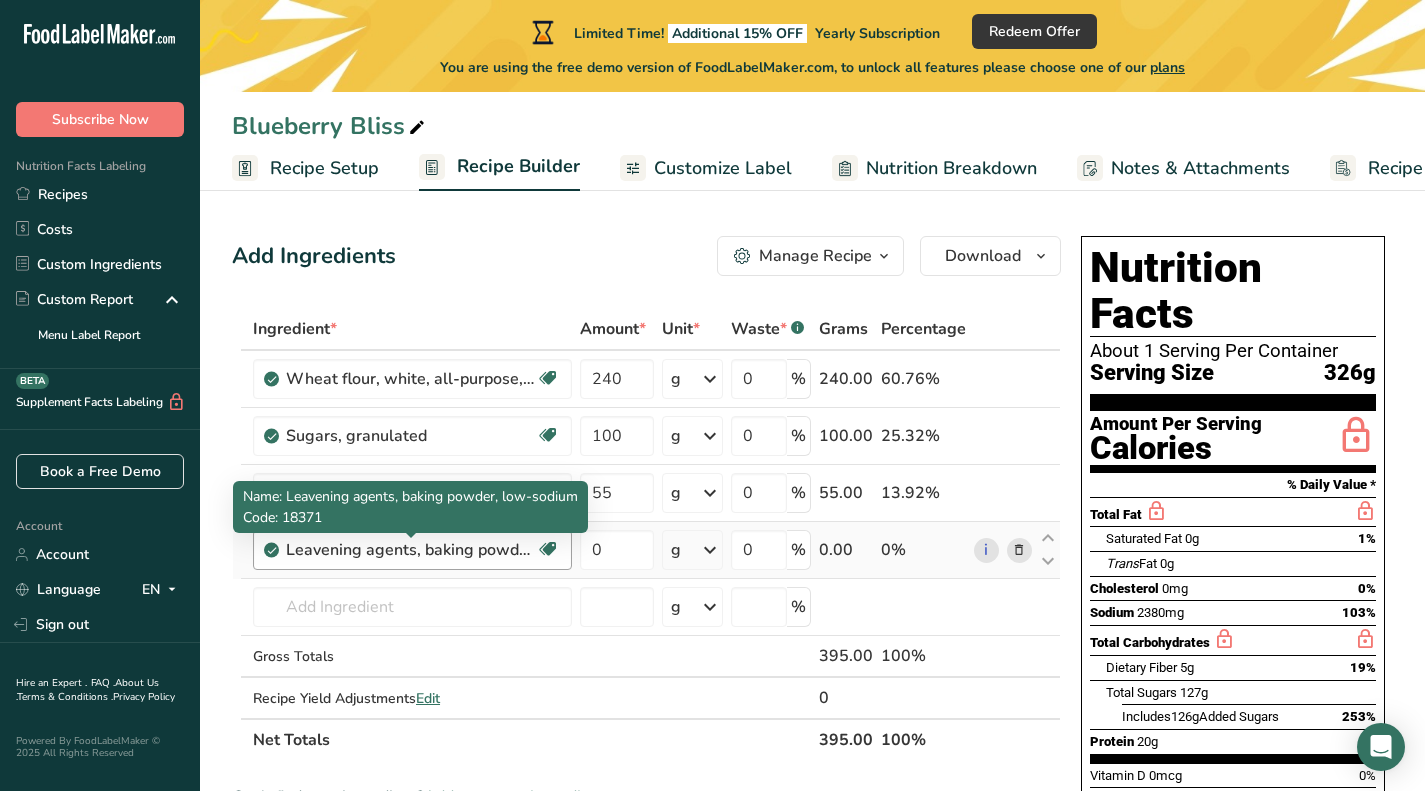click on "Leavening agents, baking powder, low-sodium" at bounding box center (411, 550) 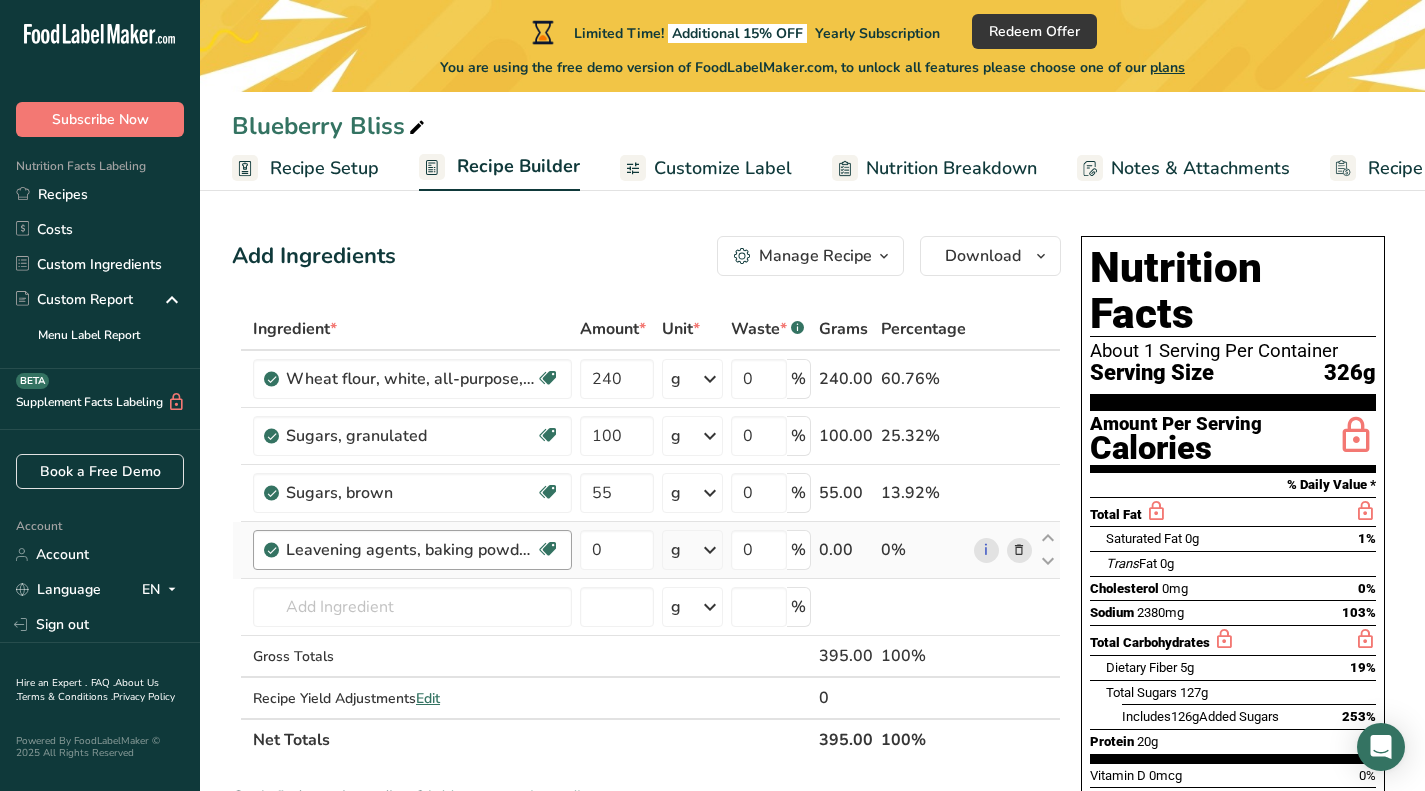 click on "Leavening agents, baking powder, low-sodium" at bounding box center [411, 550] 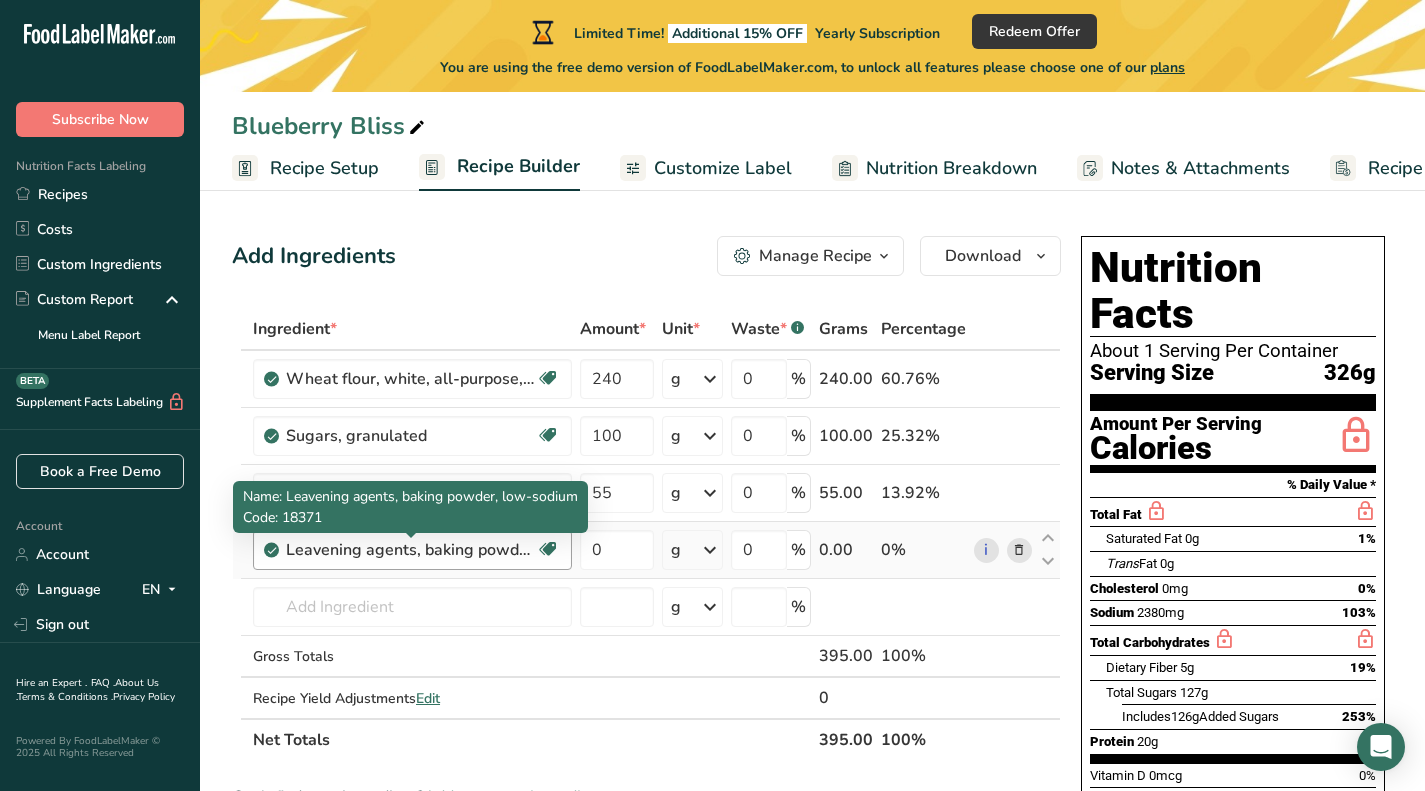 click on "Leavening agents, baking powder, low-sodium" at bounding box center (411, 550) 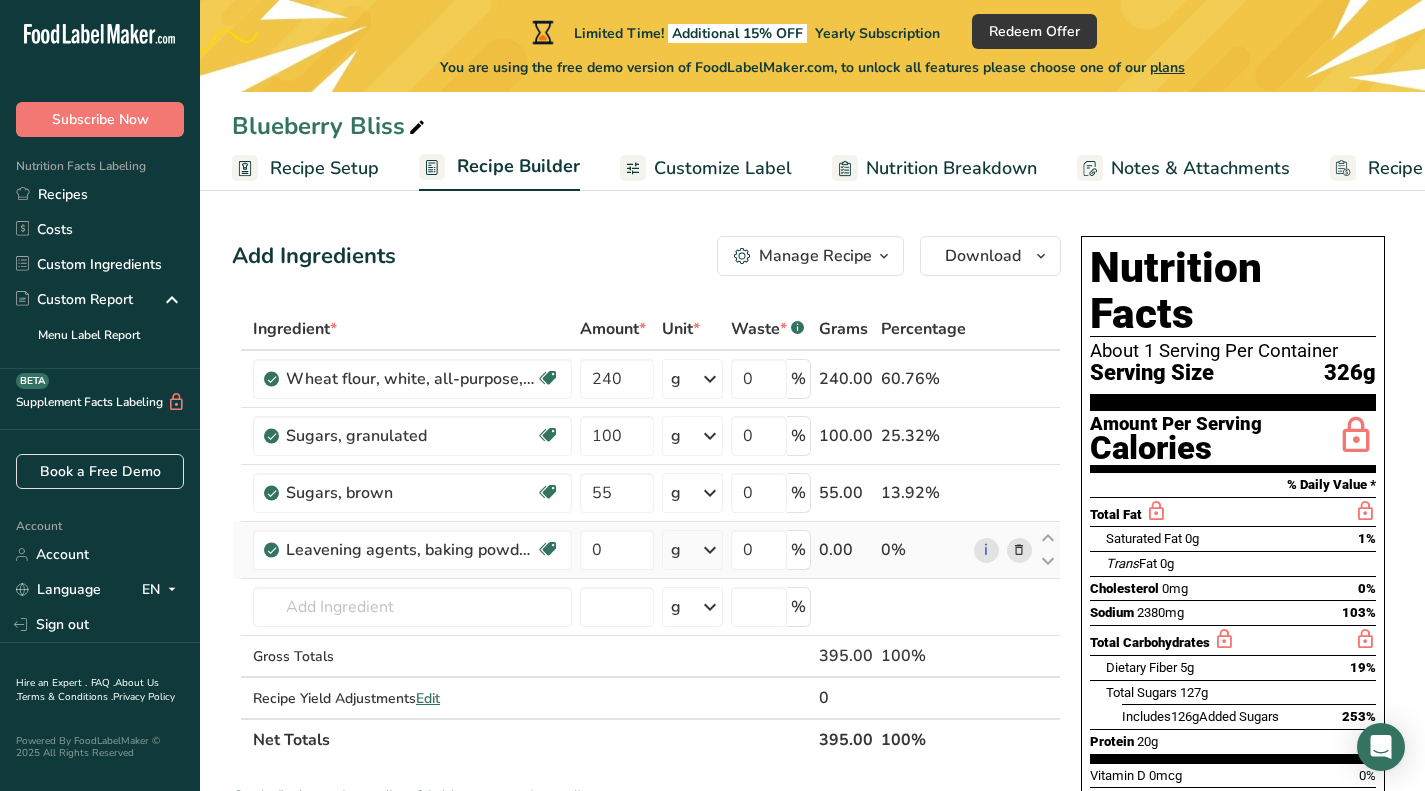 click at bounding box center (1019, 550) 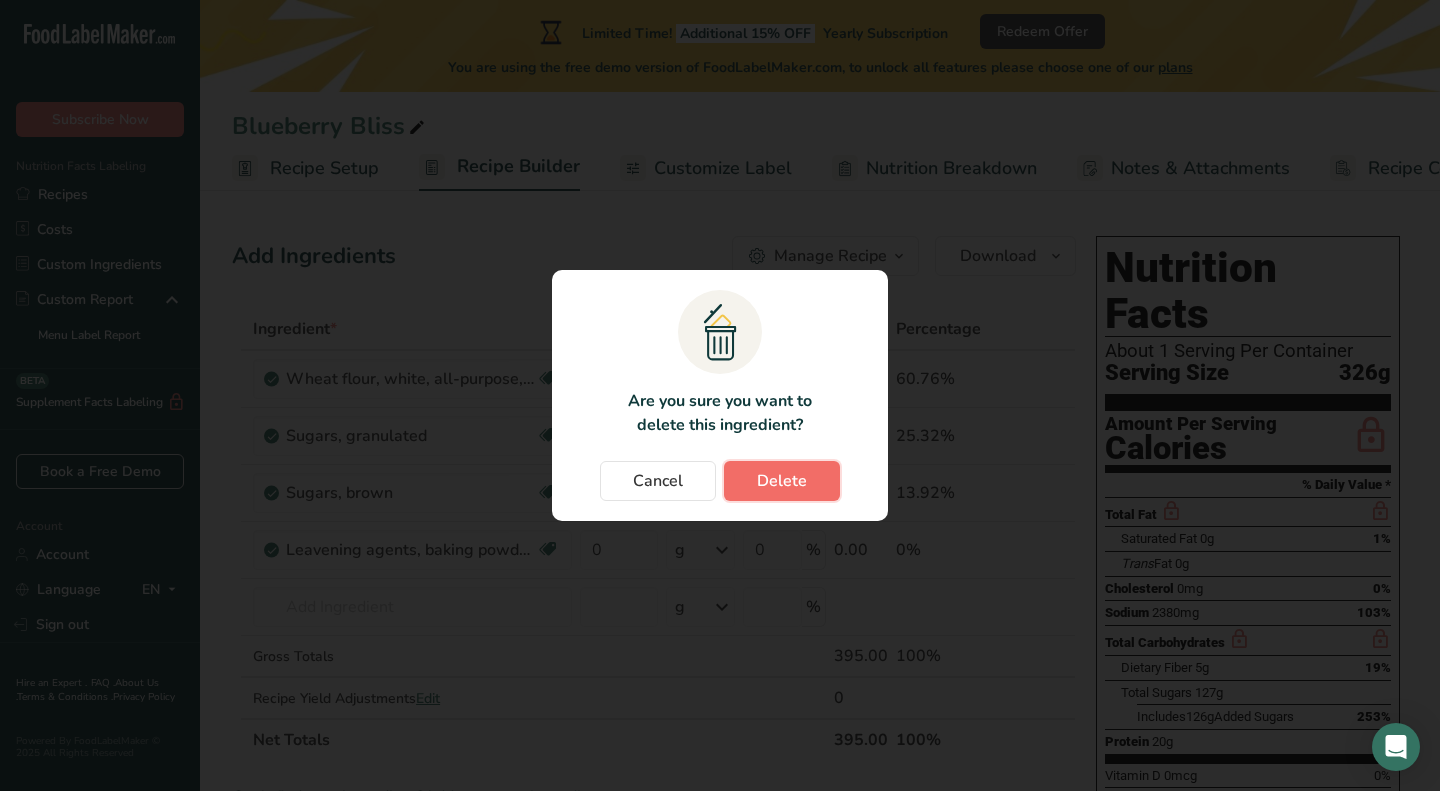 click on "Delete" at bounding box center [782, 481] 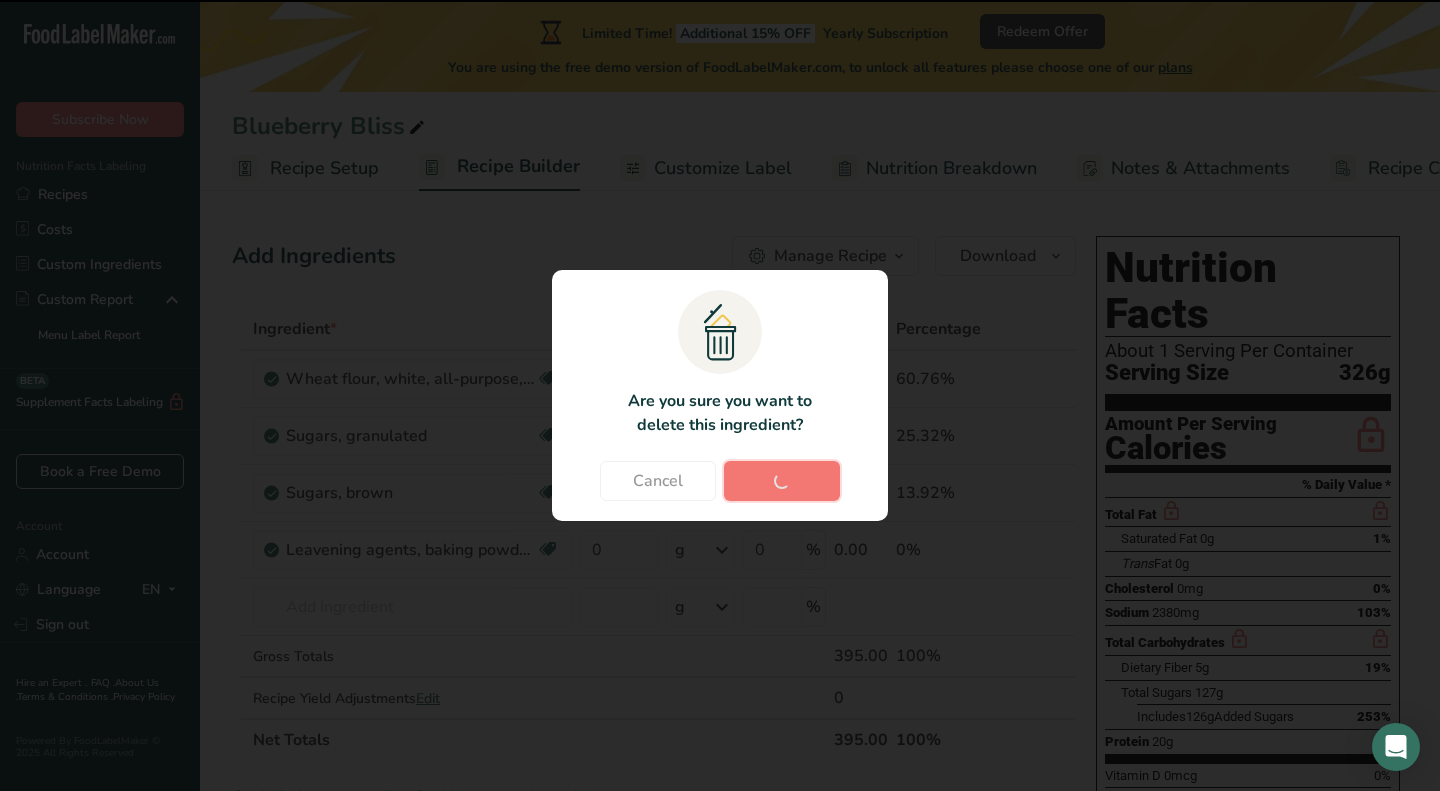 type 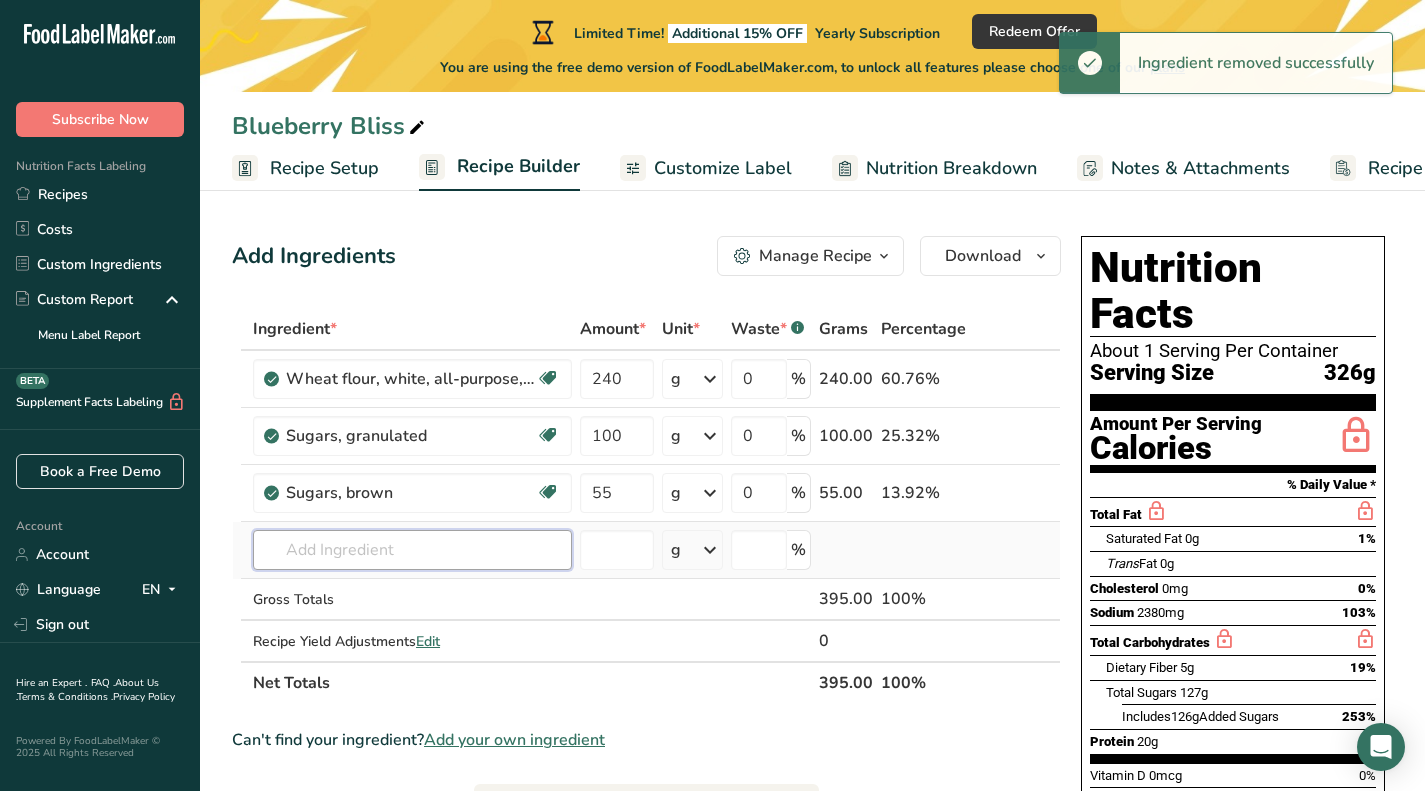 click at bounding box center (412, 550) 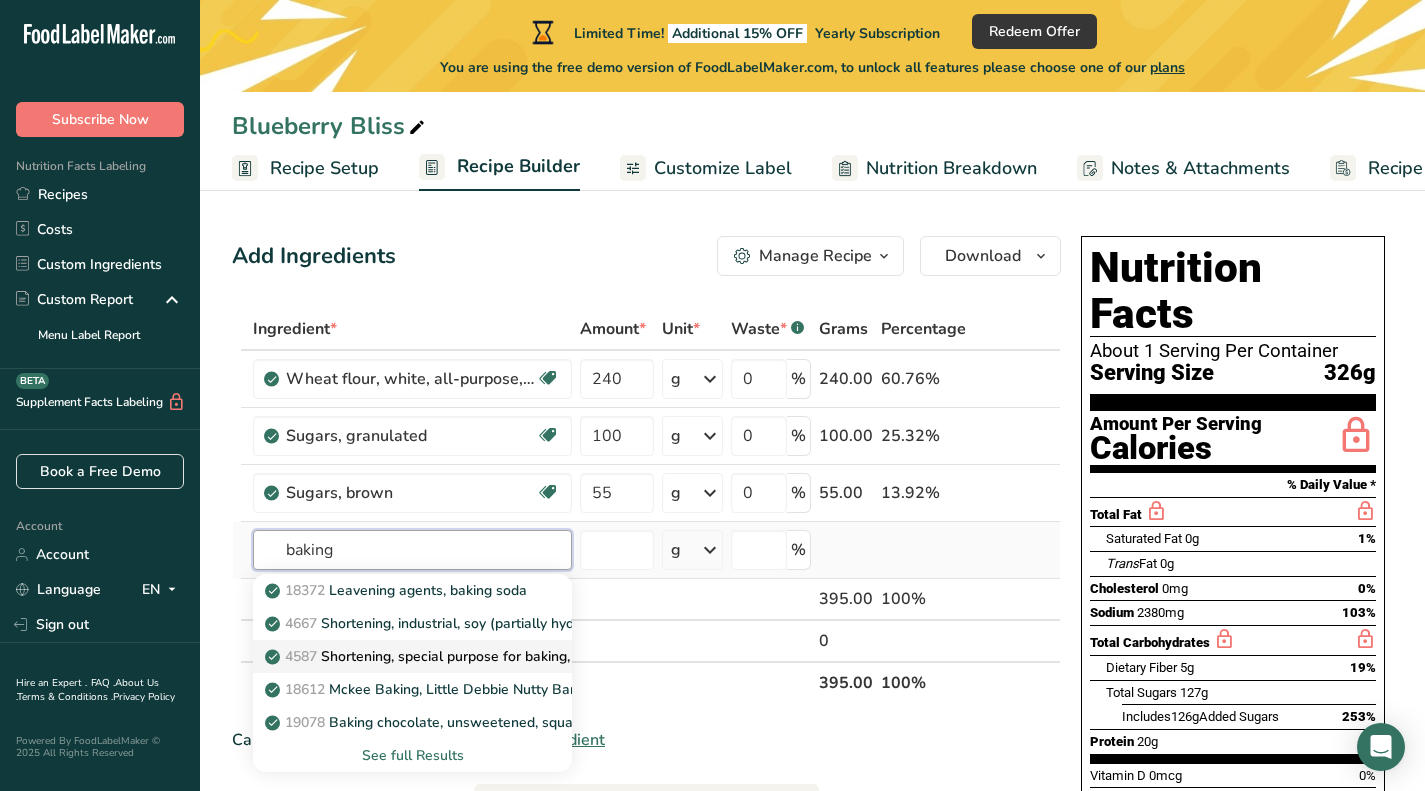type on "baking" 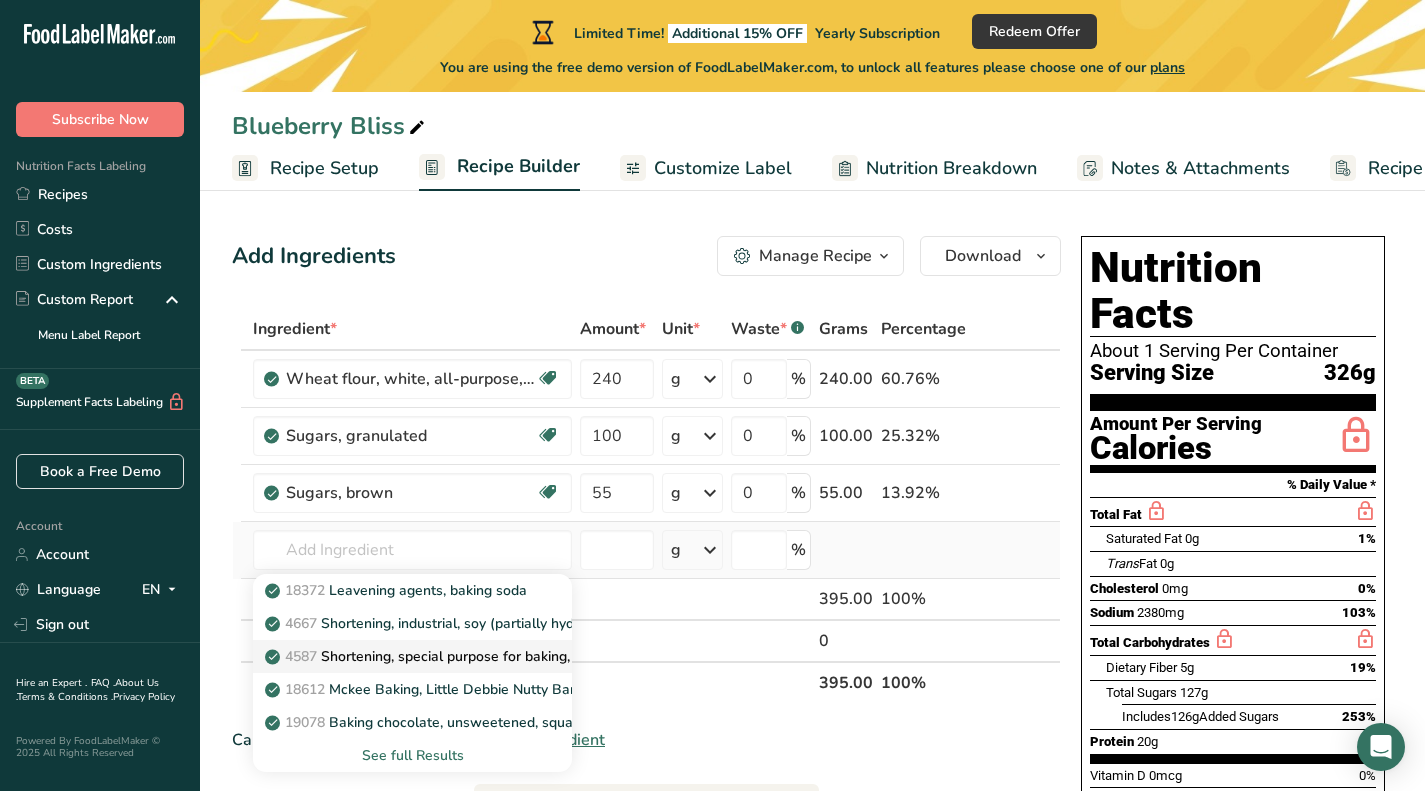 click on "[NUMBER]
Shortening, special purpose for baking, soybean (hydrogenated) palm and cottonseed" at bounding box center (570, 656) 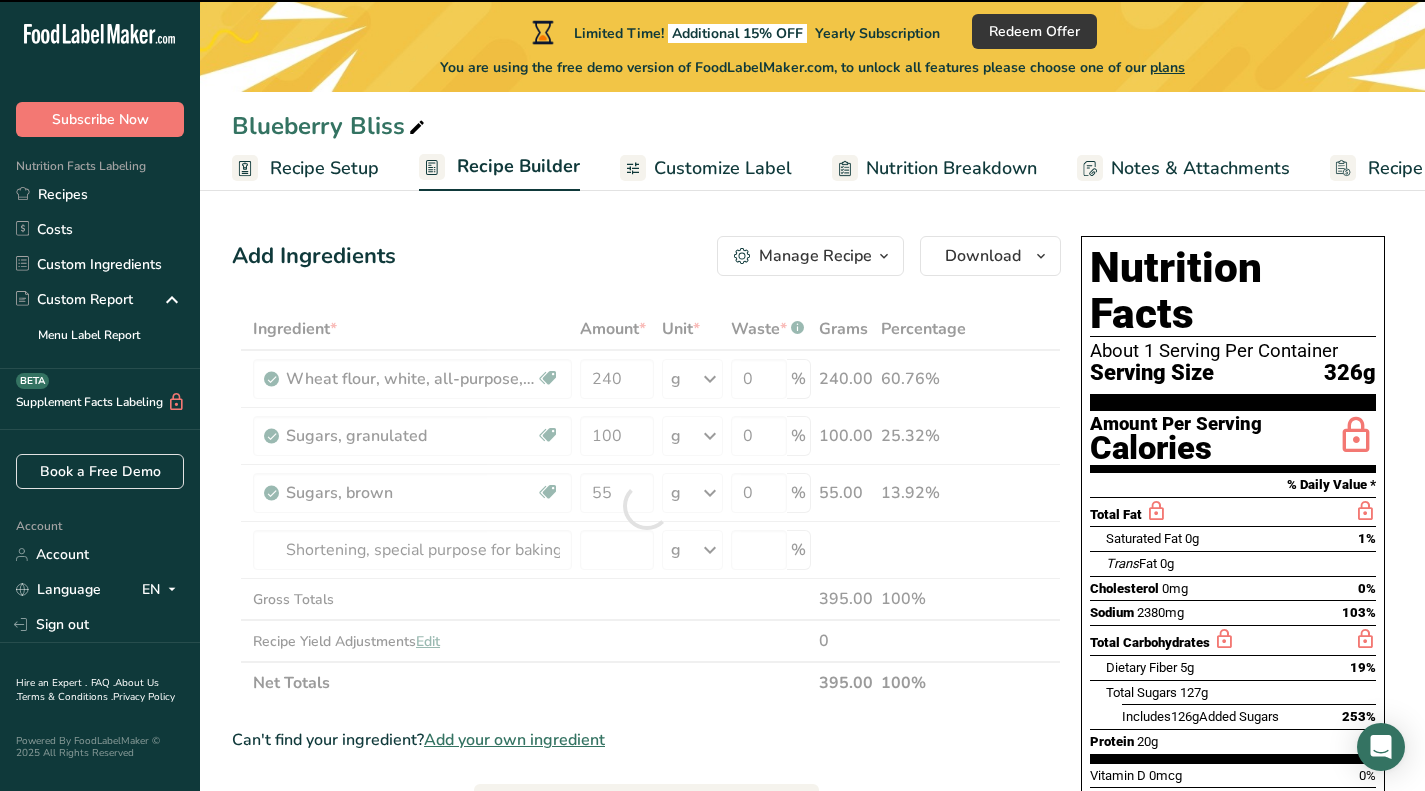 type on "0" 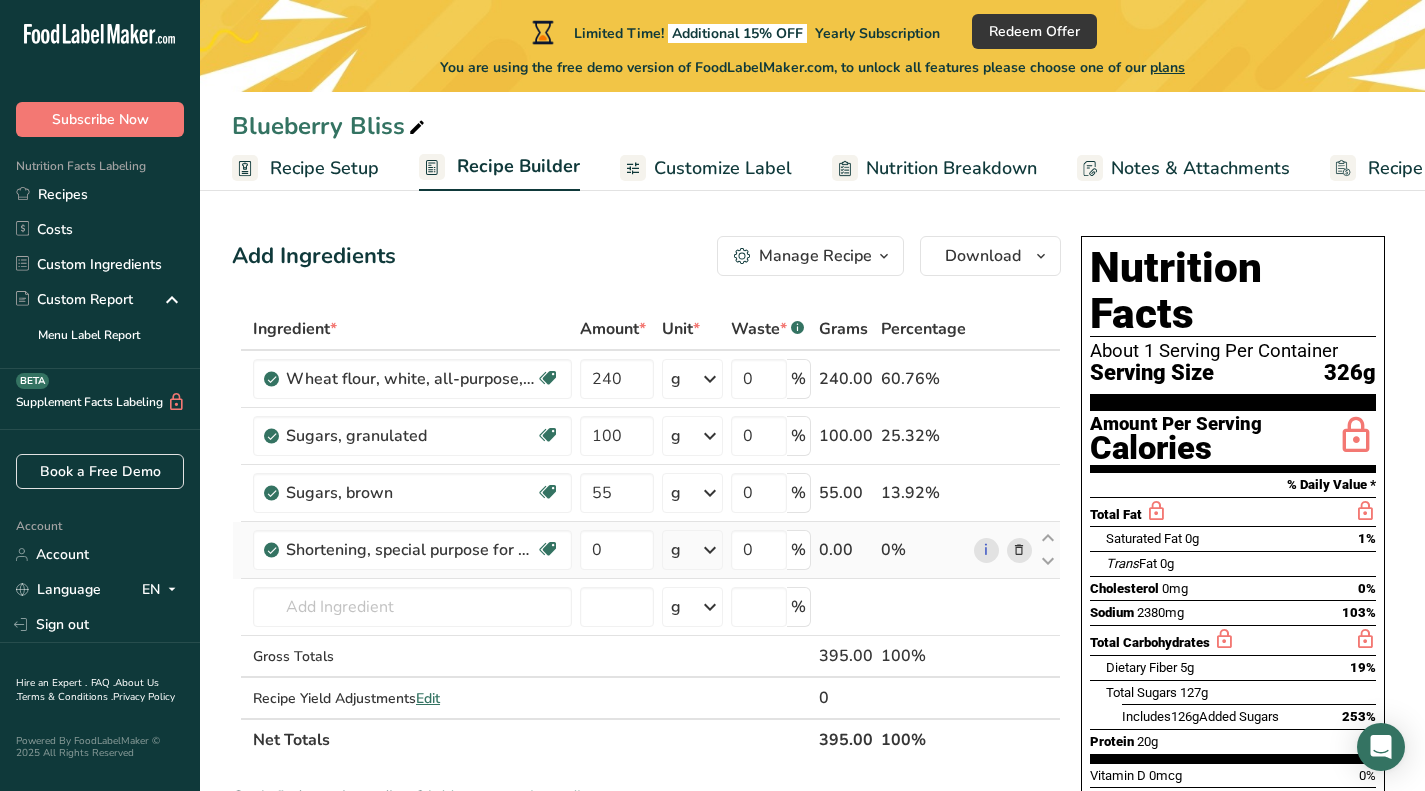 click at bounding box center [1019, 550] 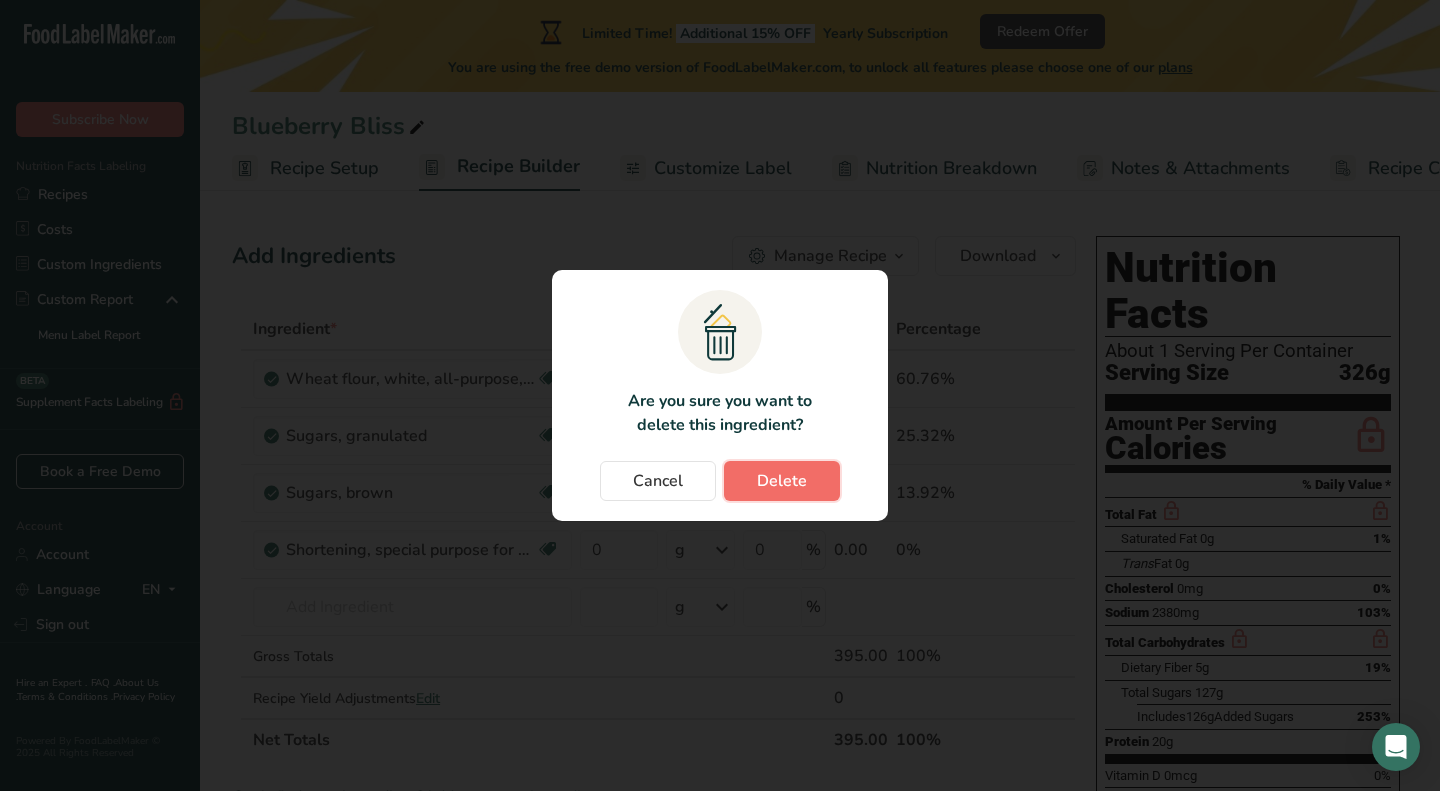 click on "Delete" at bounding box center (782, 481) 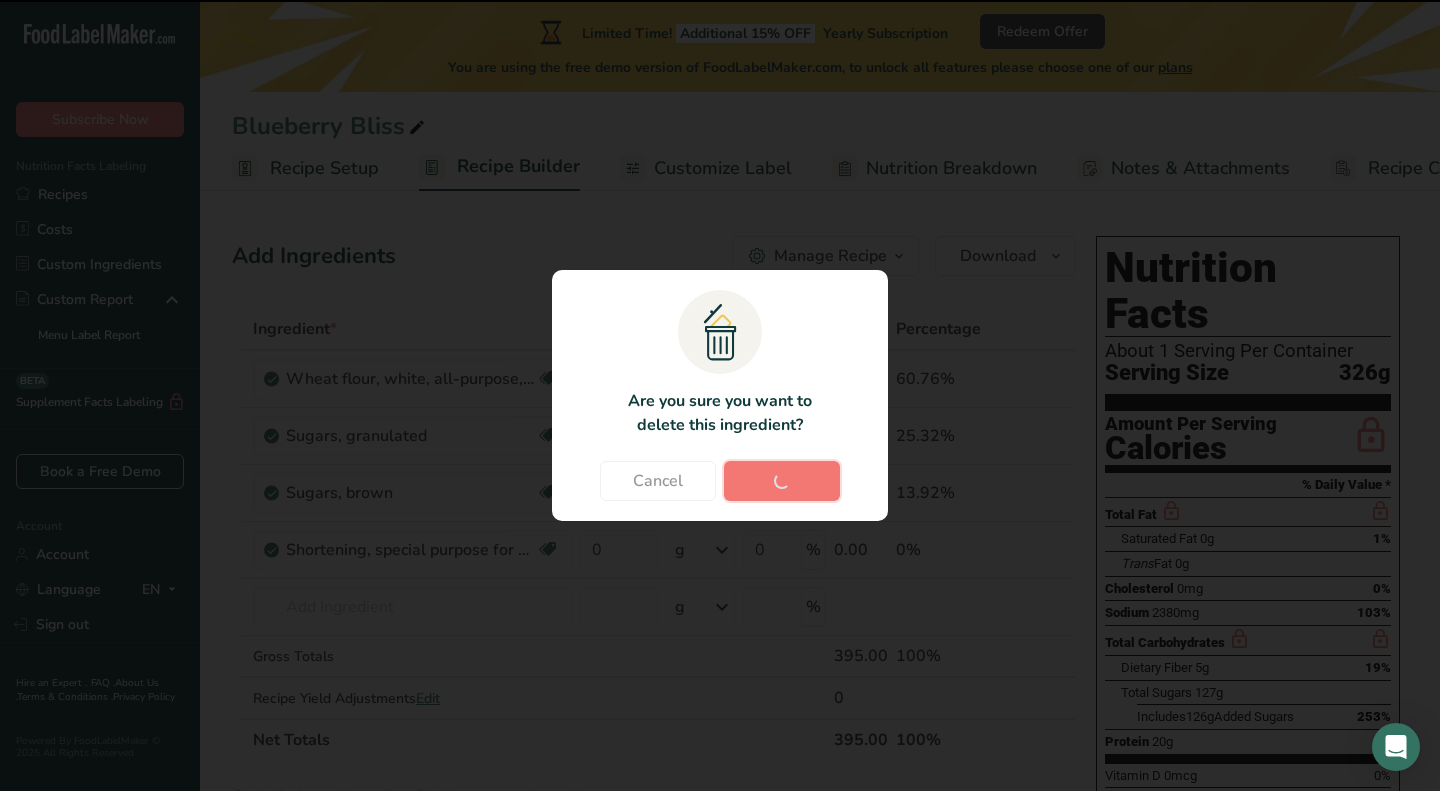 type 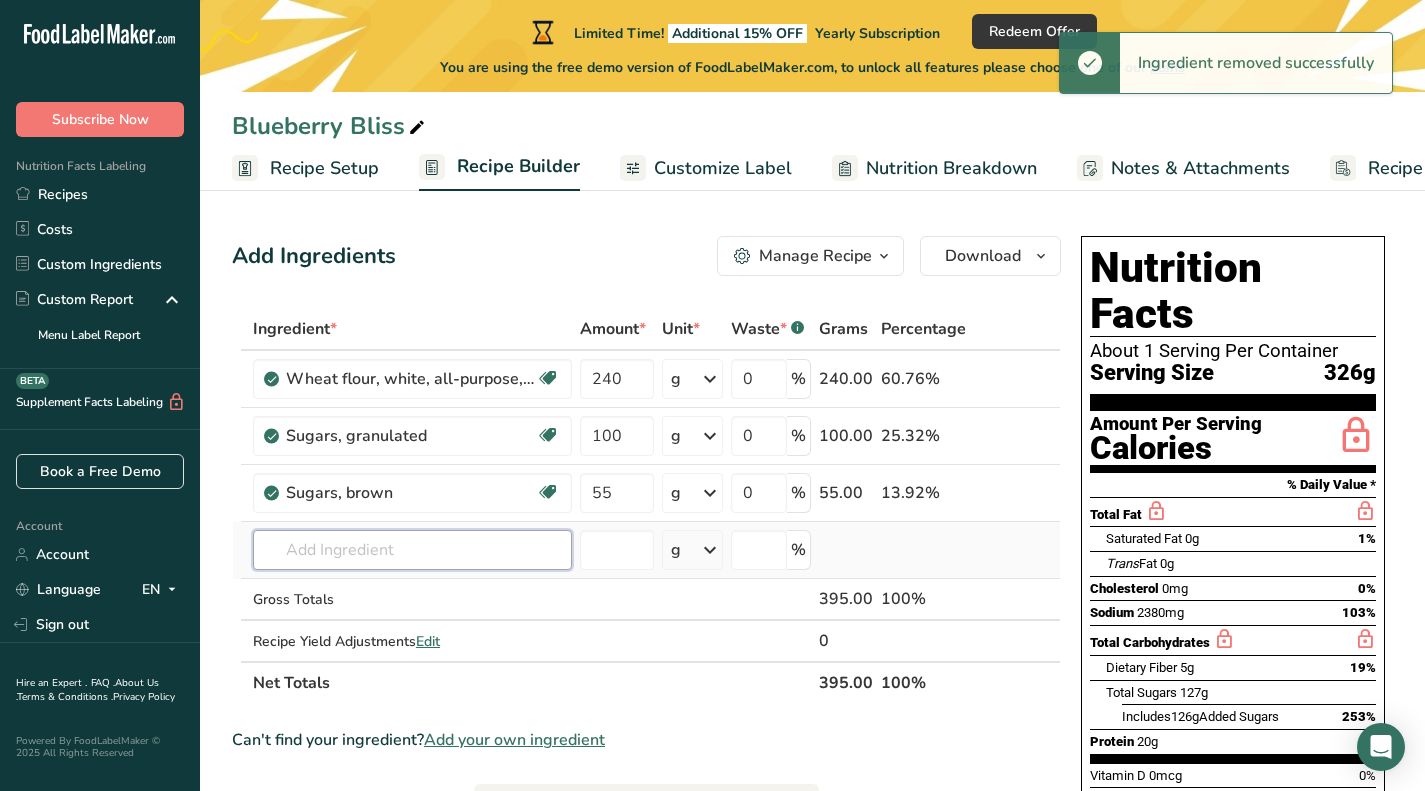 click at bounding box center [412, 550] 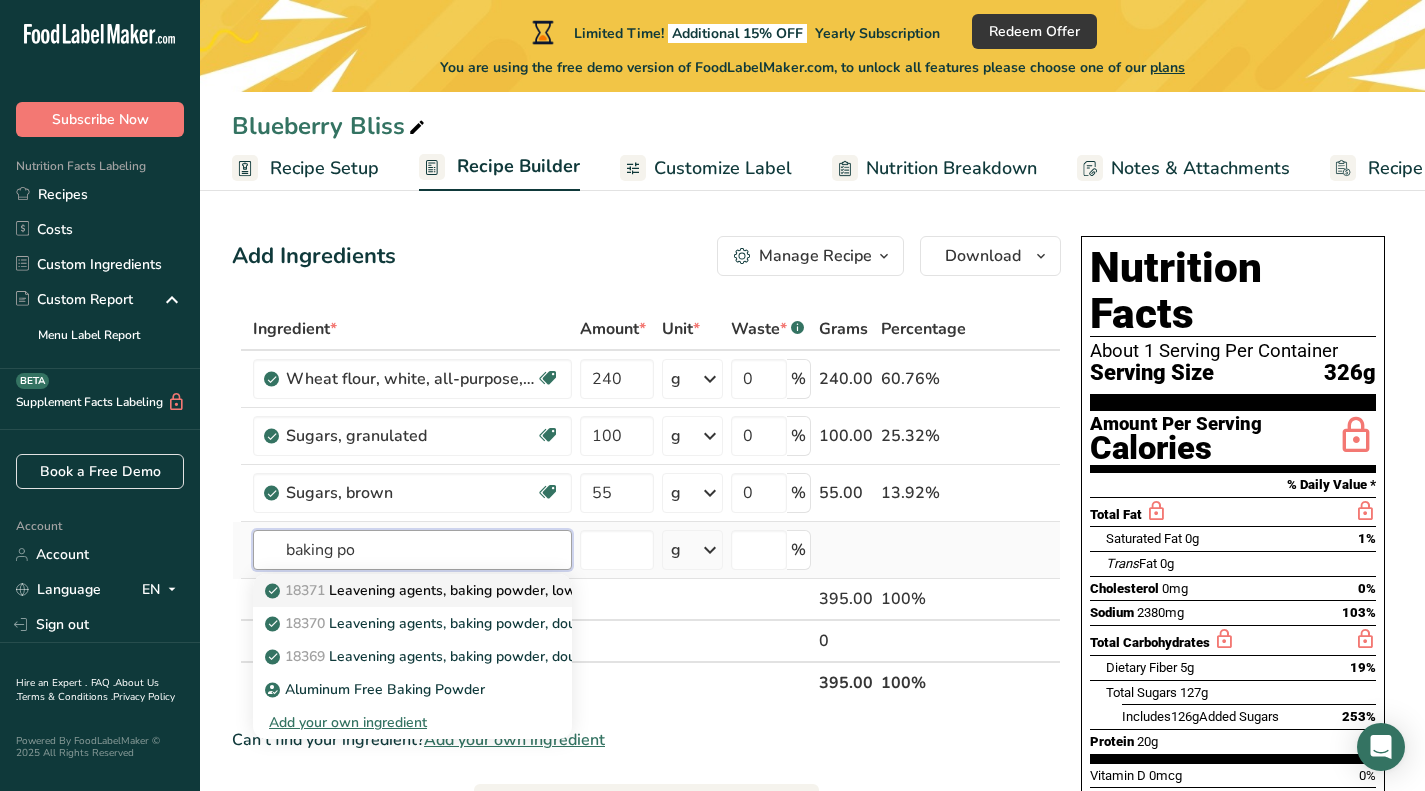 type on "baking po" 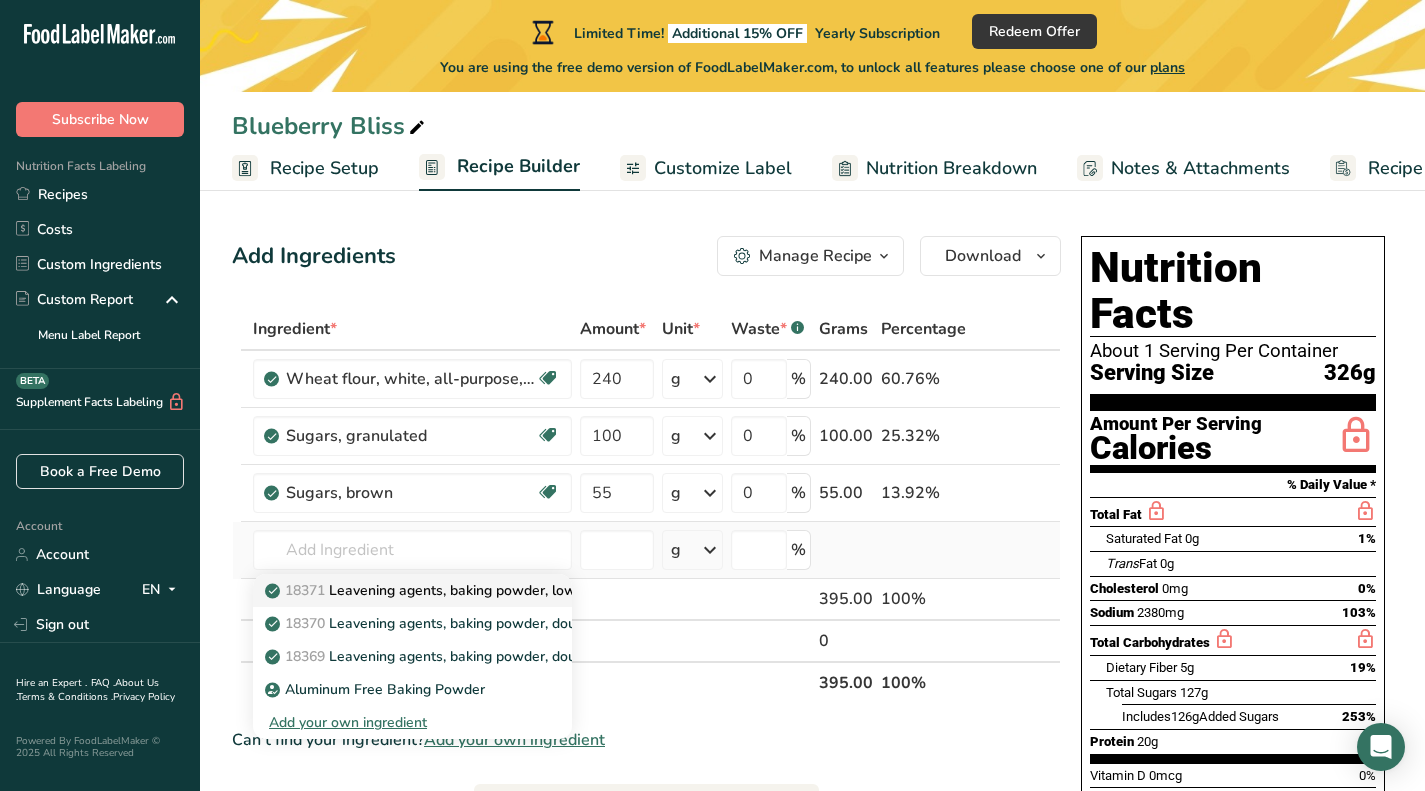 click on "18371
Leavening agents, baking powder, low-sodium" at bounding box center [448, 590] 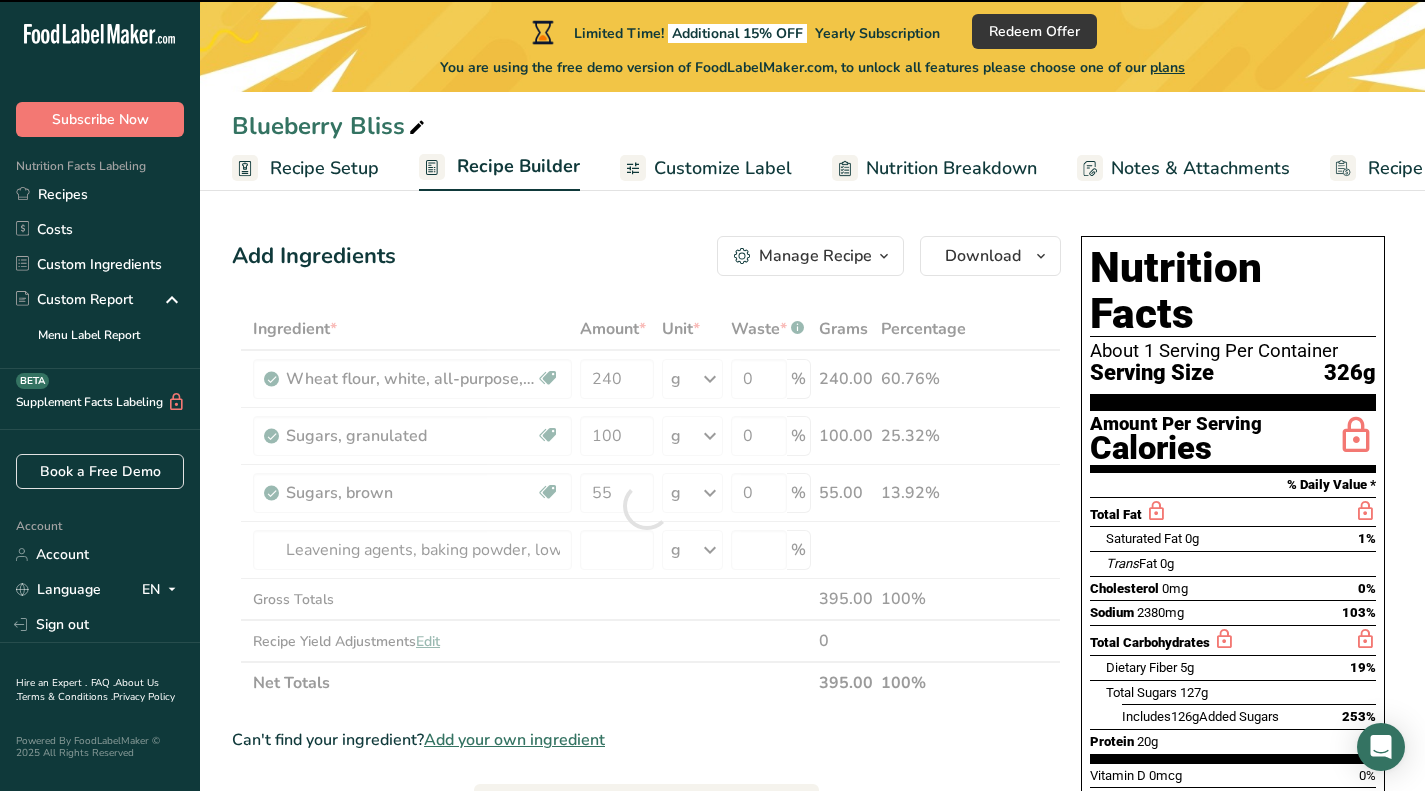 type on "0" 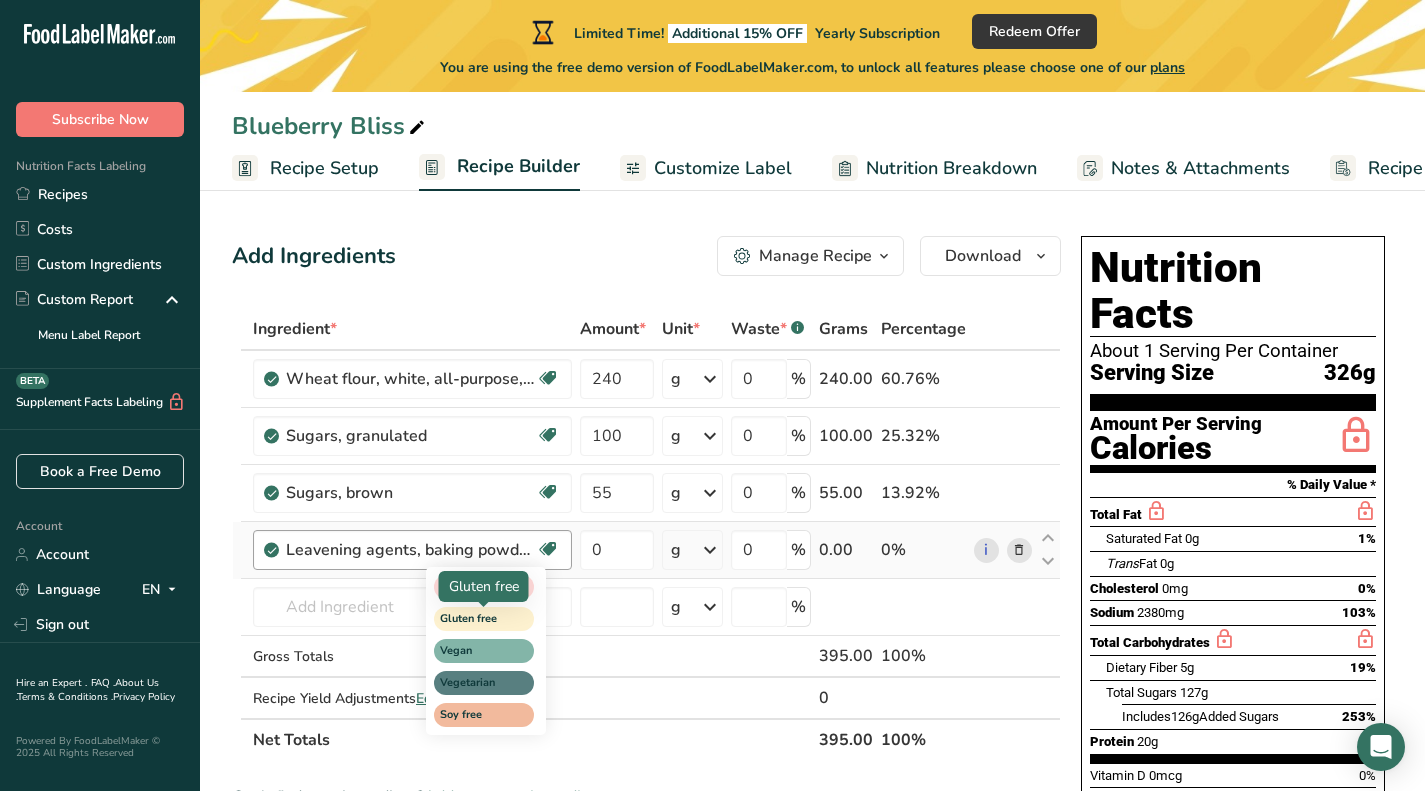 click on "Gluten free" at bounding box center (475, 619) 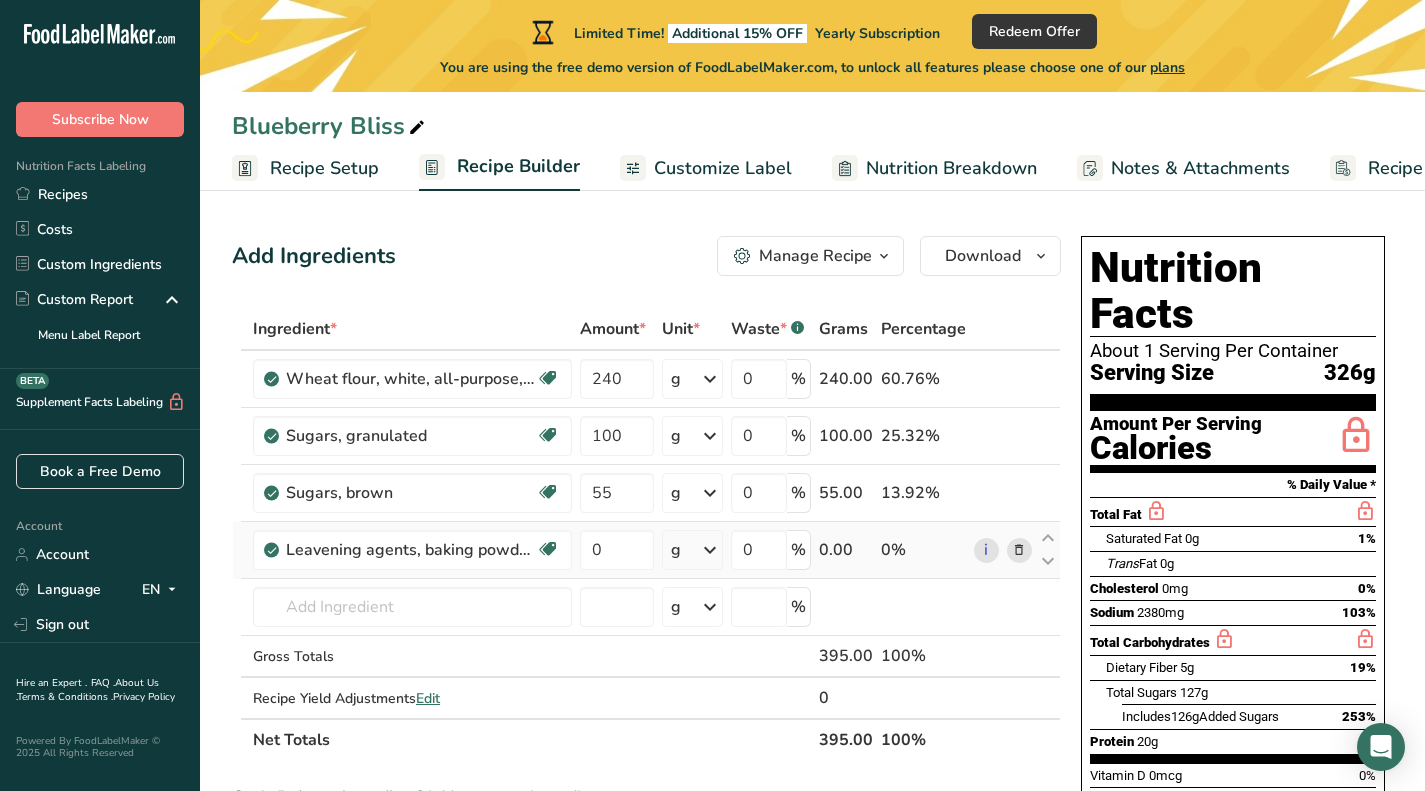 click at bounding box center (1019, 550) 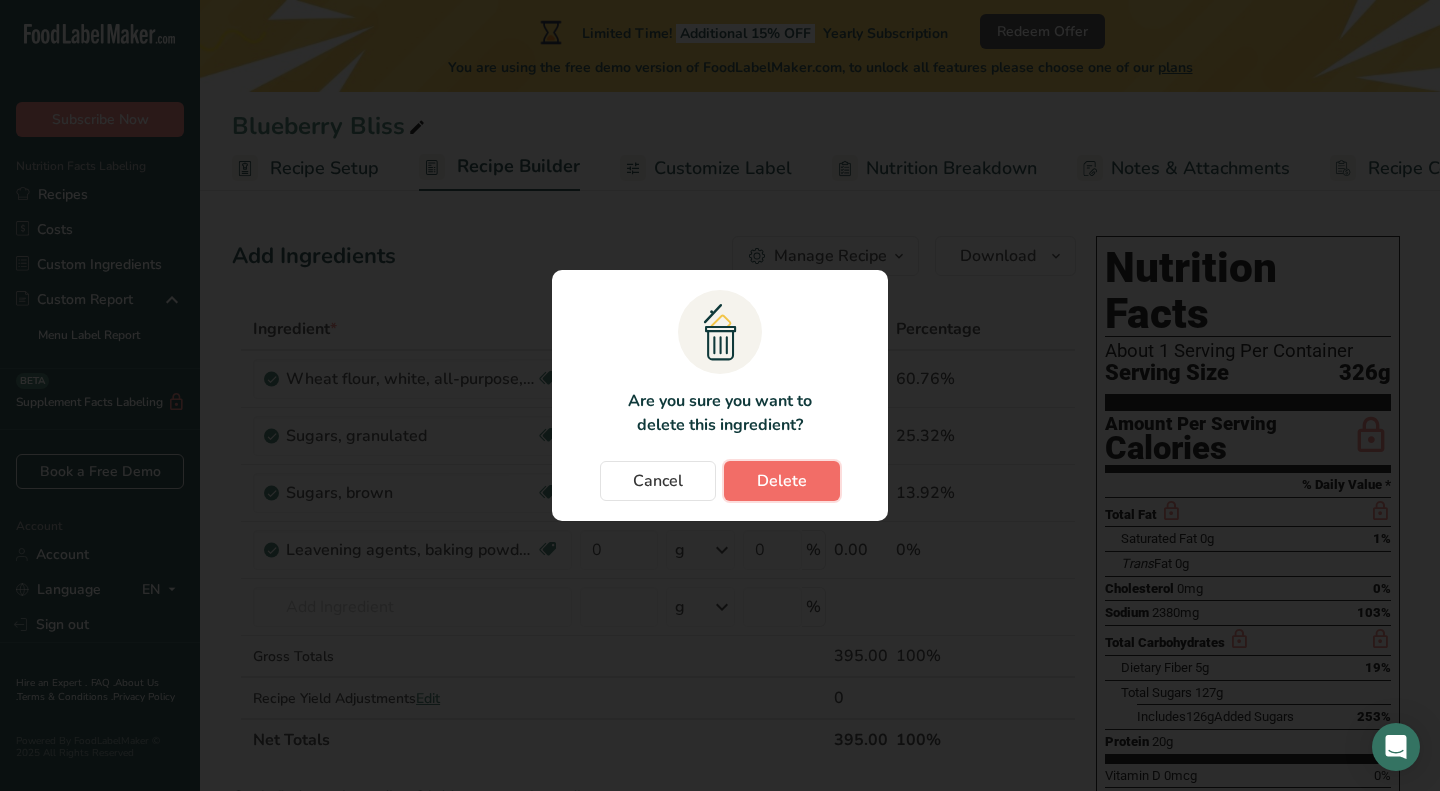 click on "Delete" at bounding box center [782, 481] 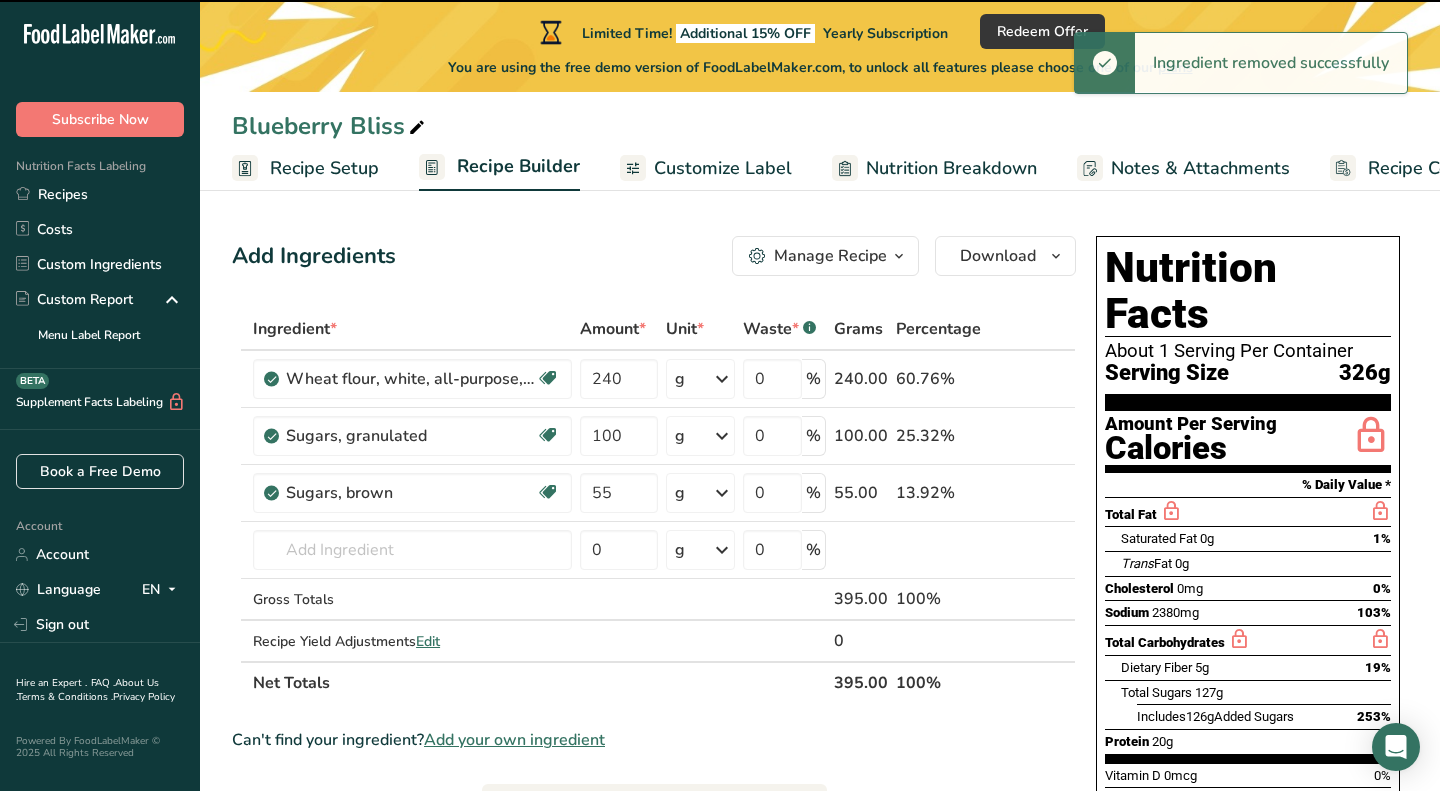 type 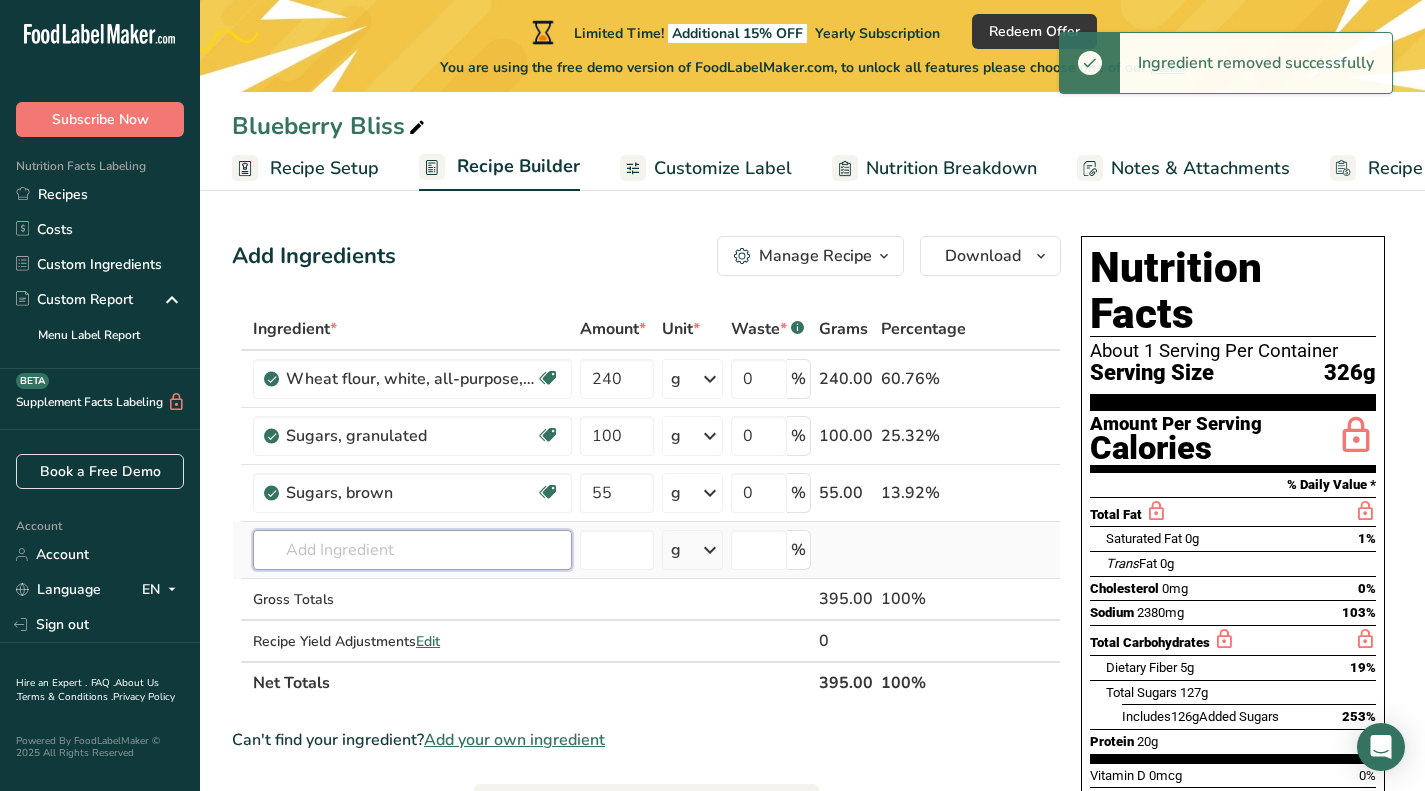 click at bounding box center [412, 550] 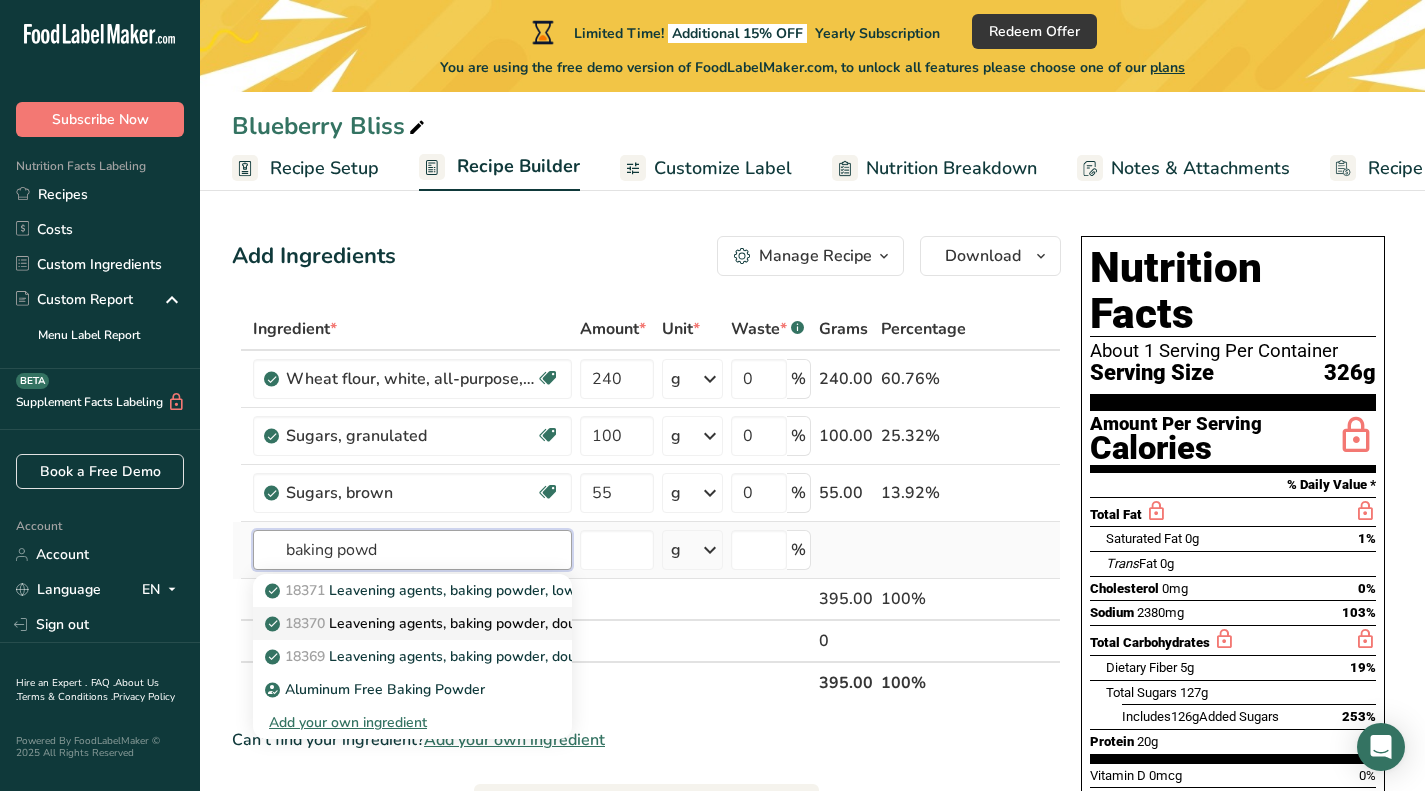type on "baking powd" 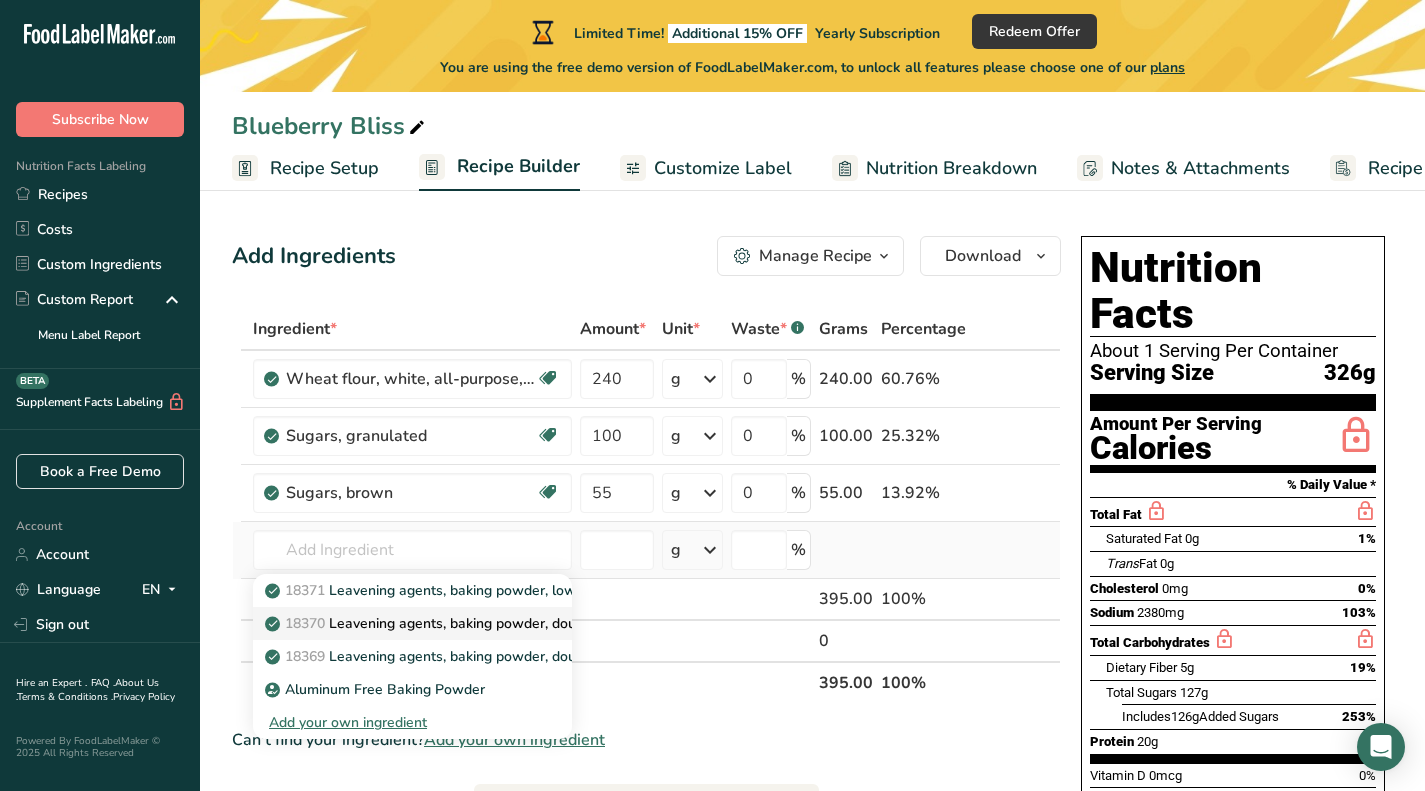 click on "18370
Leavening agents, baking powder, double-acting, straight phosphate" at bounding box center [519, 623] 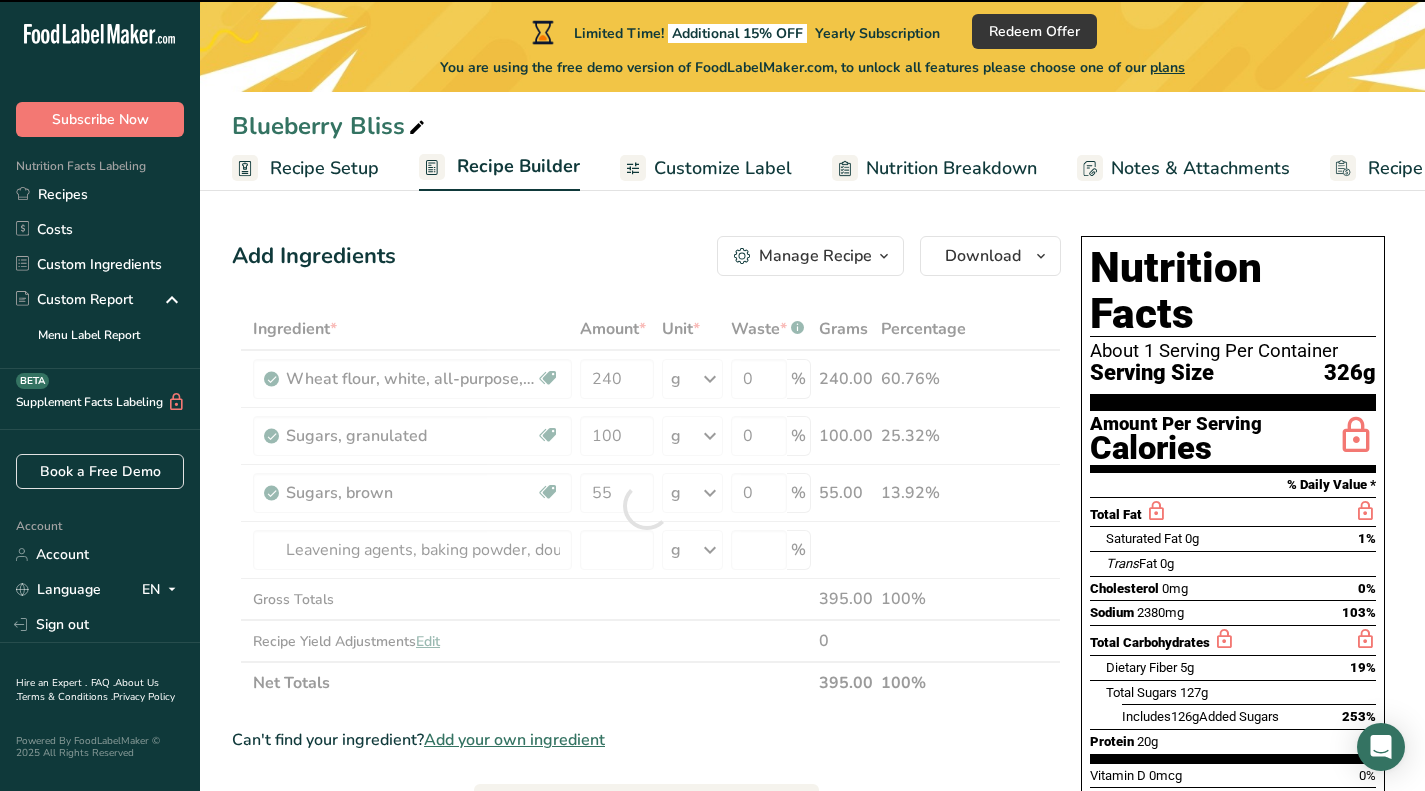type on "0" 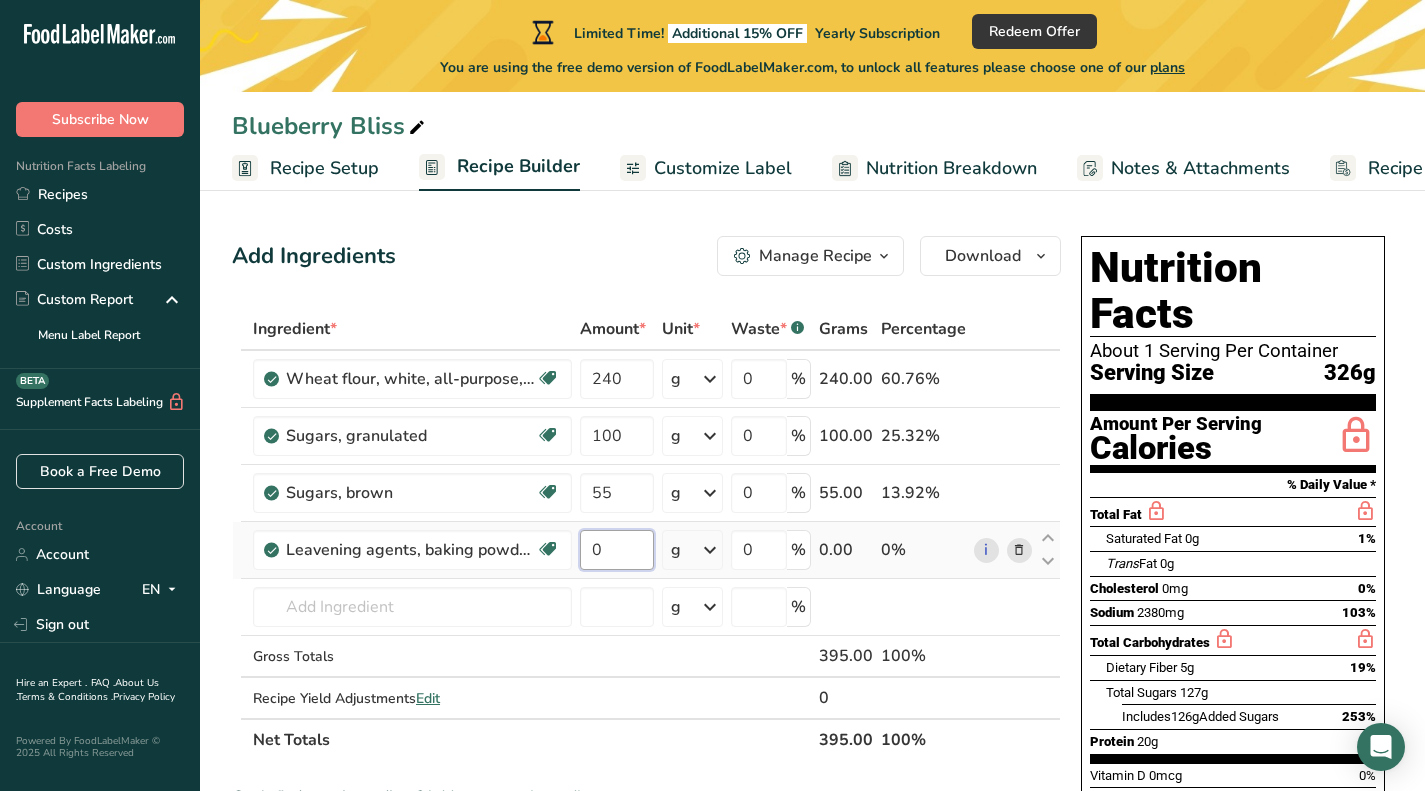 click on "0" at bounding box center [617, 550] 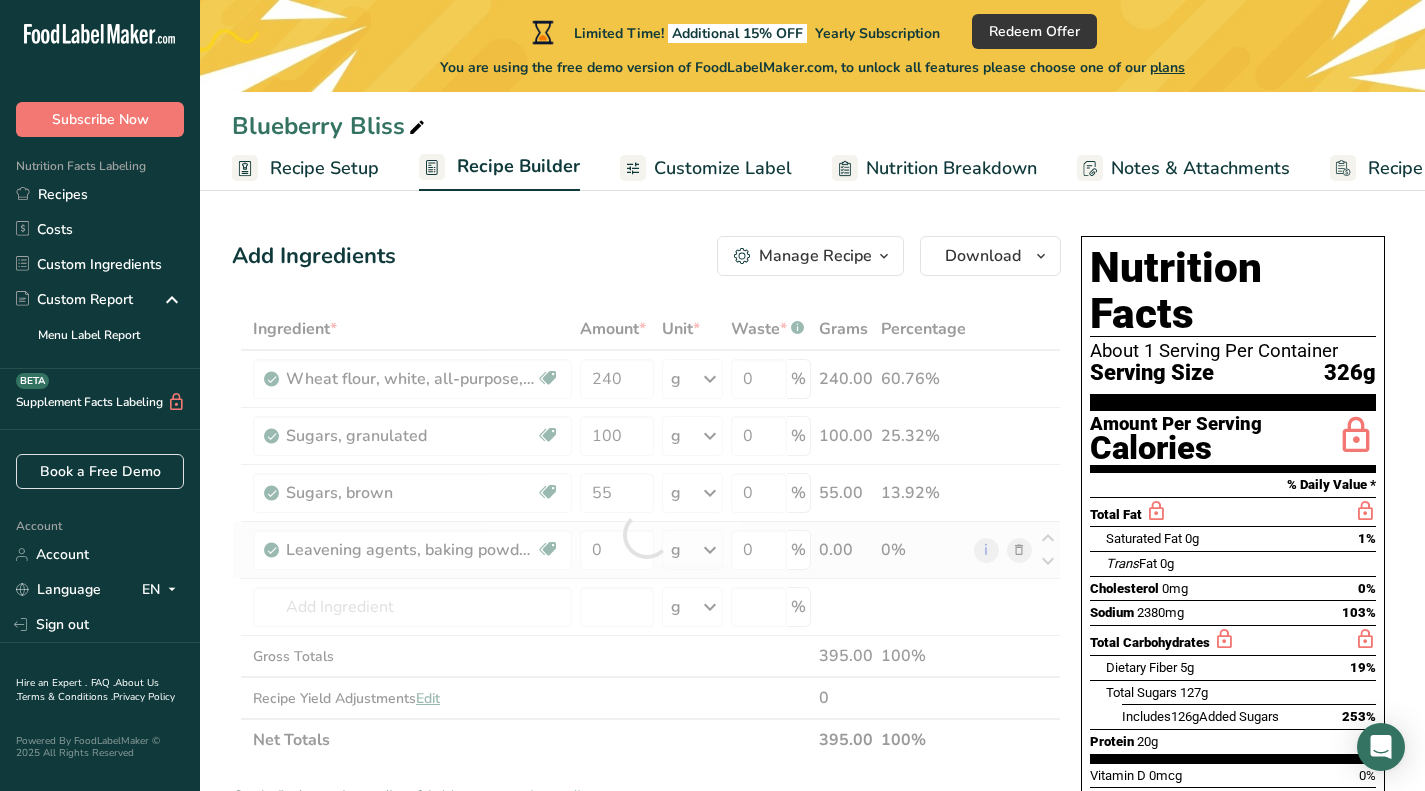 click on "Ingredient *
Amount *
Unit *
Waste *   .a-a{fill:#347362;}.b-a{fill:#fff;}          Grams
Percentage
Wheat flour, white, all-purpose, self-rising, enriched
Dairy free
Vegan
Vegetarian
Soy free
[NUMBER]
g
Portions
1 cup
Weight Units
g
kg
mg
See more
Volume Units
l
Volume units require a density conversion. If you know your ingredient's density enter it below. Otherwise, click on "RIA" our AI Regulatory bot - she will be able to help you
lb/ft3
g/cm3
Confirm
mL
lb/ft3
[NUMBER]" at bounding box center [646, 534] 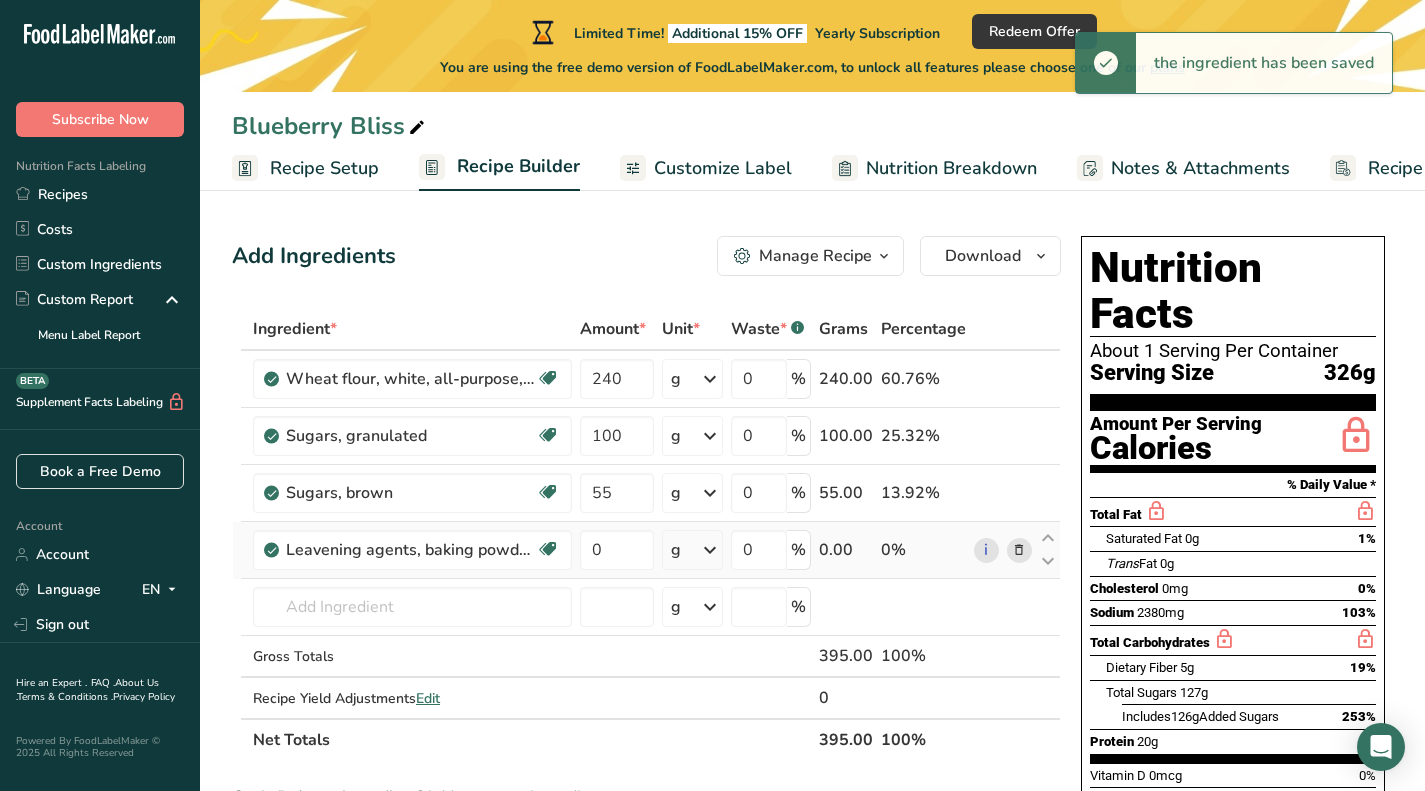 click at bounding box center [710, 550] 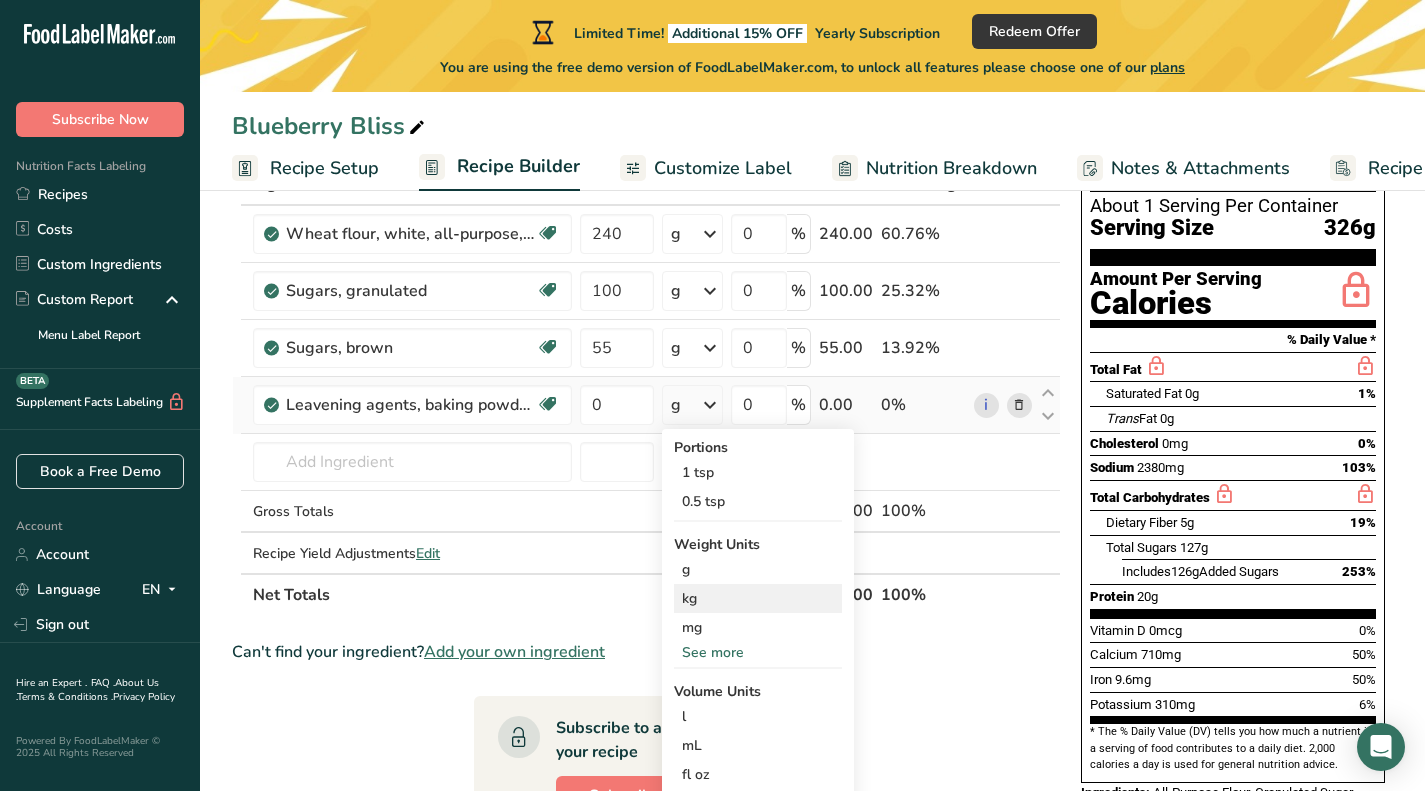 scroll, scrollTop: 160, scrollLeft: 0, axis: vertical 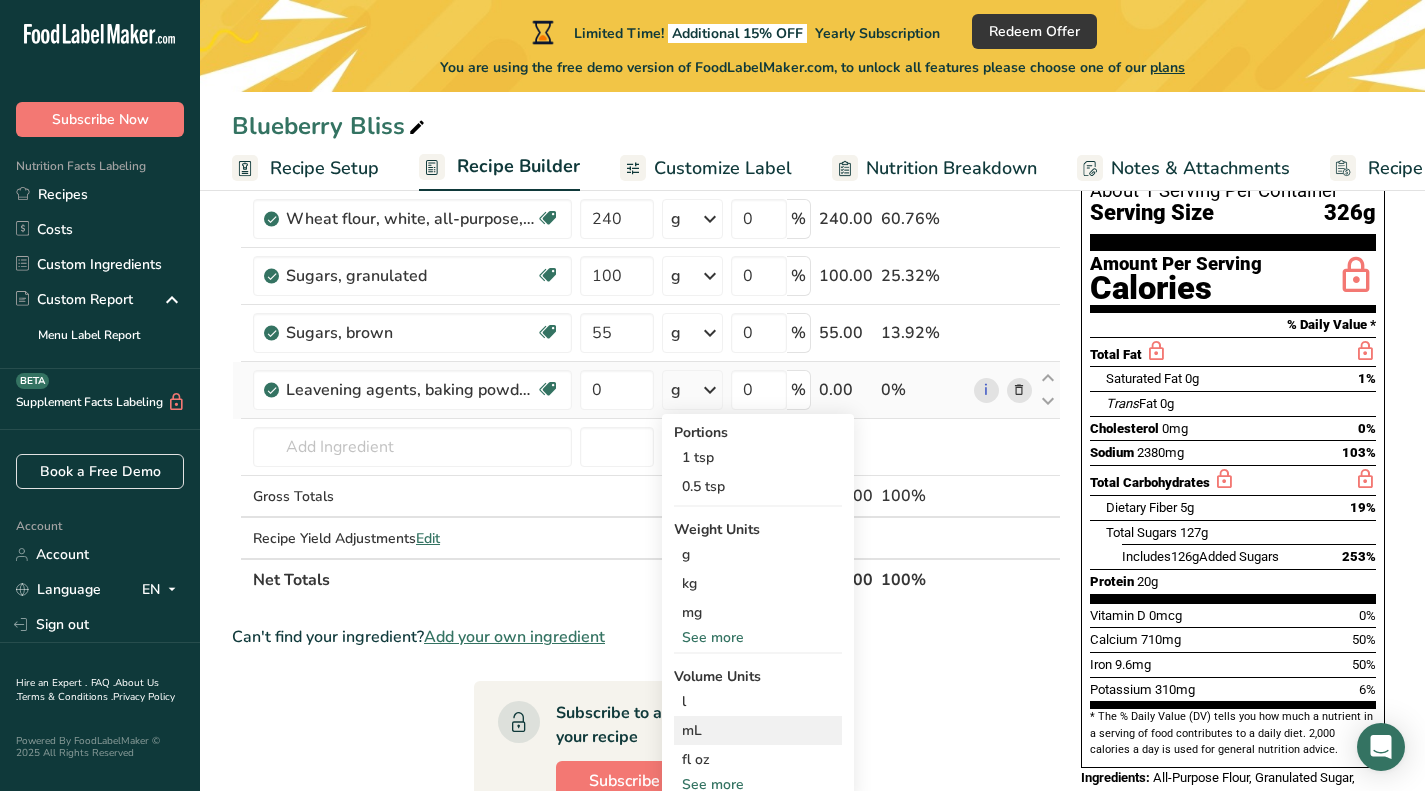 click on "mL" at bounding box center (758, 730) 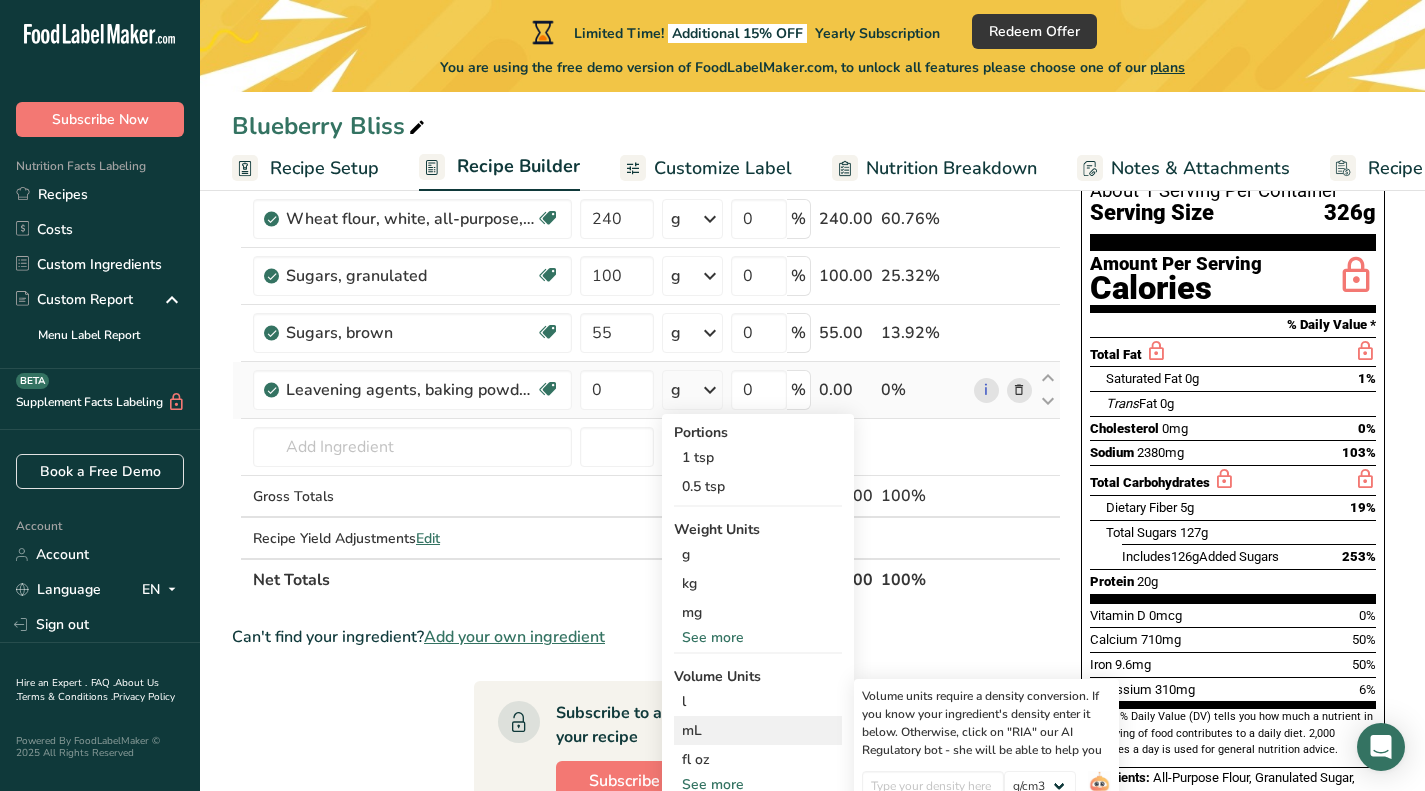 click on "mL" at bounding box center [758, 730] 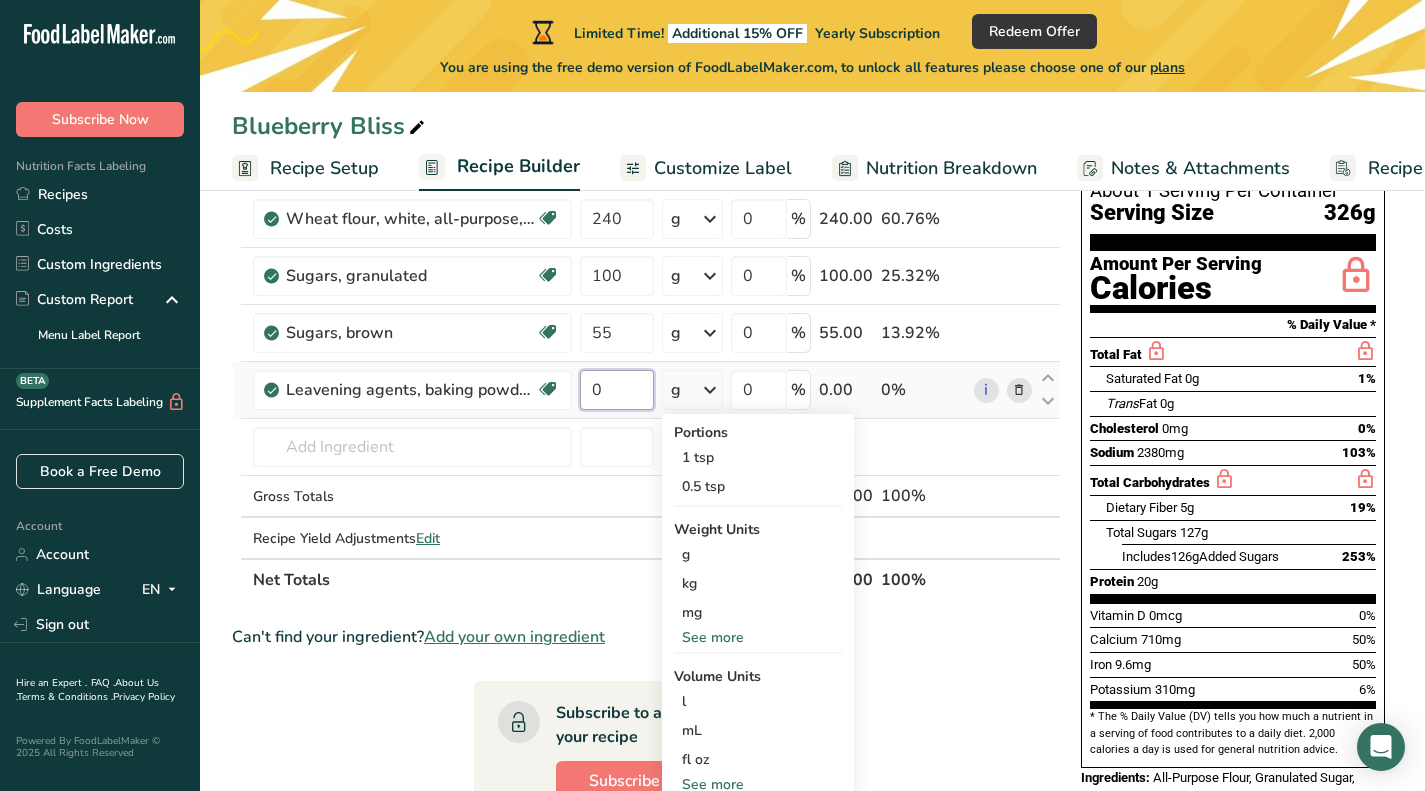 click on "0" at bounding box center (617, 390) 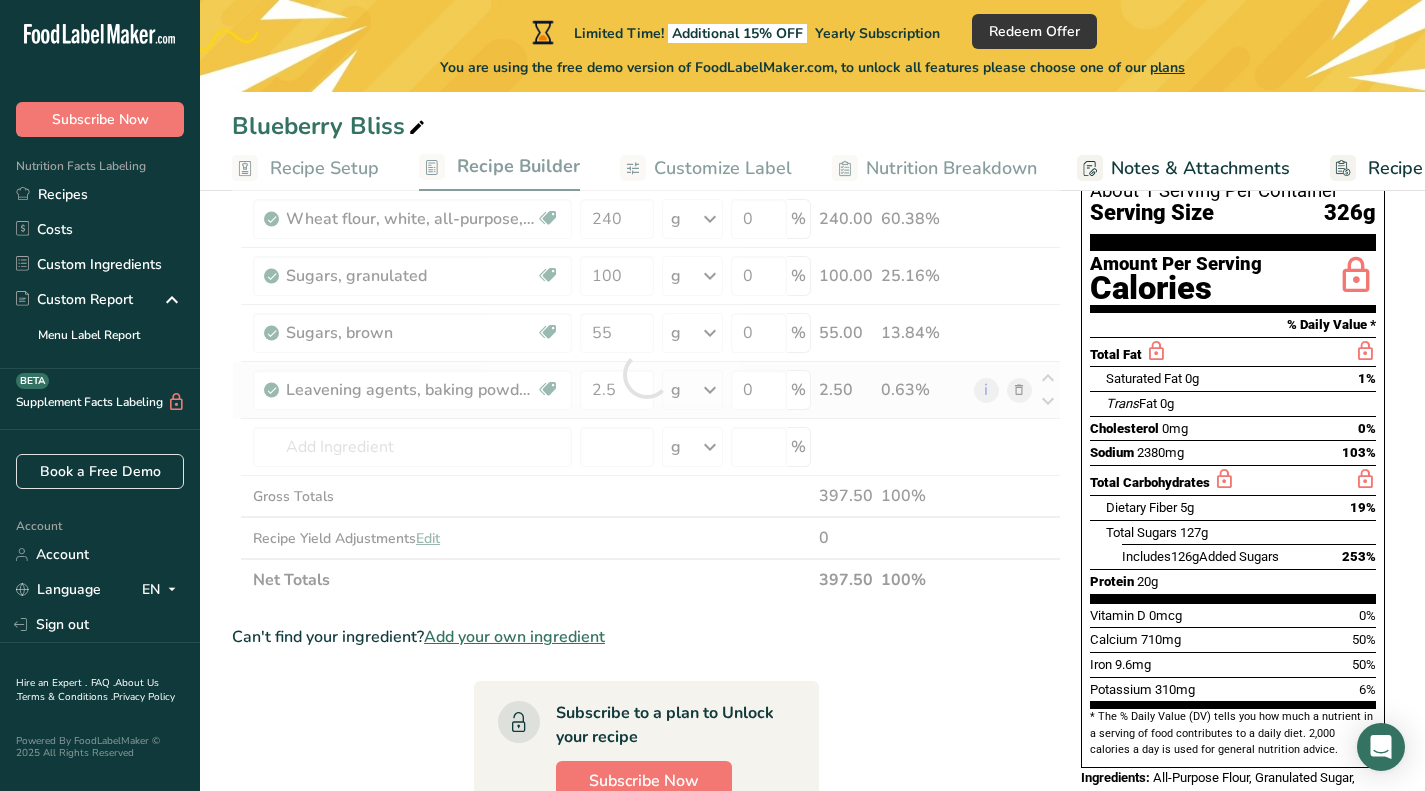 click on "Ingredient *
Amount *
Unit *
Waste *   .a-a{fill:#347362;}.b-a{fill:#fff;}          Grams
Percentage
Wheat flour, white, all-purpose, self-rising, enriched
Dairy free
Vegan
Vegetarian
Soy free
[NUMBER]
g
Portions
1 cup
Weight Units
g
kg
mg
See more
Volume Units
l
Volume units require a density conversion. If you know your ingredient's density enter it below. Otherwise, click on "RIA" our AI Regulatory bot - she will be able to help you
lb/ft3
g/cm3
Confirm
mL
lb/ft3
[NUMBER]" at bounding box center (646, 374) 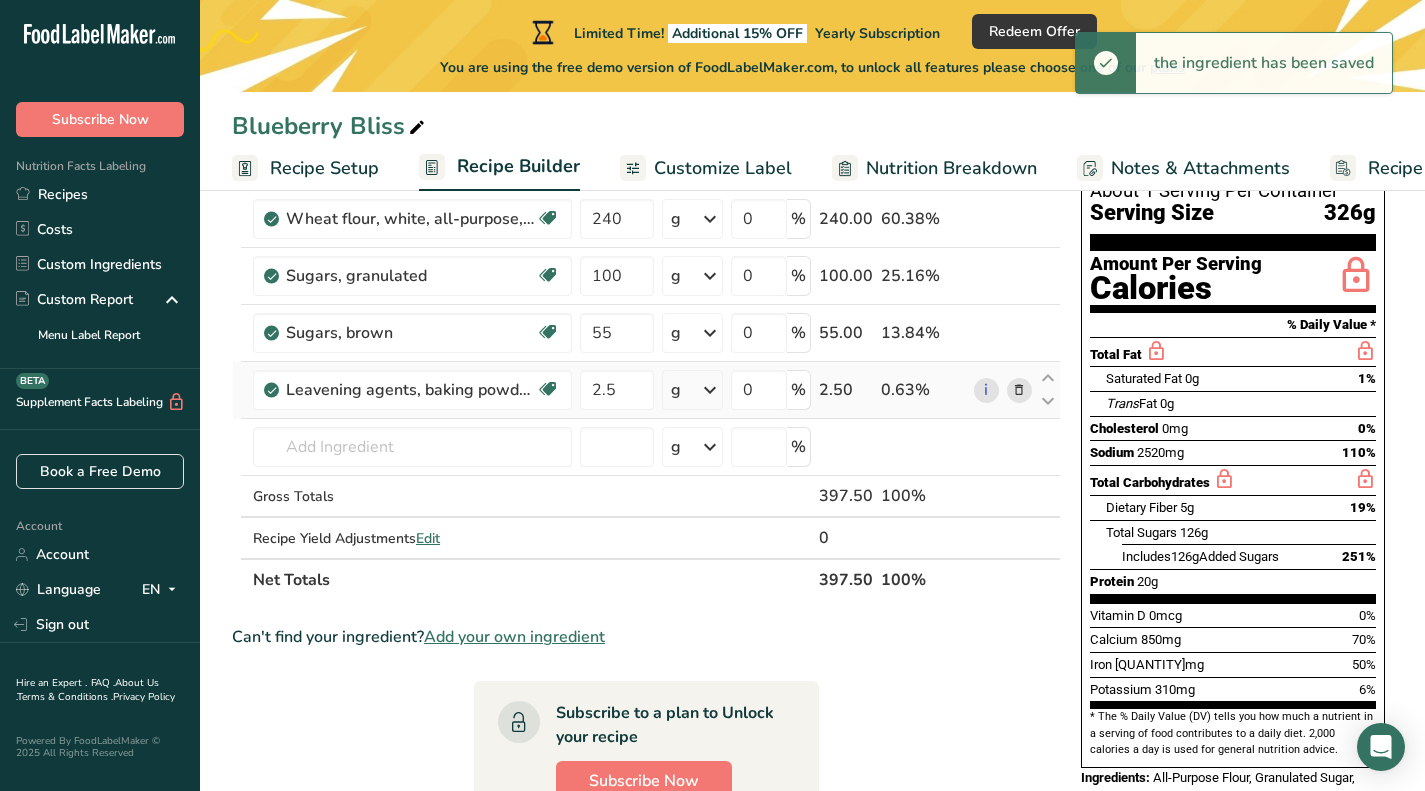 click at bounding box center [710, 390] 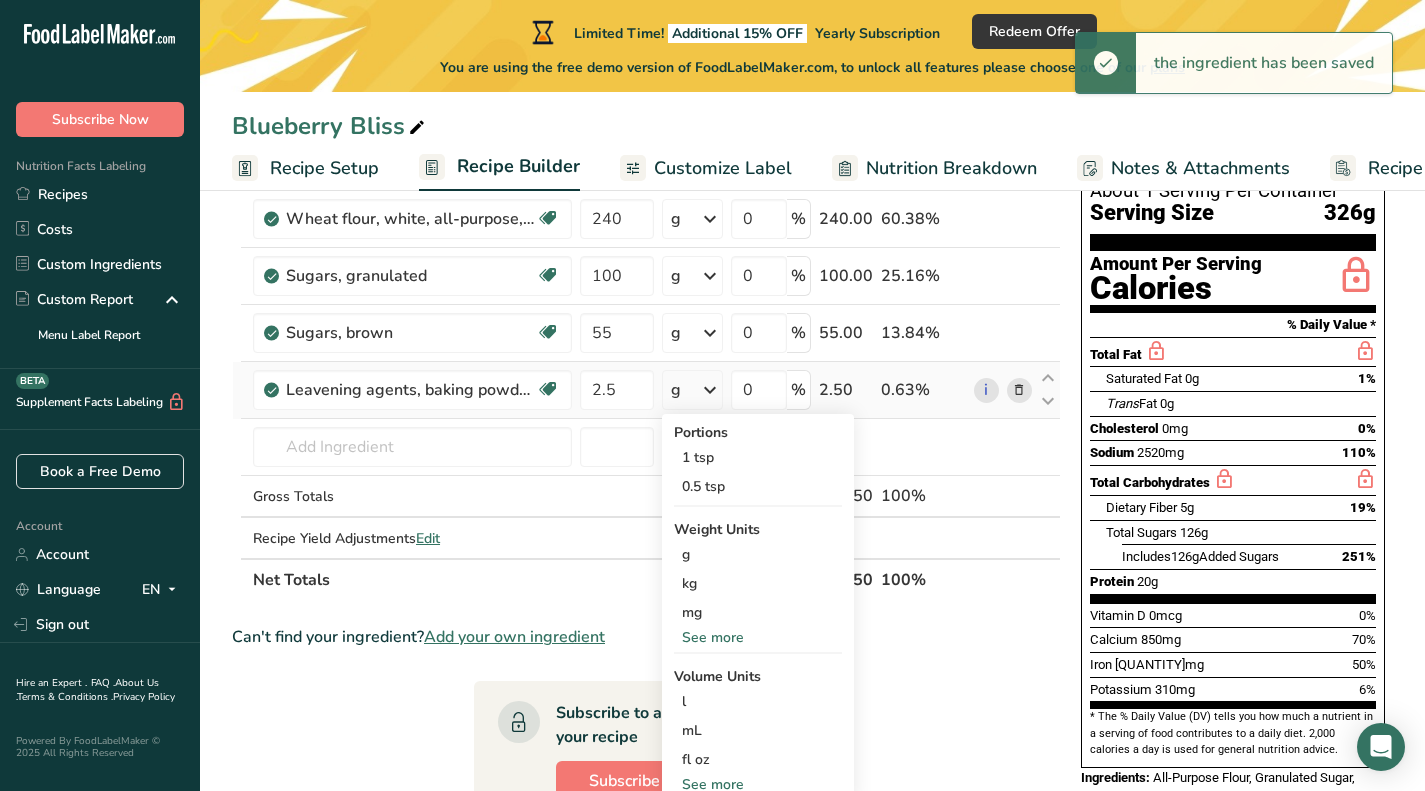 click at bounding box center [710, 390] 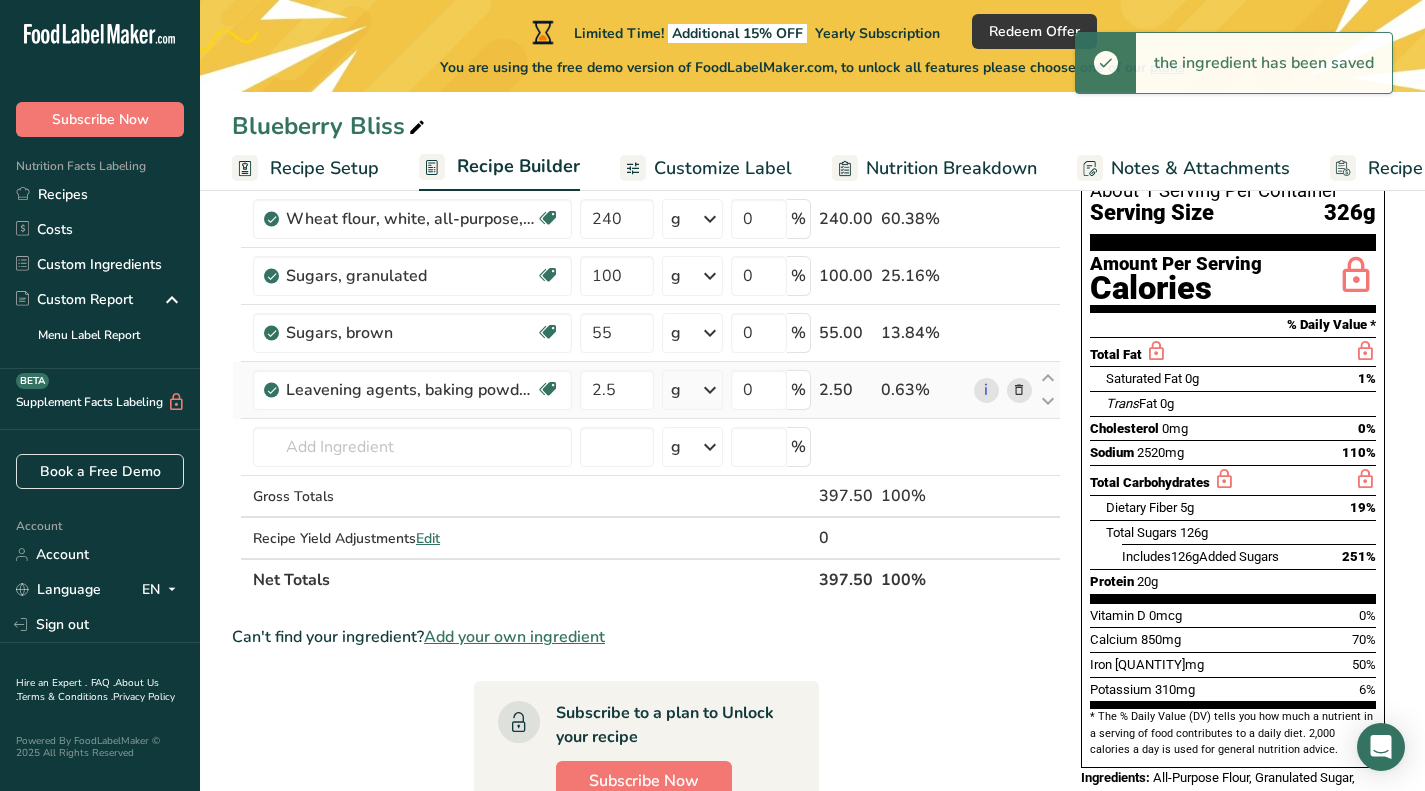 click at bounding box center (710, 390) 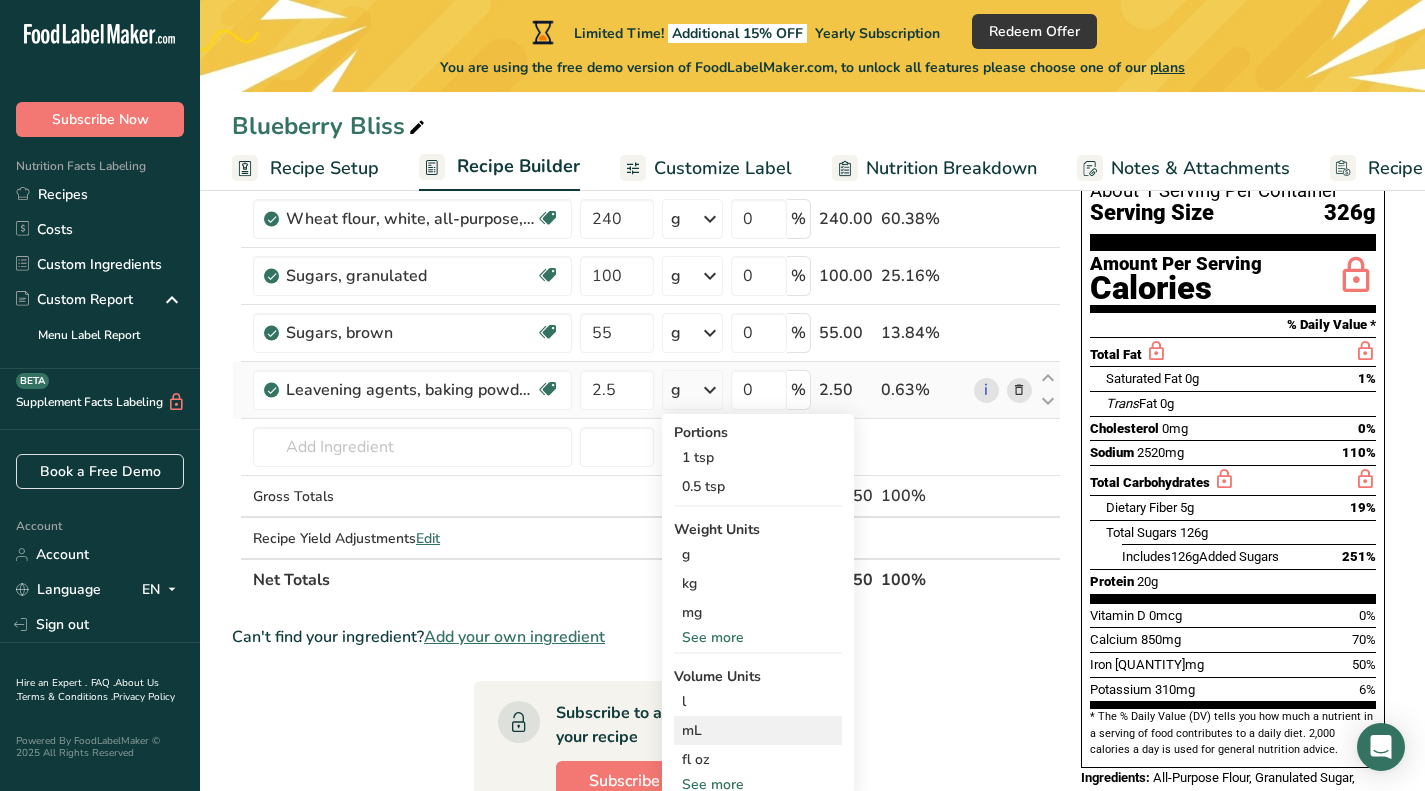 click on "mL" at bounding box center (758, 730) 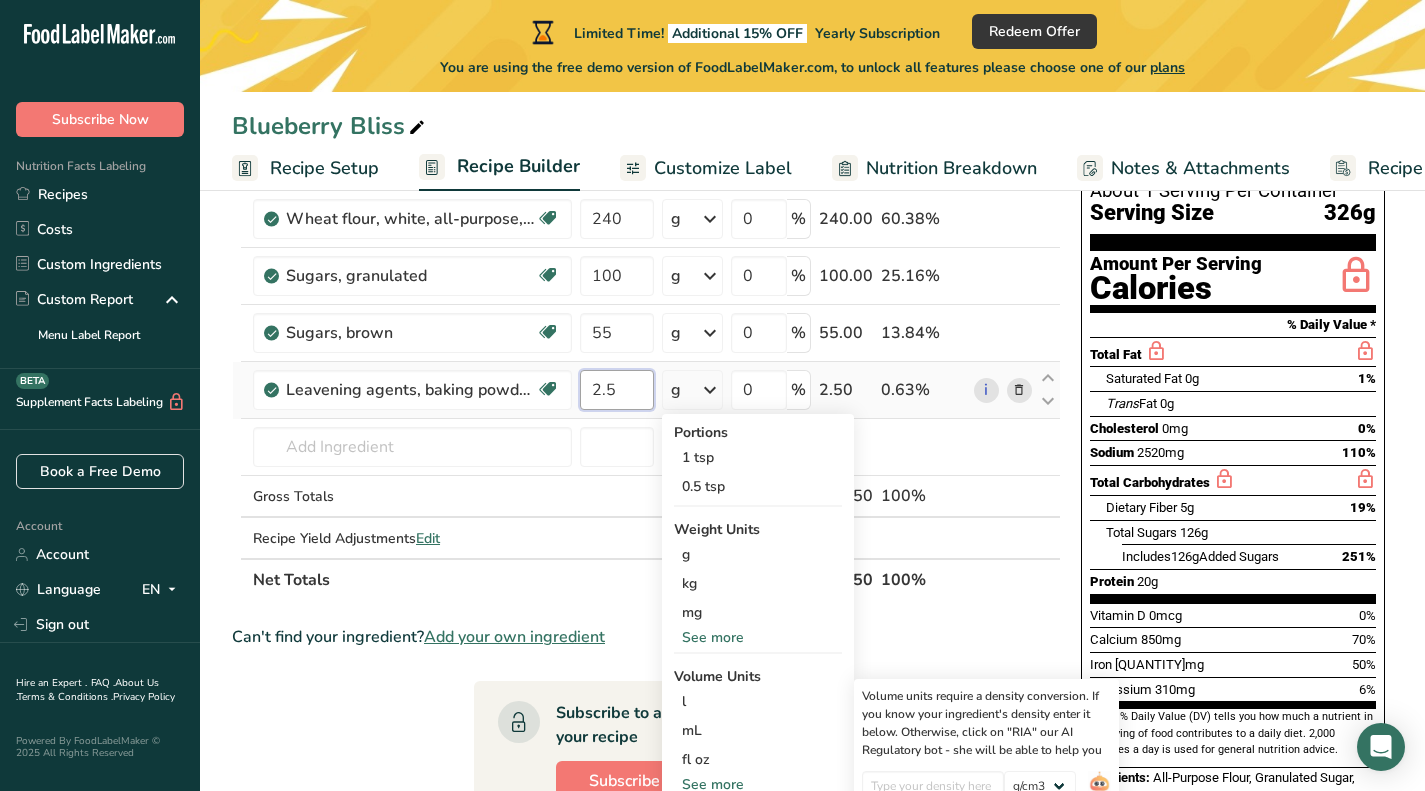 click on "2.5" at bounding box center [617, 390] 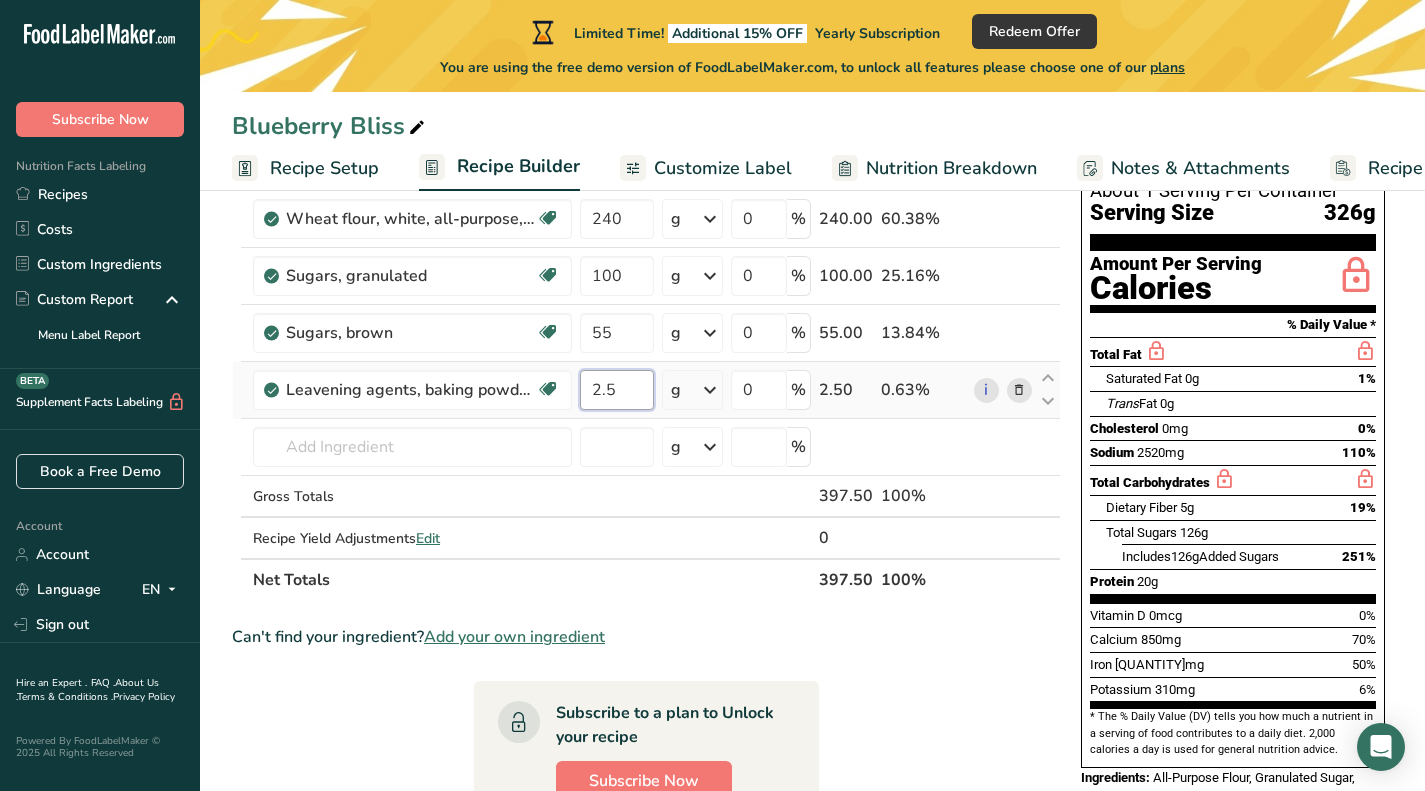 type on "2" 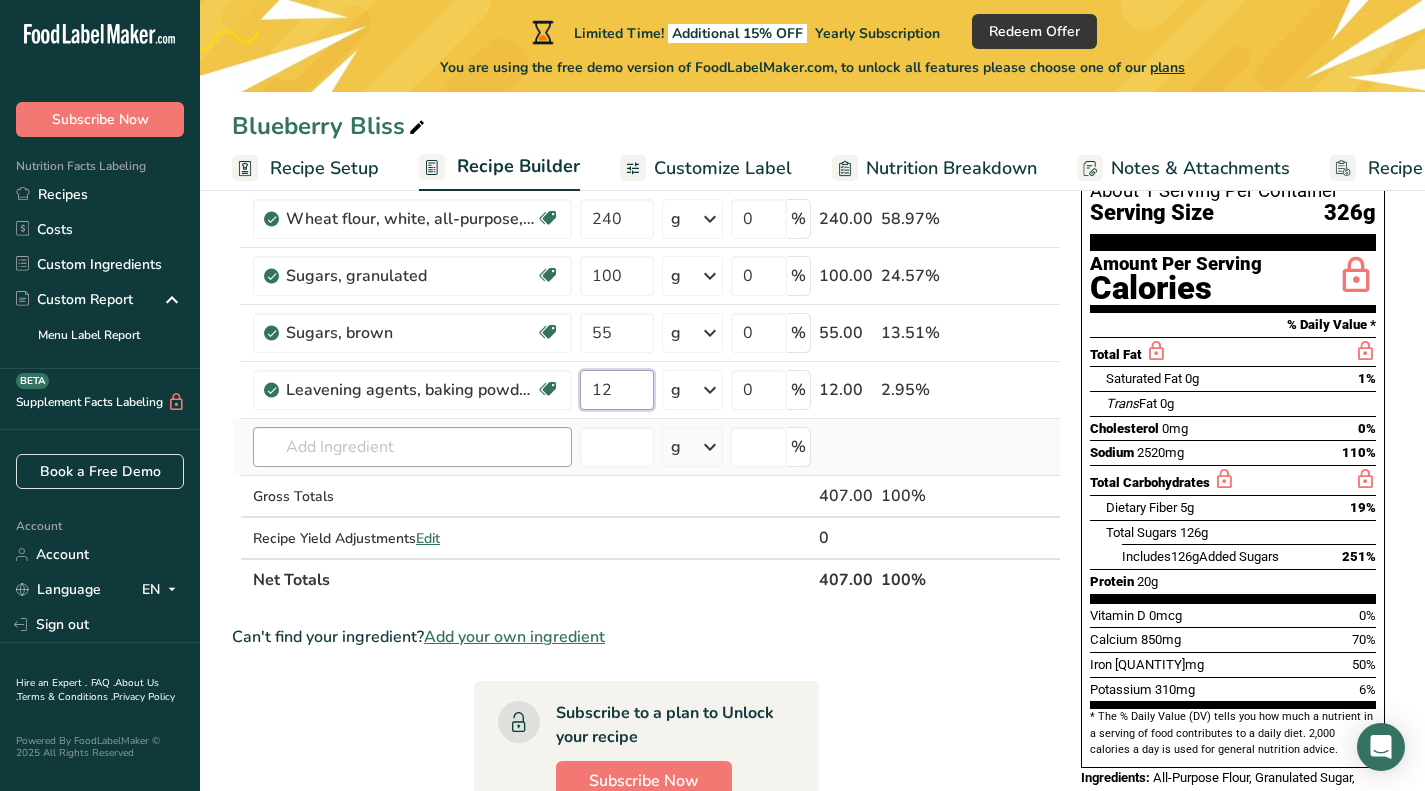 type on "12" 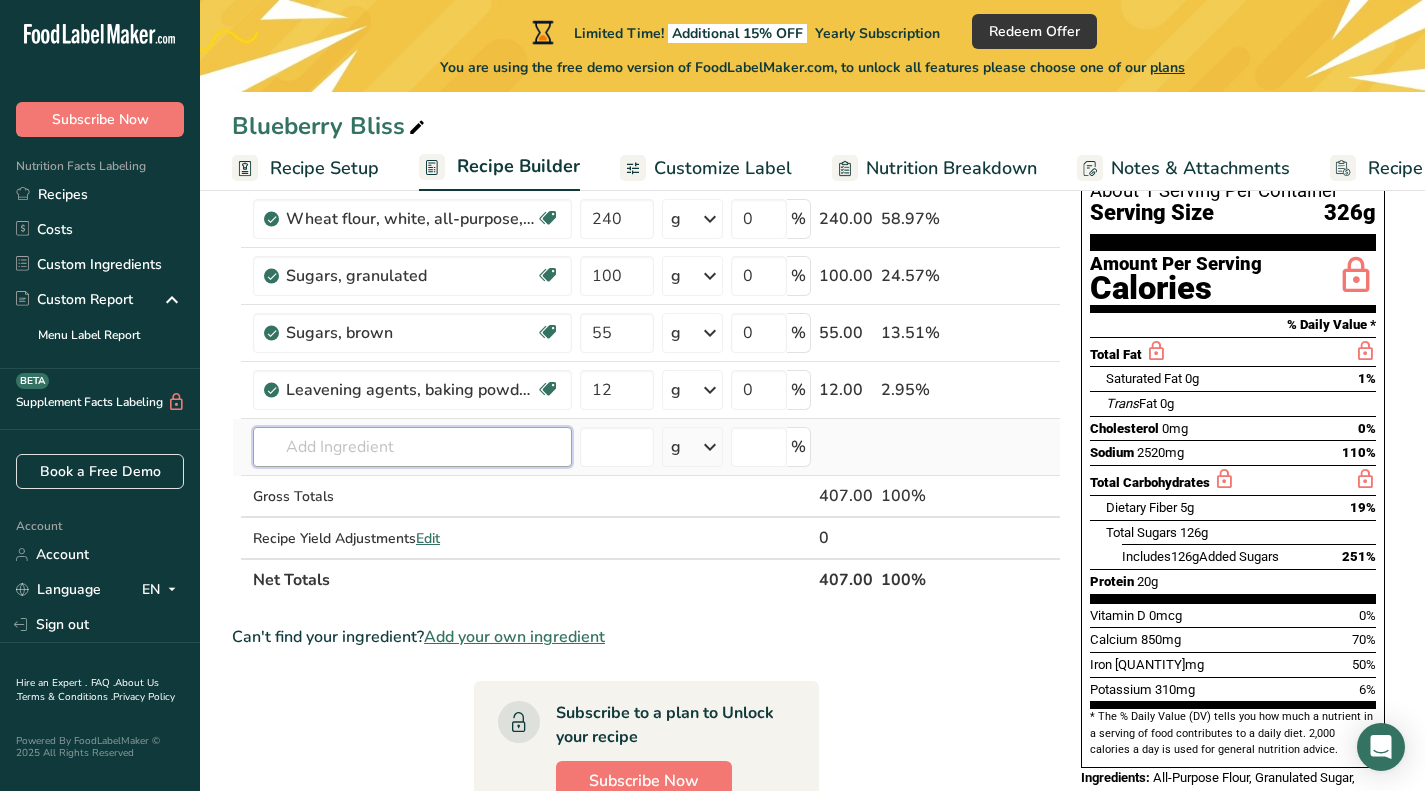 click on "Ingredient *
Amount *
Unit *
Waste *   .a-a{fill:#347362;}.b-a{fill:#fff;}          Grams
Percentage
Wheat flour, white, all-purpose, self-rising, enriched
Dairy free
Vegan
Vegetarian
Soy free
[NUMBER]
g
Portions
1 cup
Weight Units
g
kg
mg
See more
Volume Units
l
Volume units require a density conversion. If you know your ingredient's density enter it below. Otherwise, click on "RIA" our AI Regulatory bot - she will be able to help you
lb/ft3
g/cm3
Confirm
mL
lb/ft3
[NUMBER]" at bounding box center [646, 374] 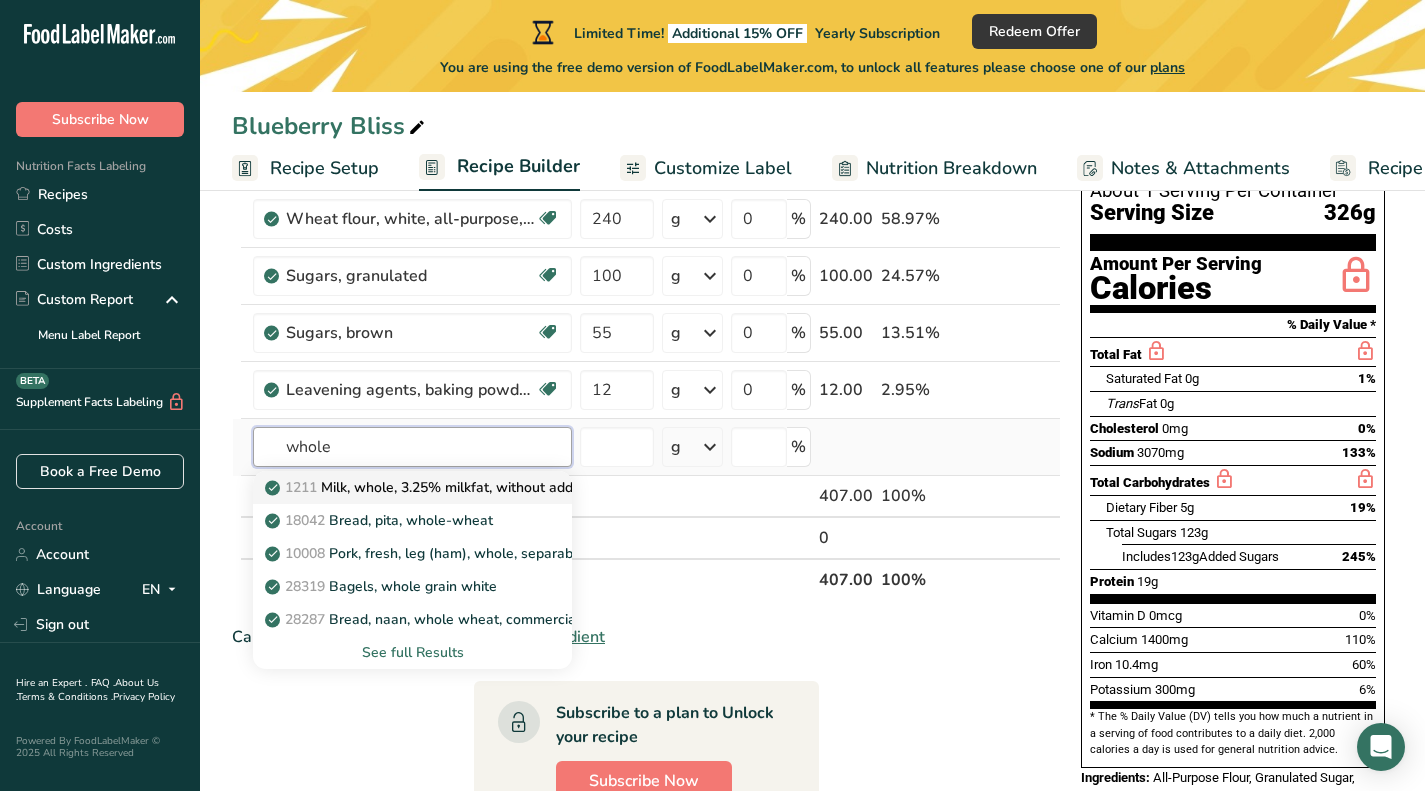 type on "whole" 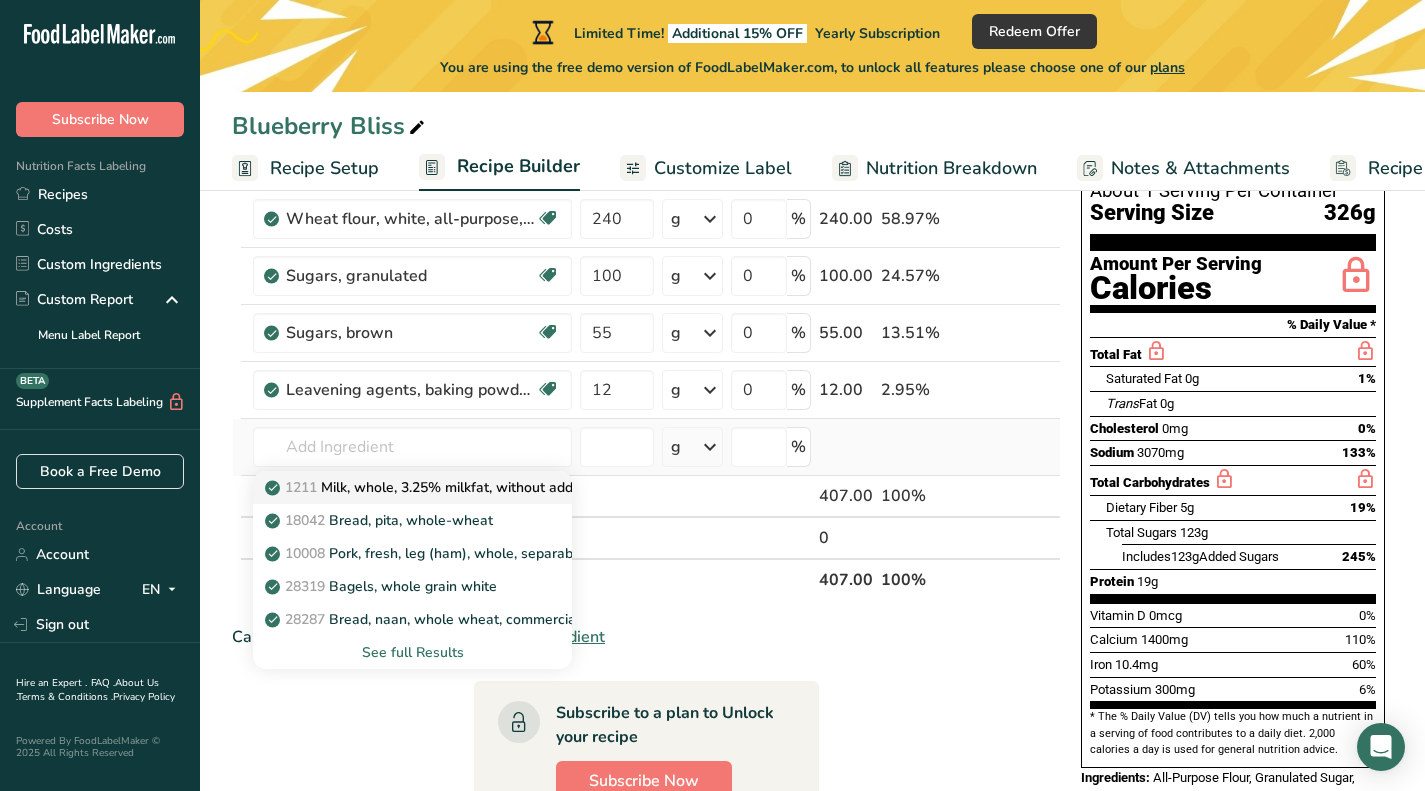 click on "1211
Milk, whole, 3.25% milkfat, without added vitamin A and vitamin D" at bounding box center [507, 487] 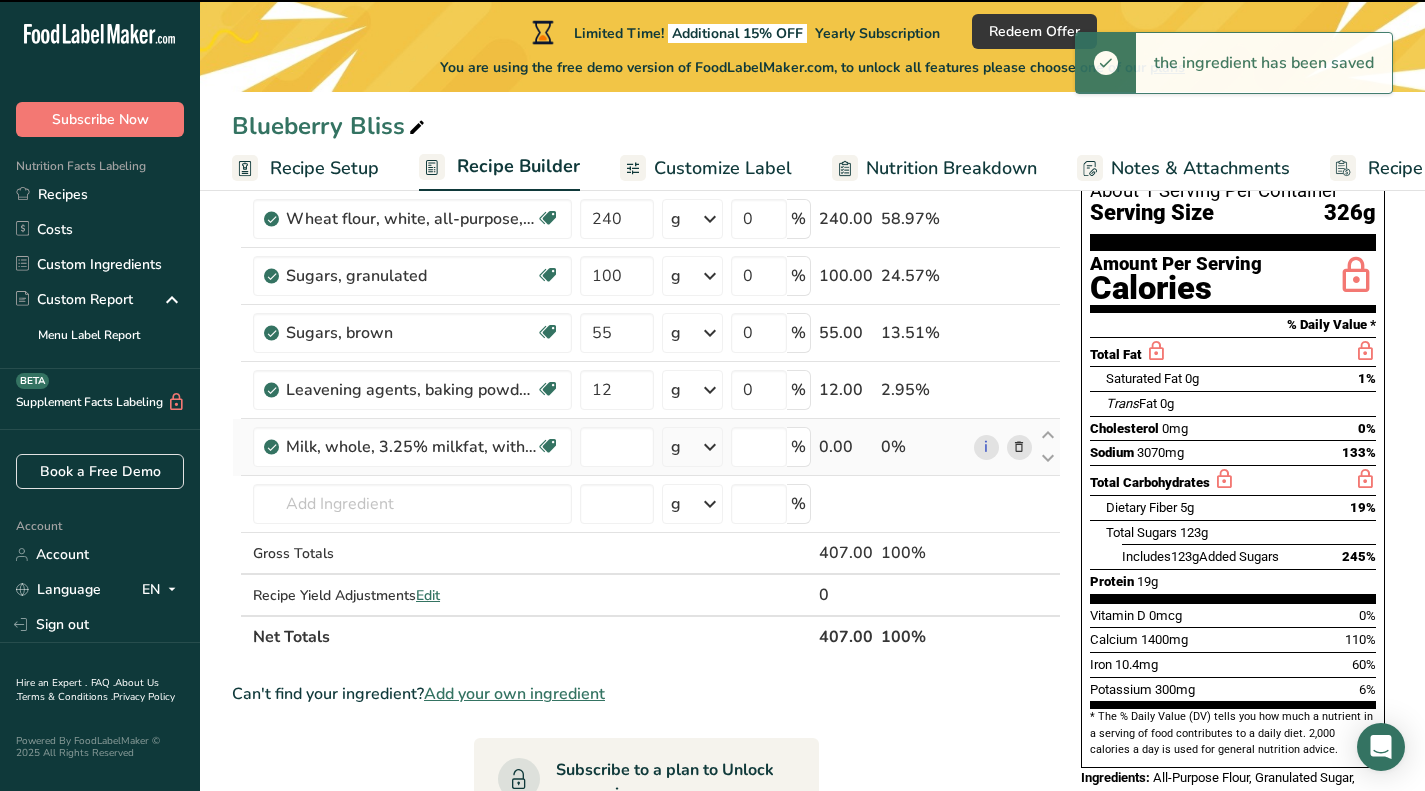 type on "0" 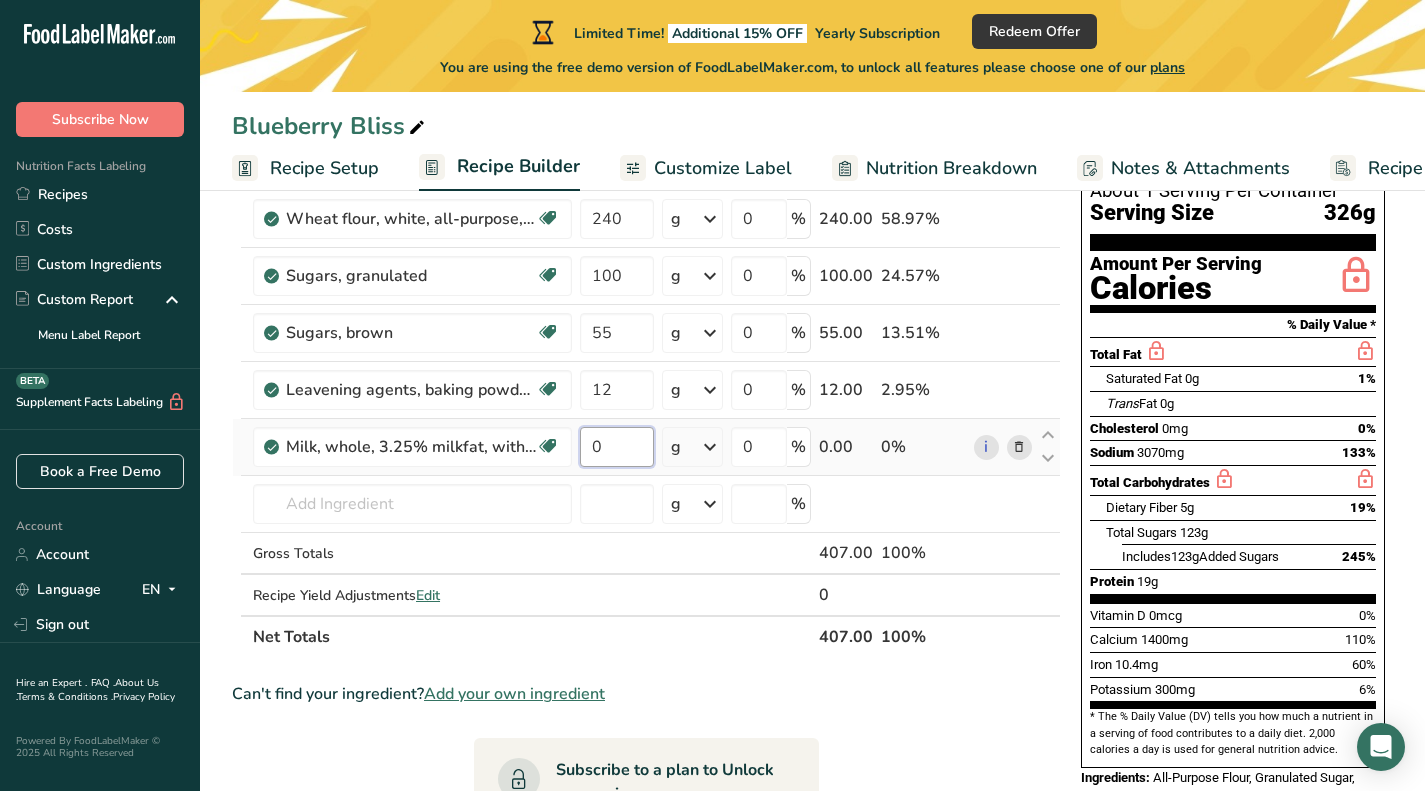 click on "0" at bounding box center (617, 447) 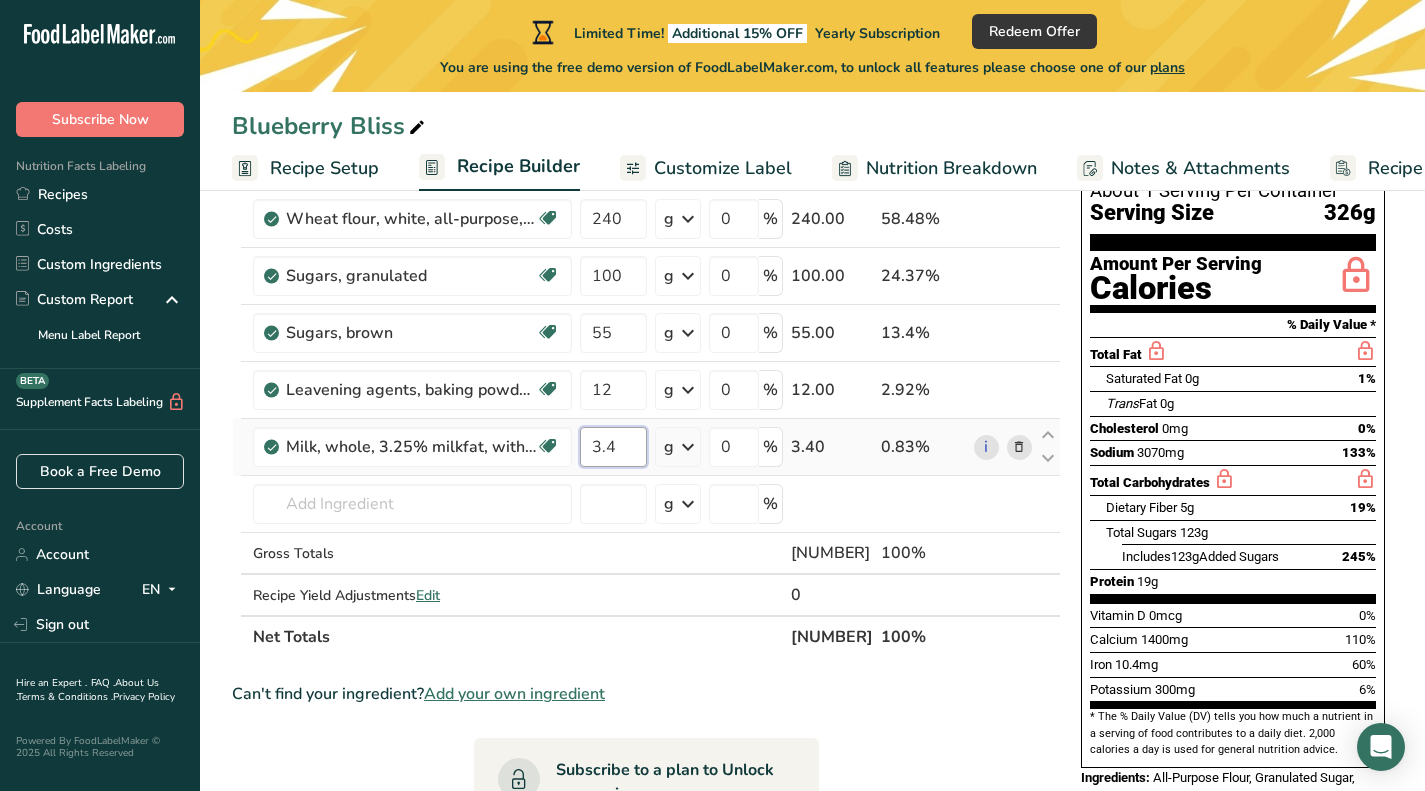 type on "3" 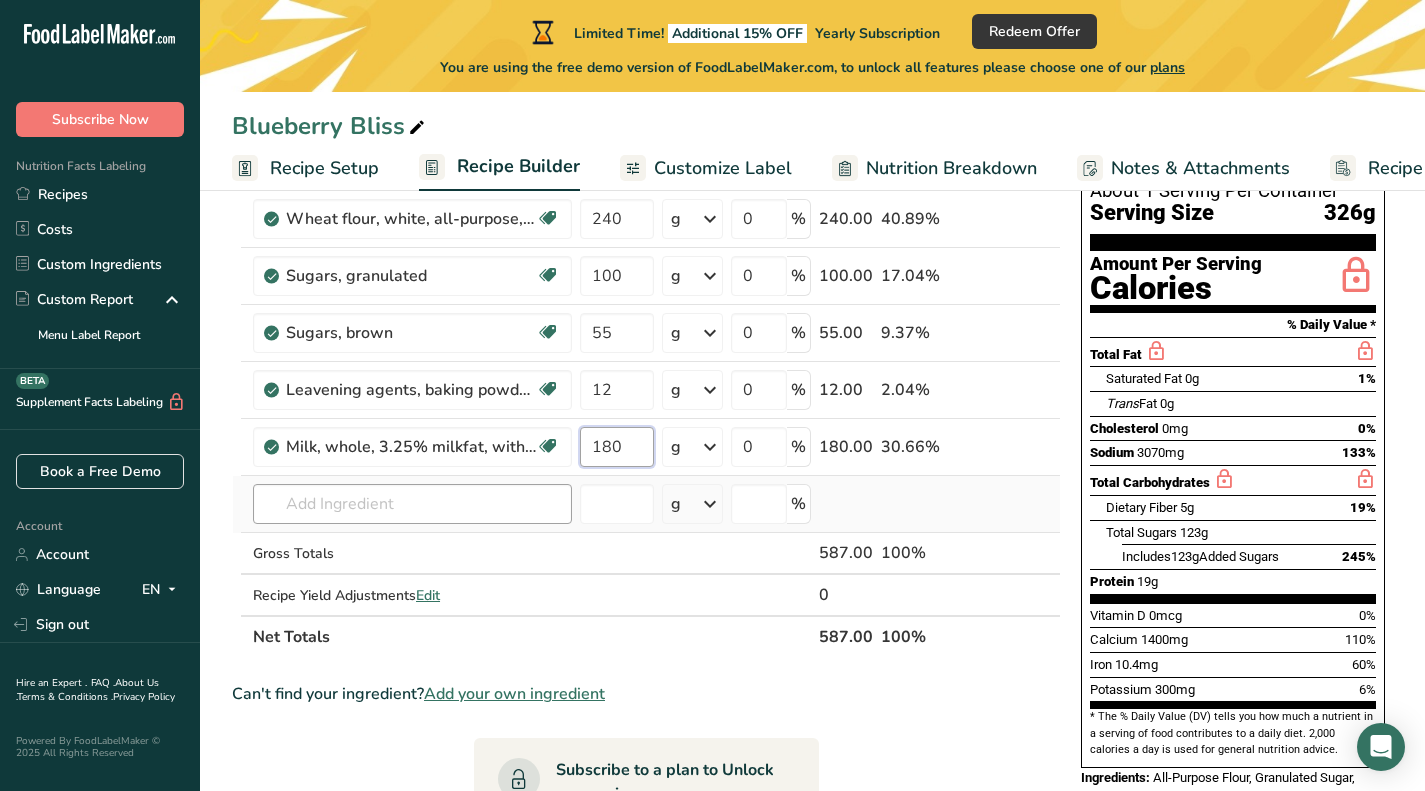 type on "180" 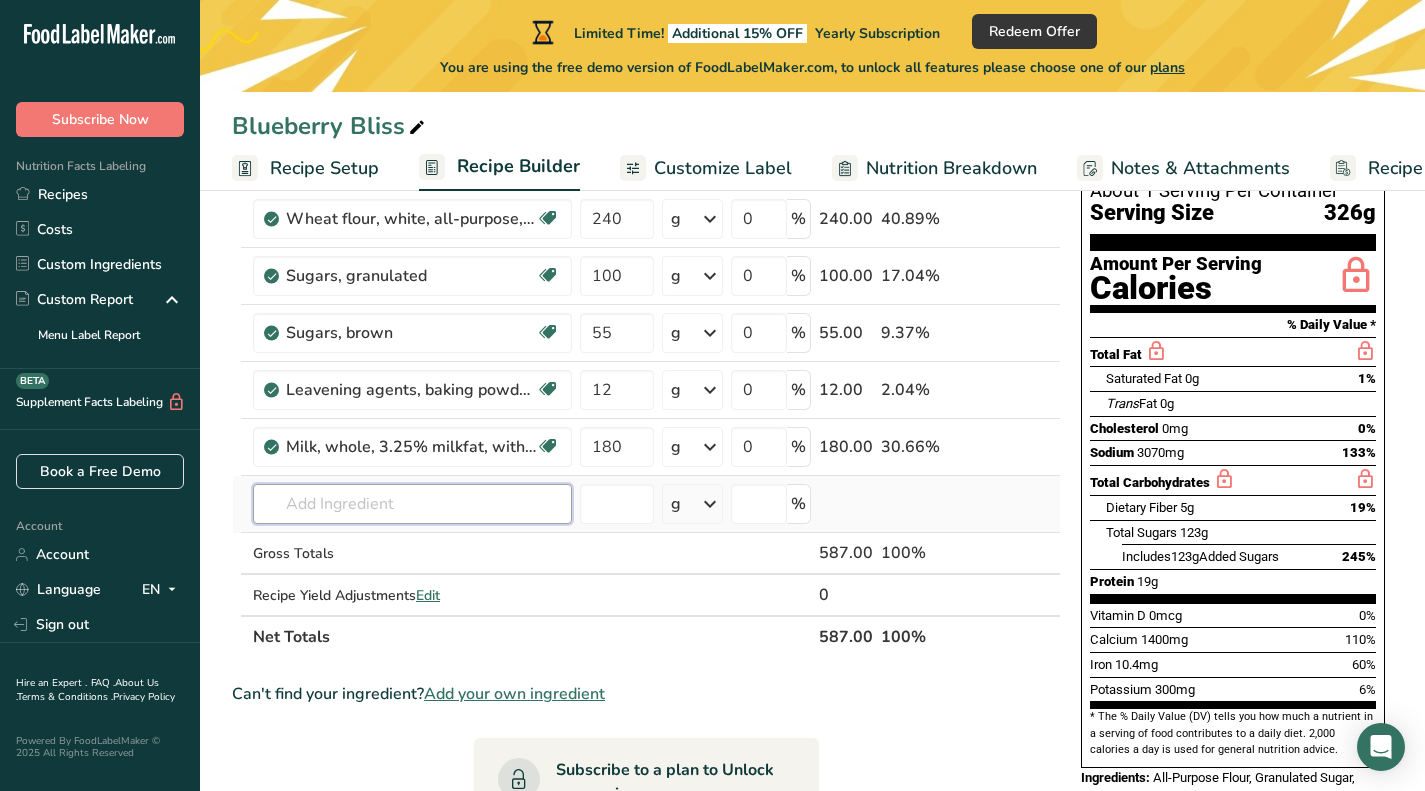 click on "Ingredient *
Amount *
Unit *
Waste *   .a-a{fill:#347362;}.b-a{fill:#fff;}          Grams
Percentage
Wheat flour, white, all-purpose, self-rising, enriched
Dairy free
Vegan
Vegetarian
Soy free
[NUMBER]
g
Portions
1 cup
Weight Units
g
kg
mg
See more
Volume Units
l
Volume units require a density conversion. If you know your ingredient's density enter it below. Otherwise, click on "RIA" our AI Regulatory bot - she will be able to help you
lb/ft3
g/cm3
Confirm
mL
lb/ft3
[NUMBER]" at bounding box center (646, 403) 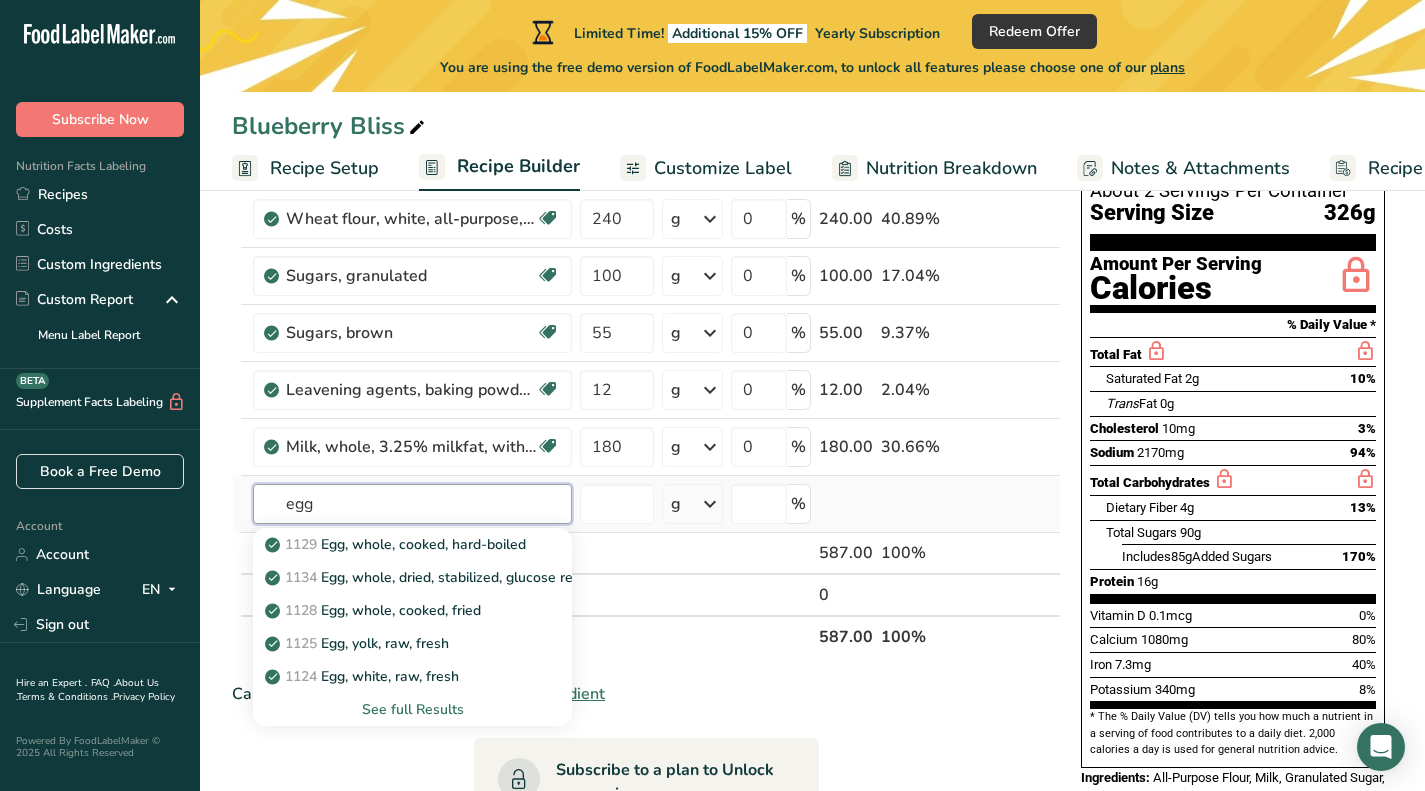 type on "egg" 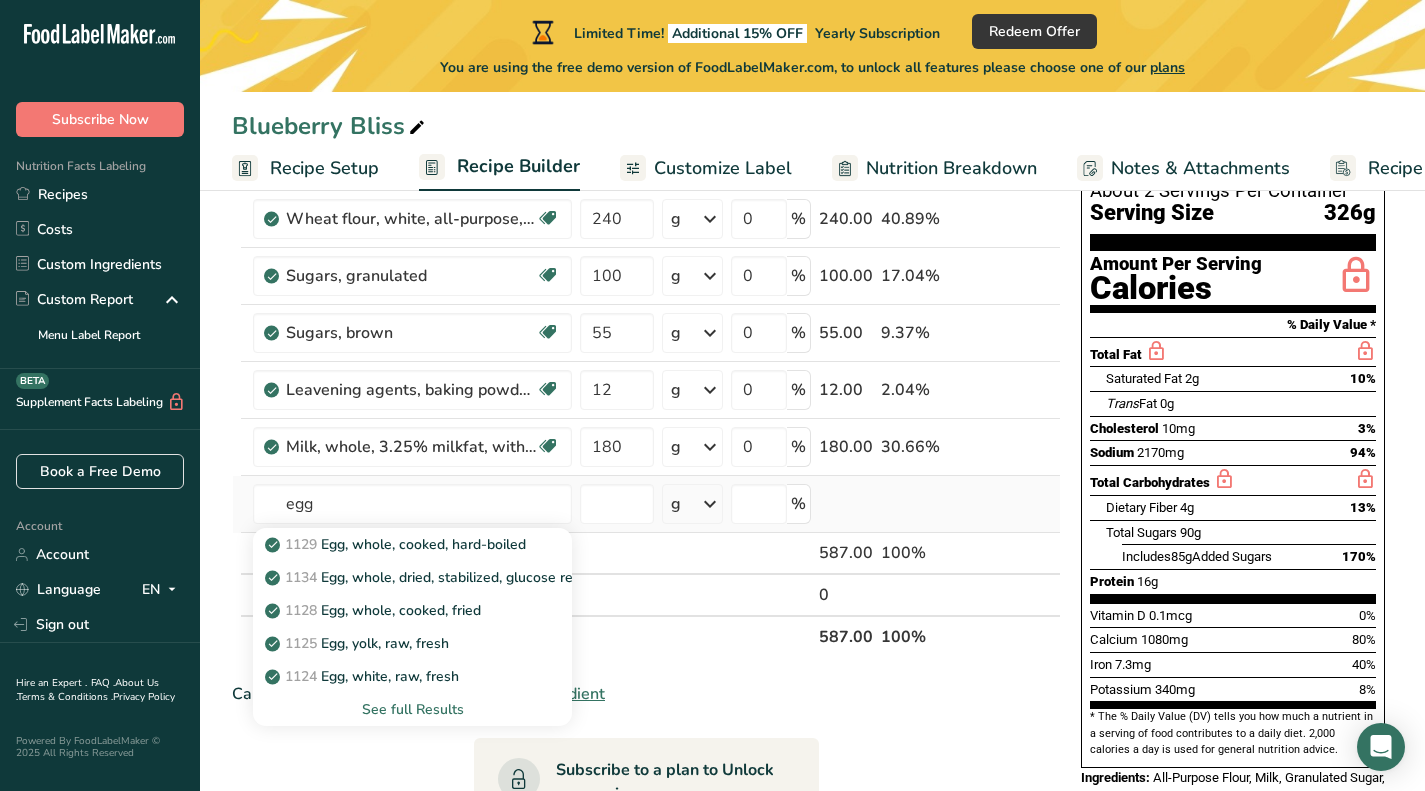 type 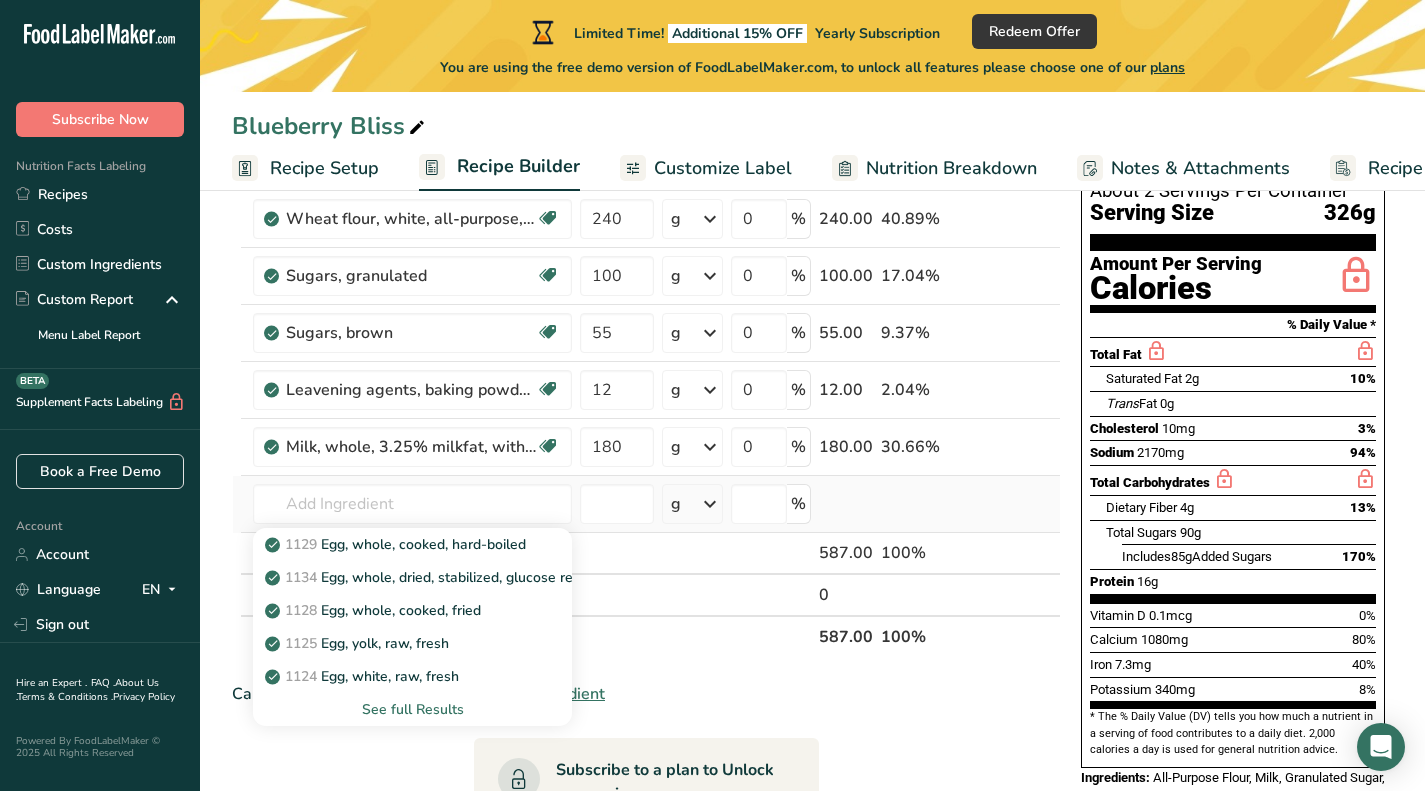 click on "See full Results" at bounding box center [412, 709] 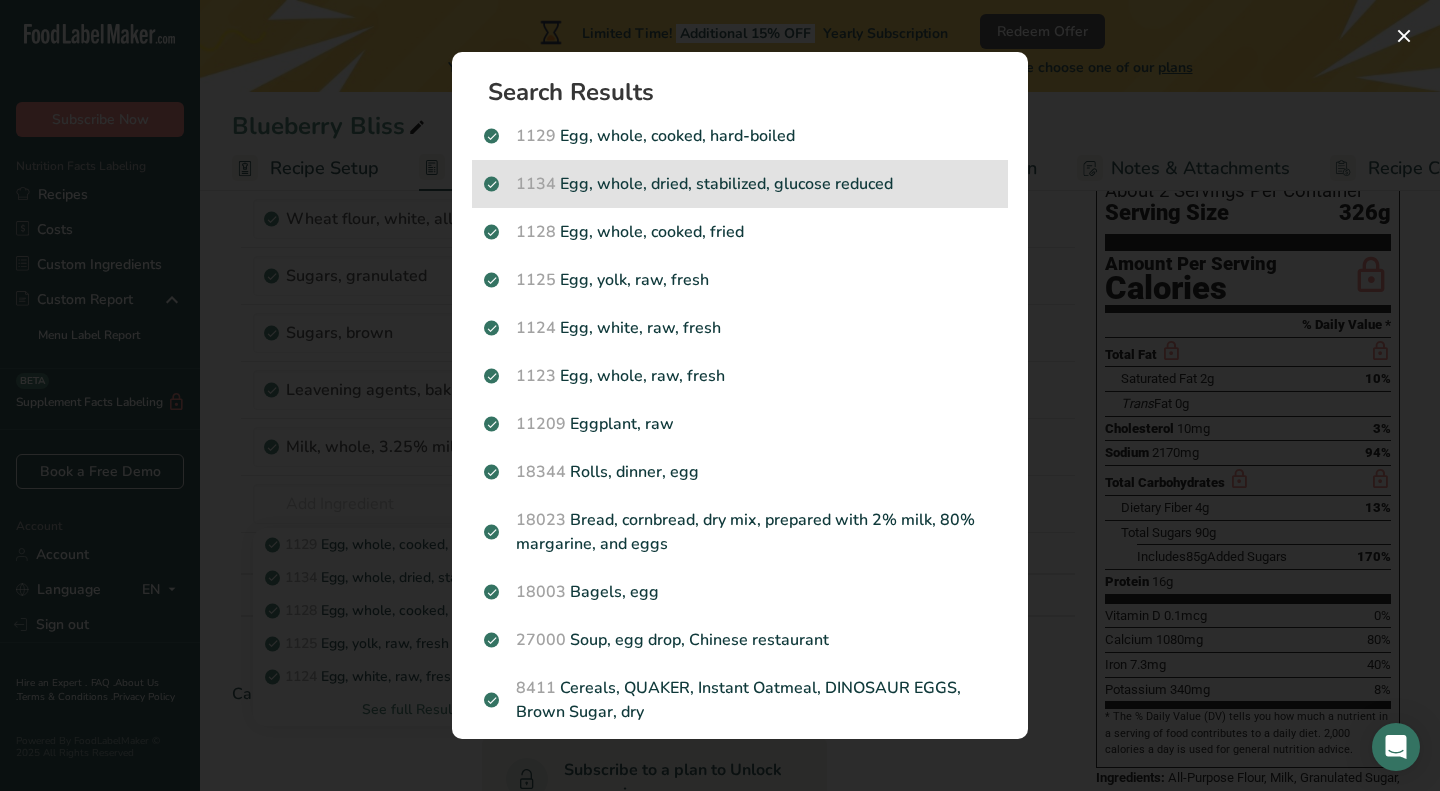 click on "[NUMBER]
Egg, whole, dried, stabilized, glucose reduced" at bounding box center [740, 184] 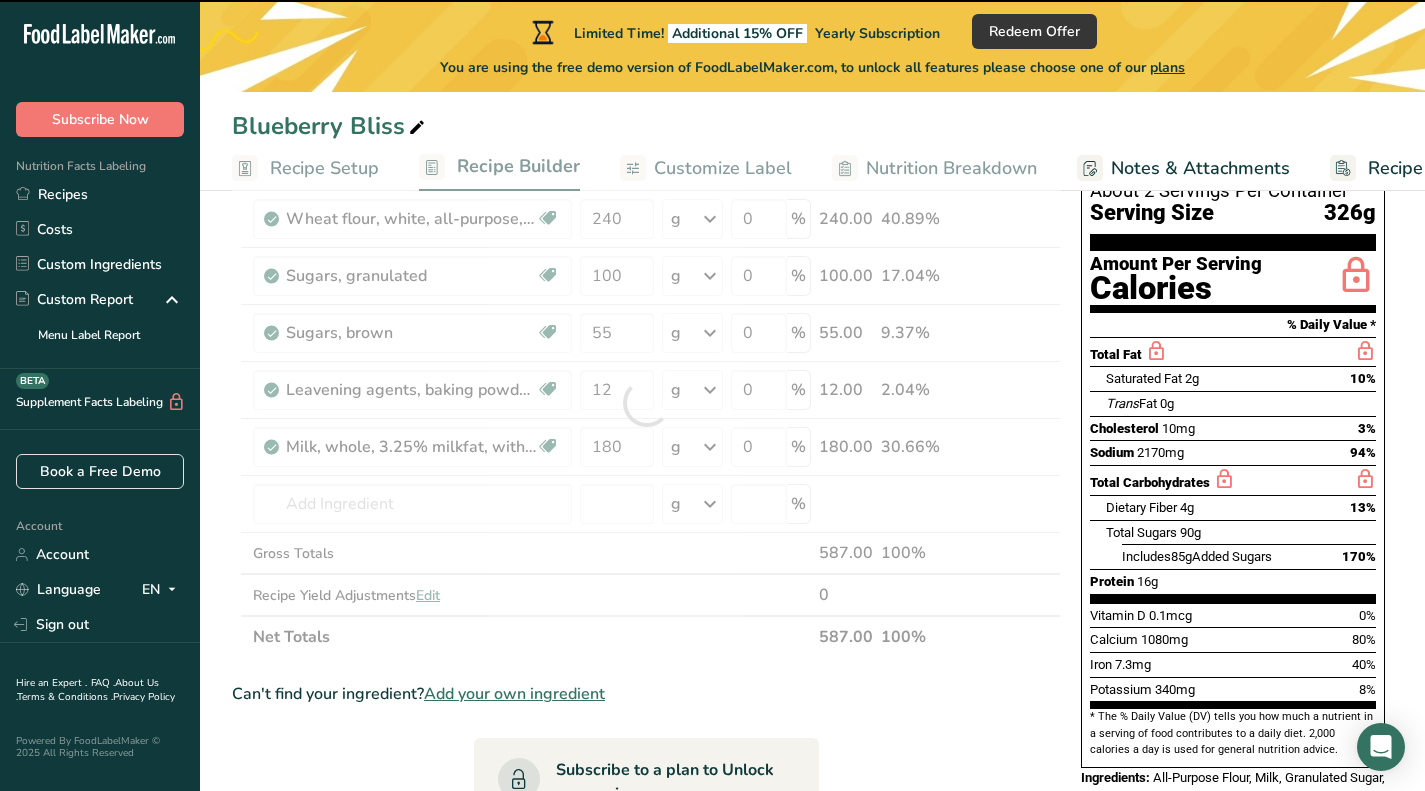 type on "0" 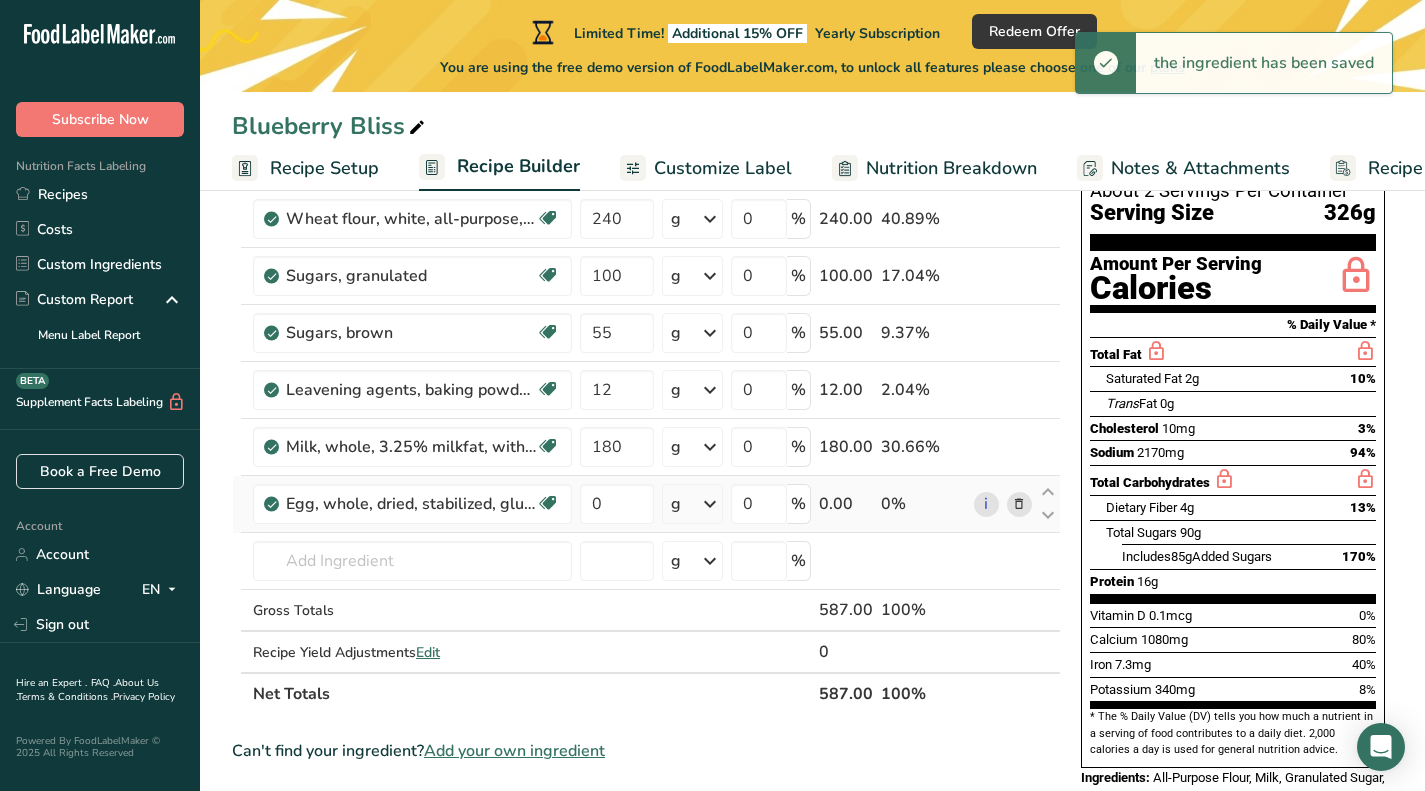 click at bounding box center (1019, 504) 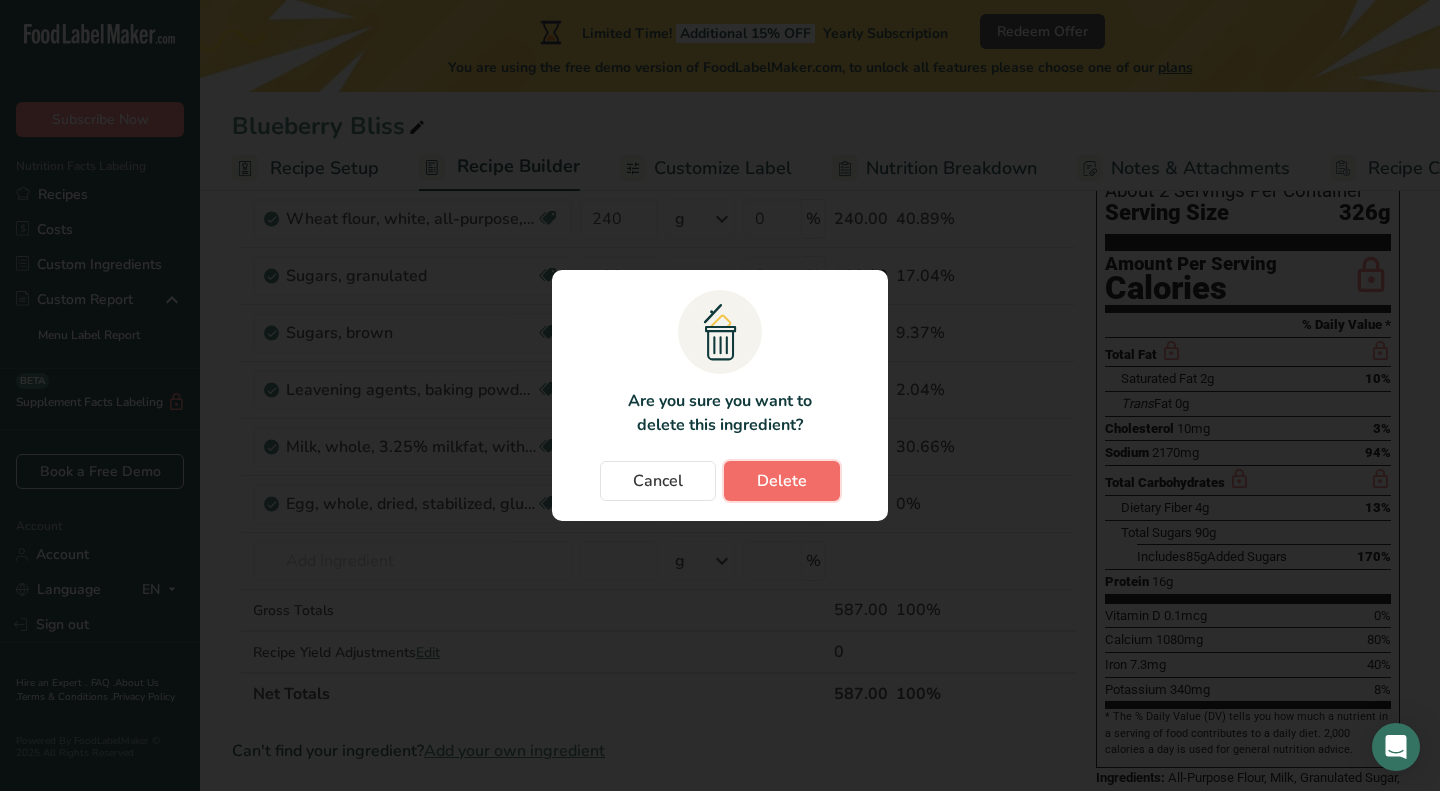 click on "Delete" at bounding box center [782, 481] 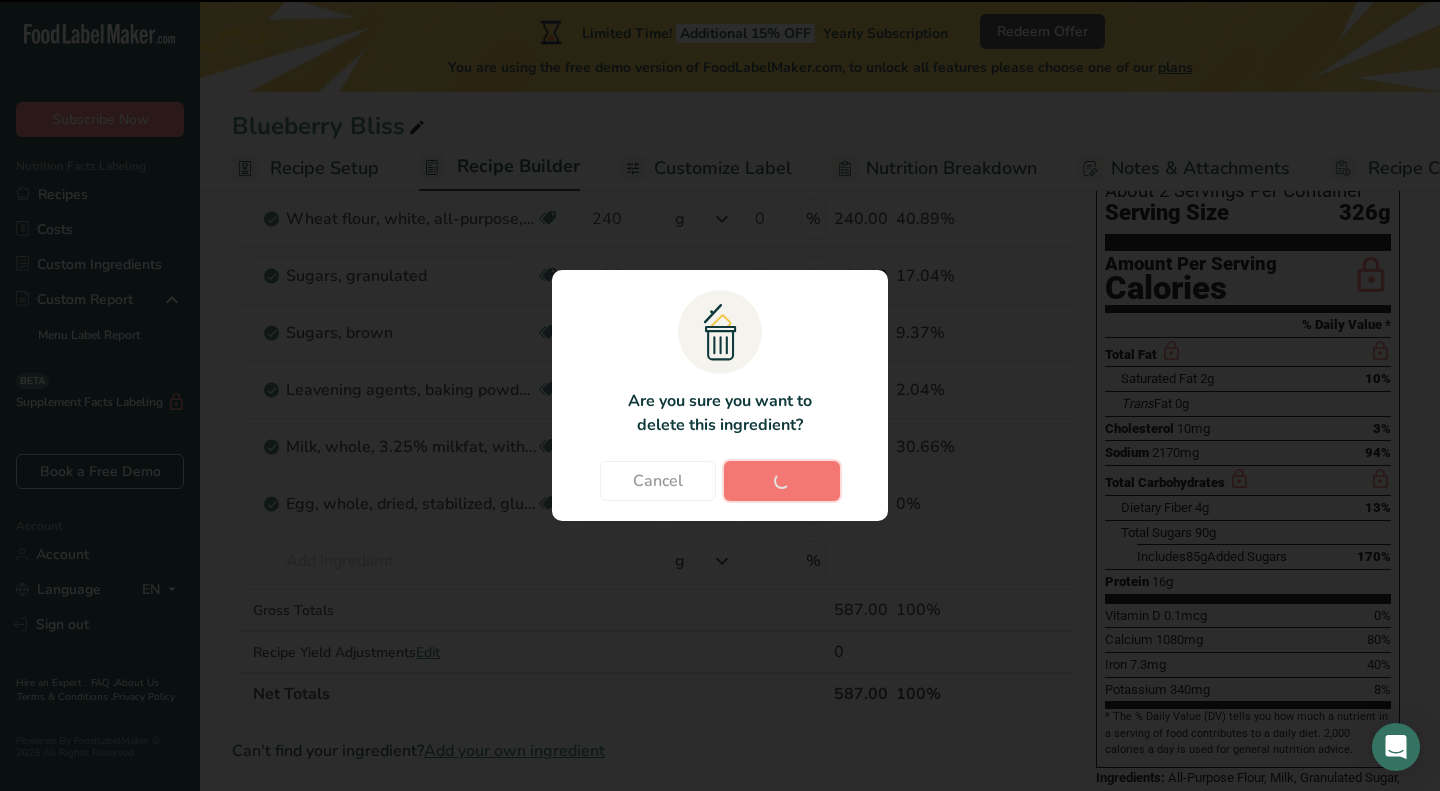 type 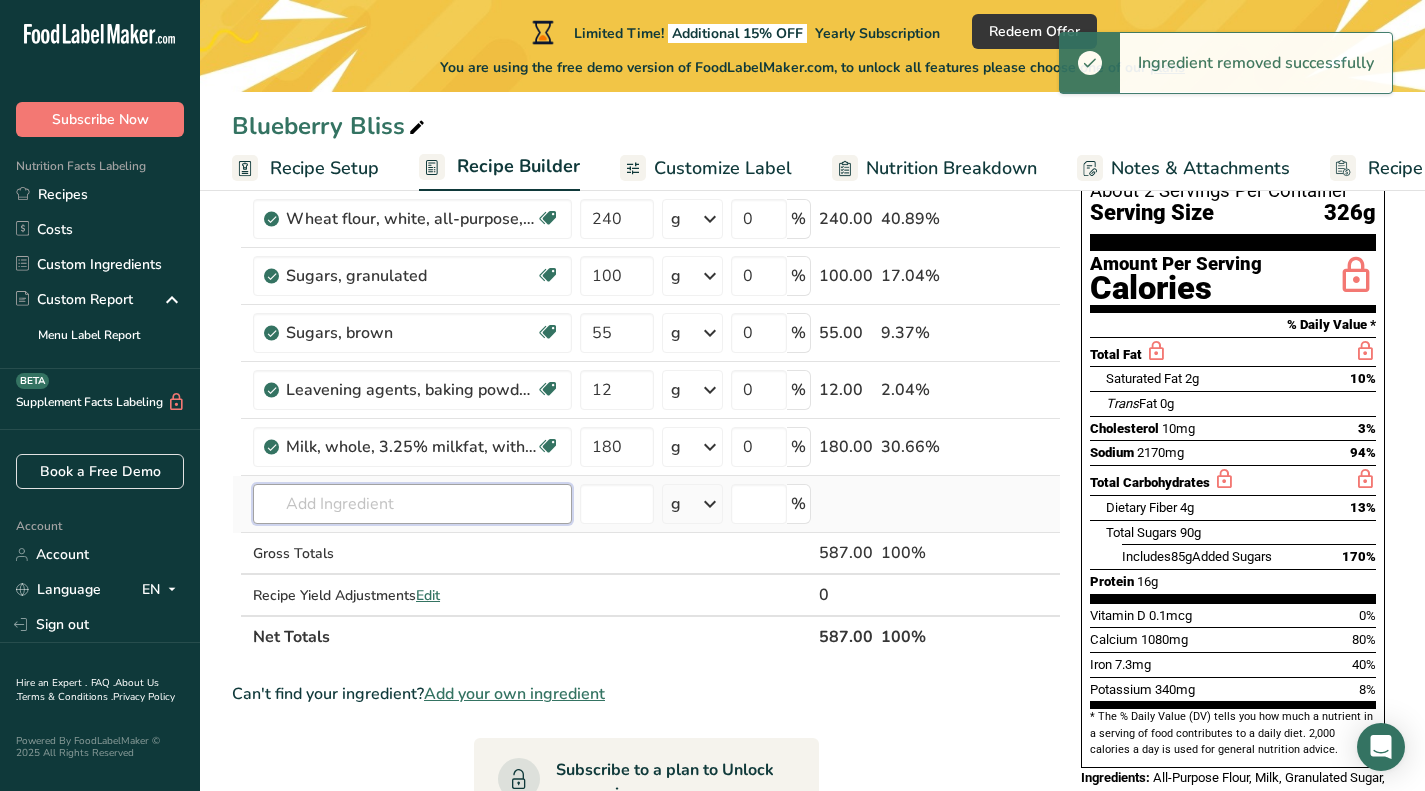 click at bounding box center (412, 504) 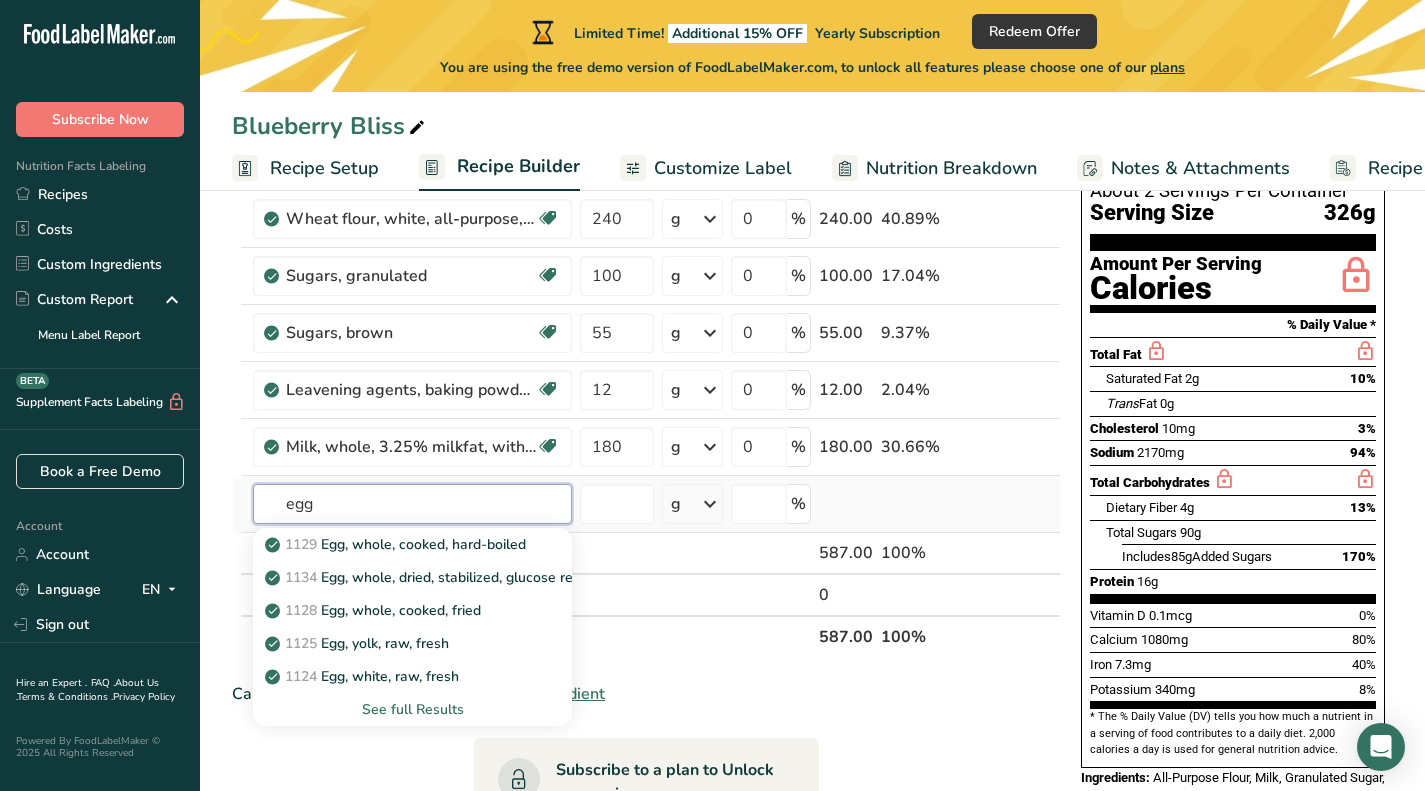 type on "egg" 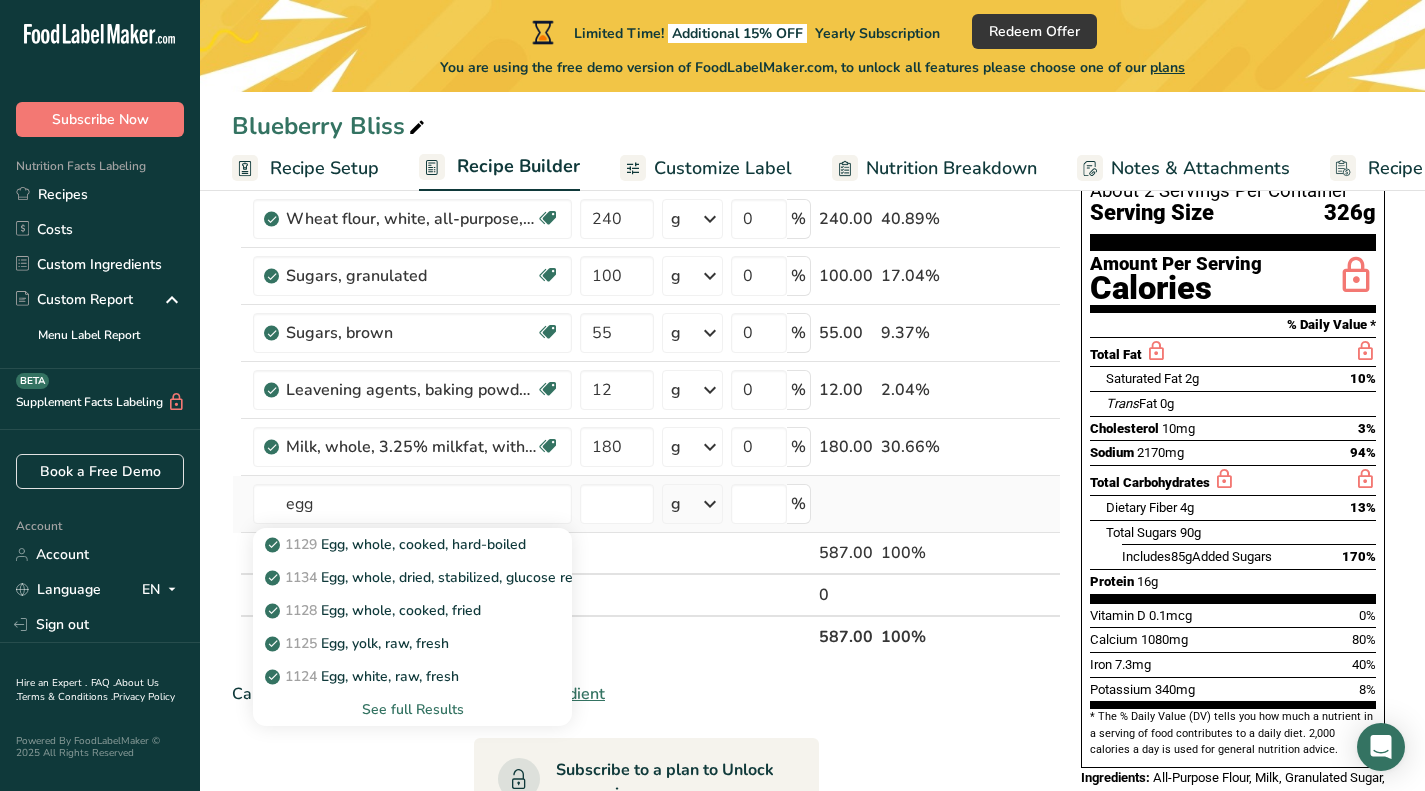 type 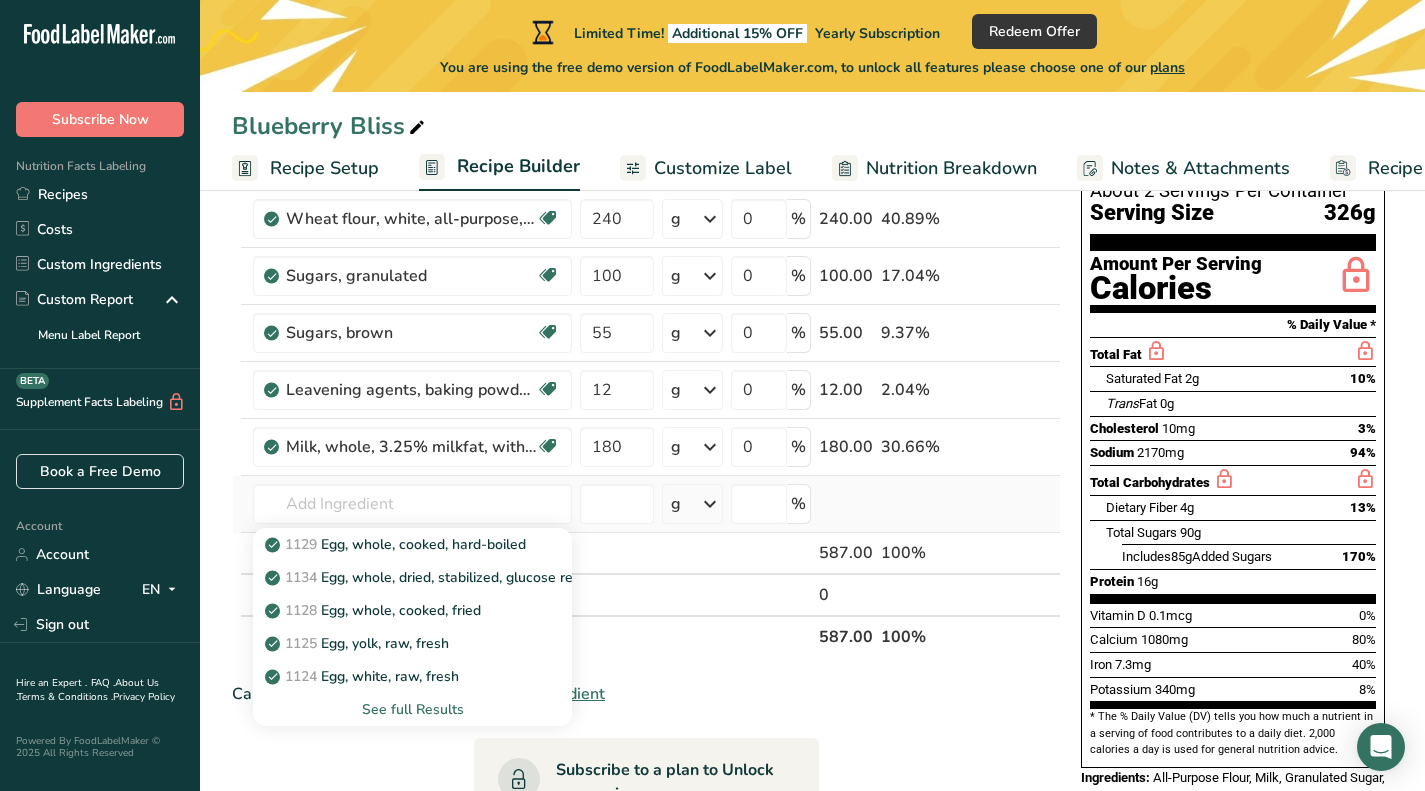 click on "See full Results" at bounding box center [412, 709] 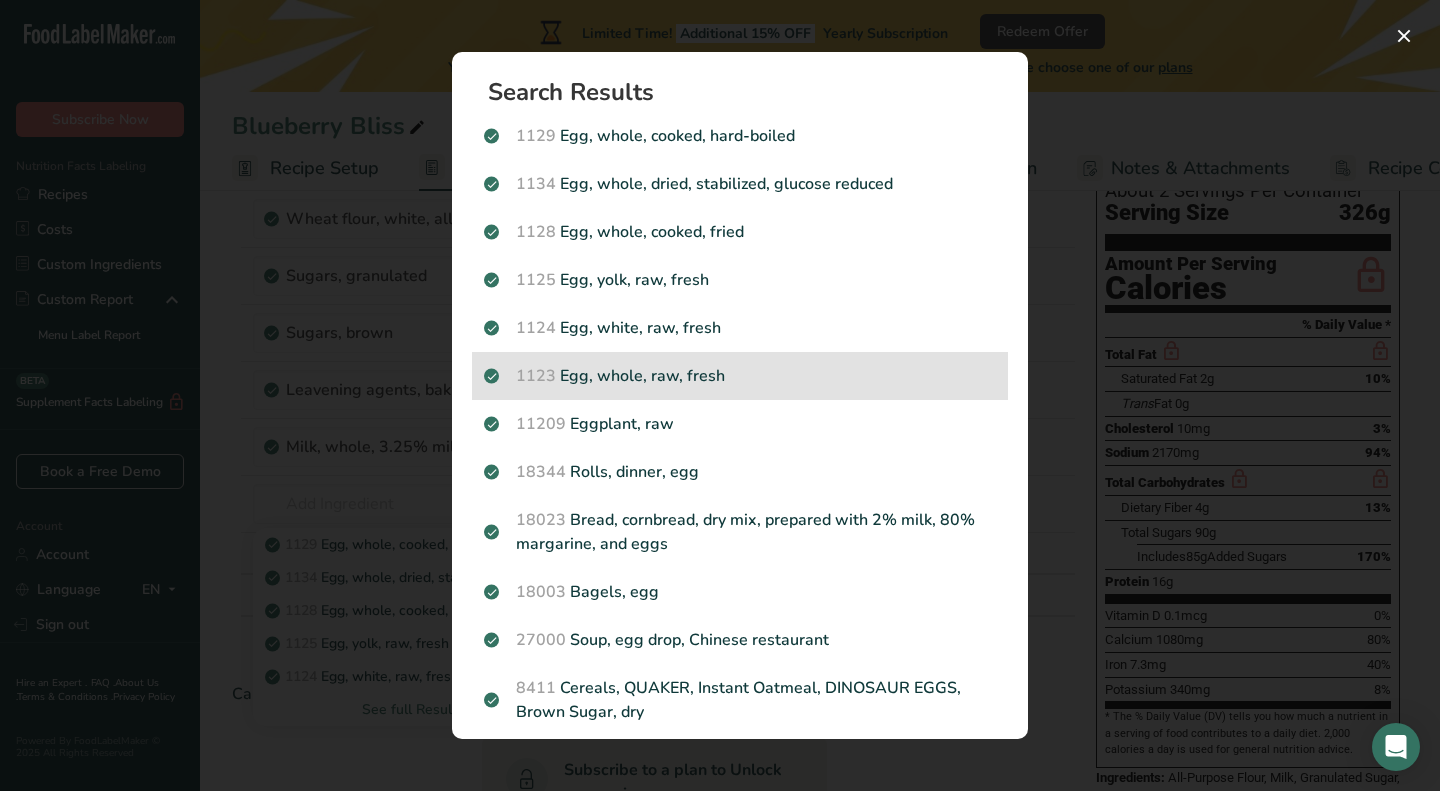 click on "1123
Egg, whole, raw, fresh" at bounding box center (740, 376) 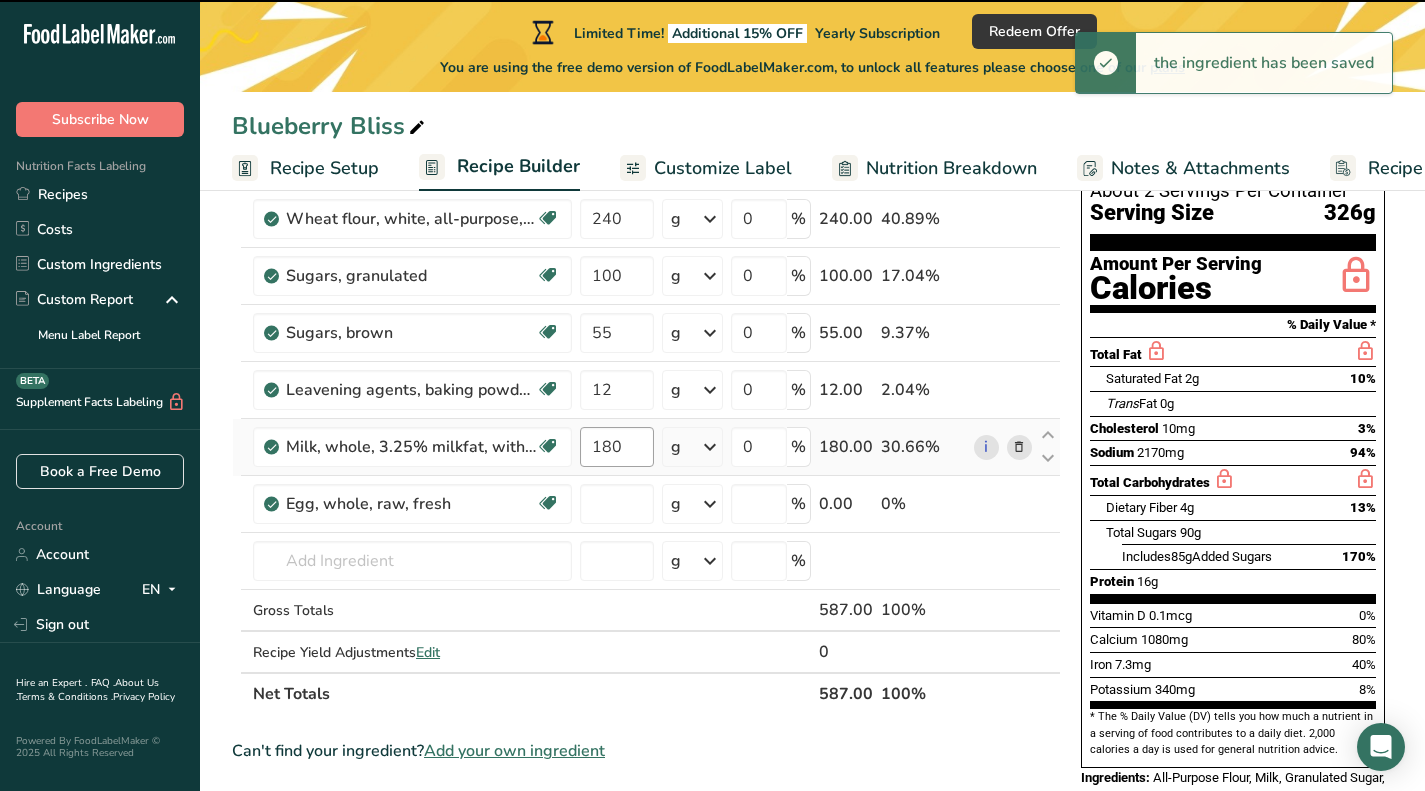 type on "0" 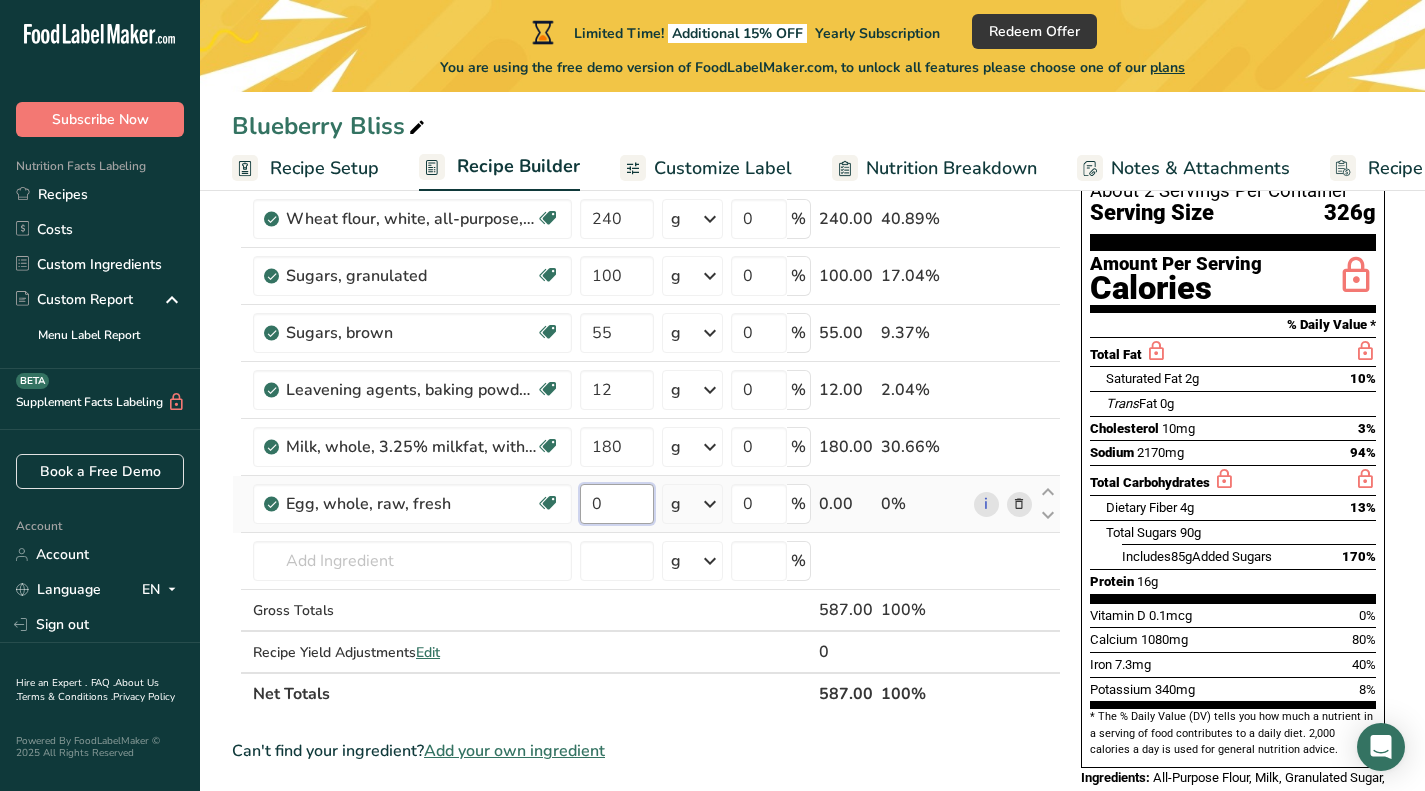click on "0" at bounding box center [617, 504] 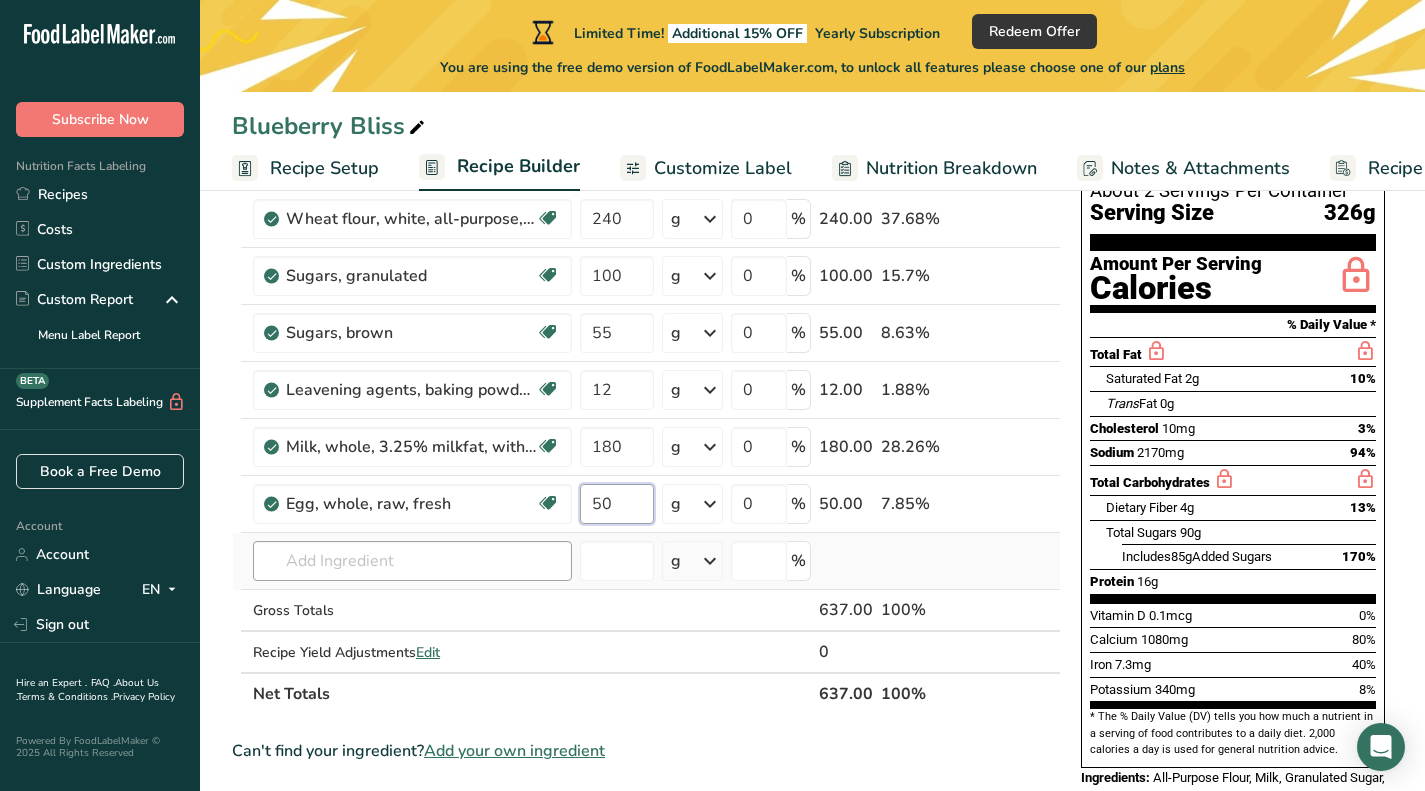 type on "50" 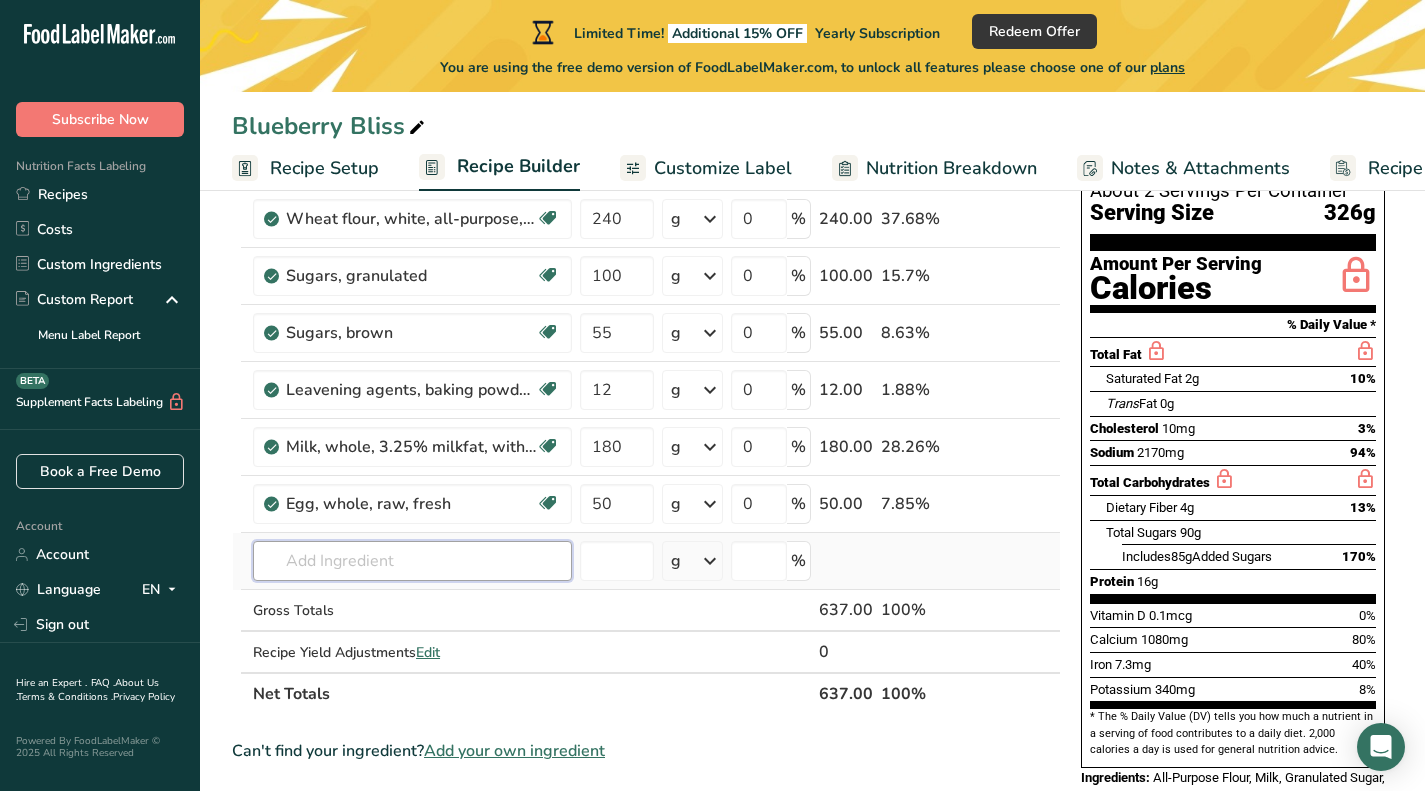 click on "Ingredient *
Amount *
Unit *
Waste *   .a-a{fill:#347362;}.b-a{fill:#fff;}          Grams
Percentage
Wheat flour, white, all-purpose, self-rising, enriched
Dairy free
Vegan
Vegetarian
Soy free
[NUMBER]
g
Portions
1 cup
Weight Units
g
kg
mg
See more
Volume Units
l
Volume units require a density conversion. If you know your ingredient's density enter it below. Otherwise, click on "RIA" our AI Regulatory bot - she will be able to help you
lb/ft3
g/cm3
Confirm
mL
lb/ft3
[NUMBER]" at bounding box center (646, 431) 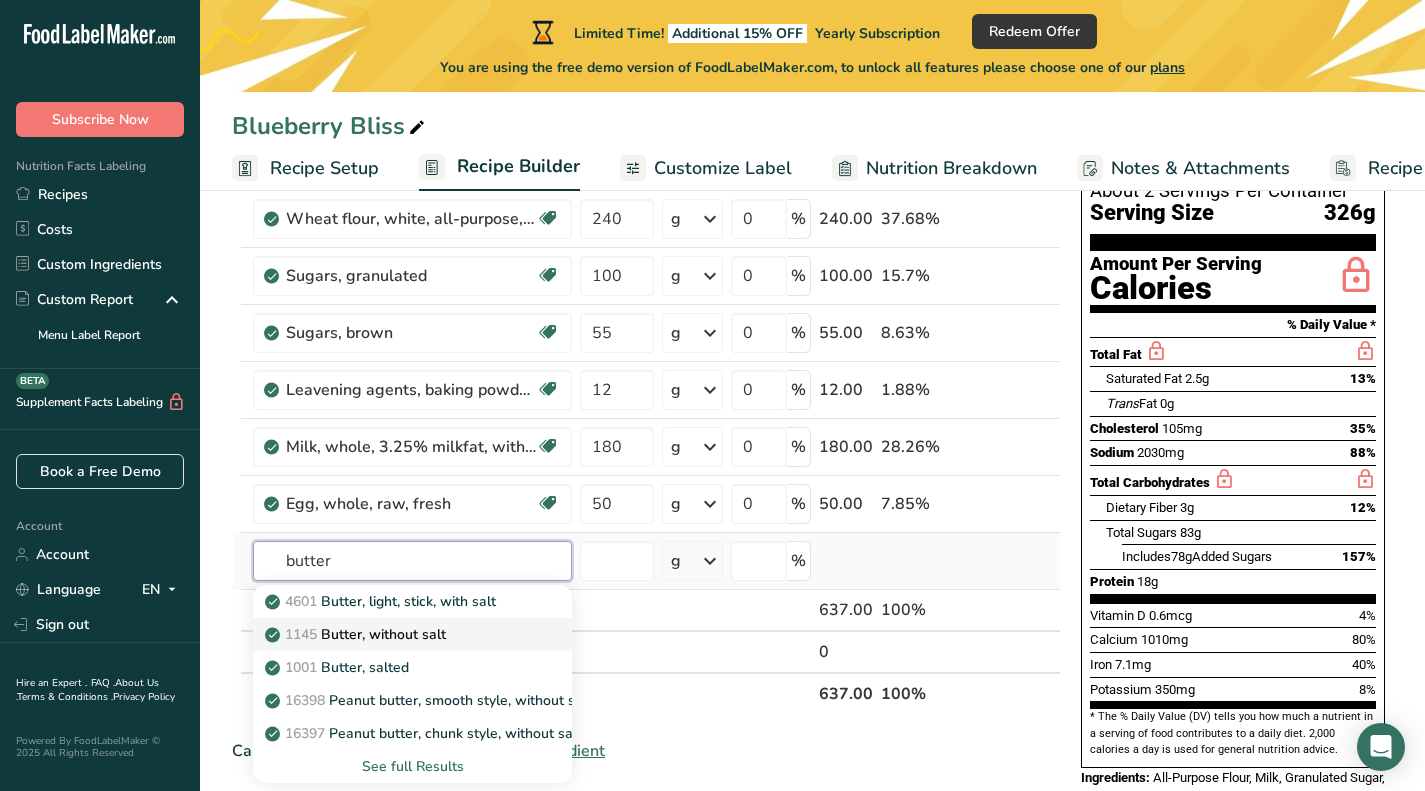 type on "butter" 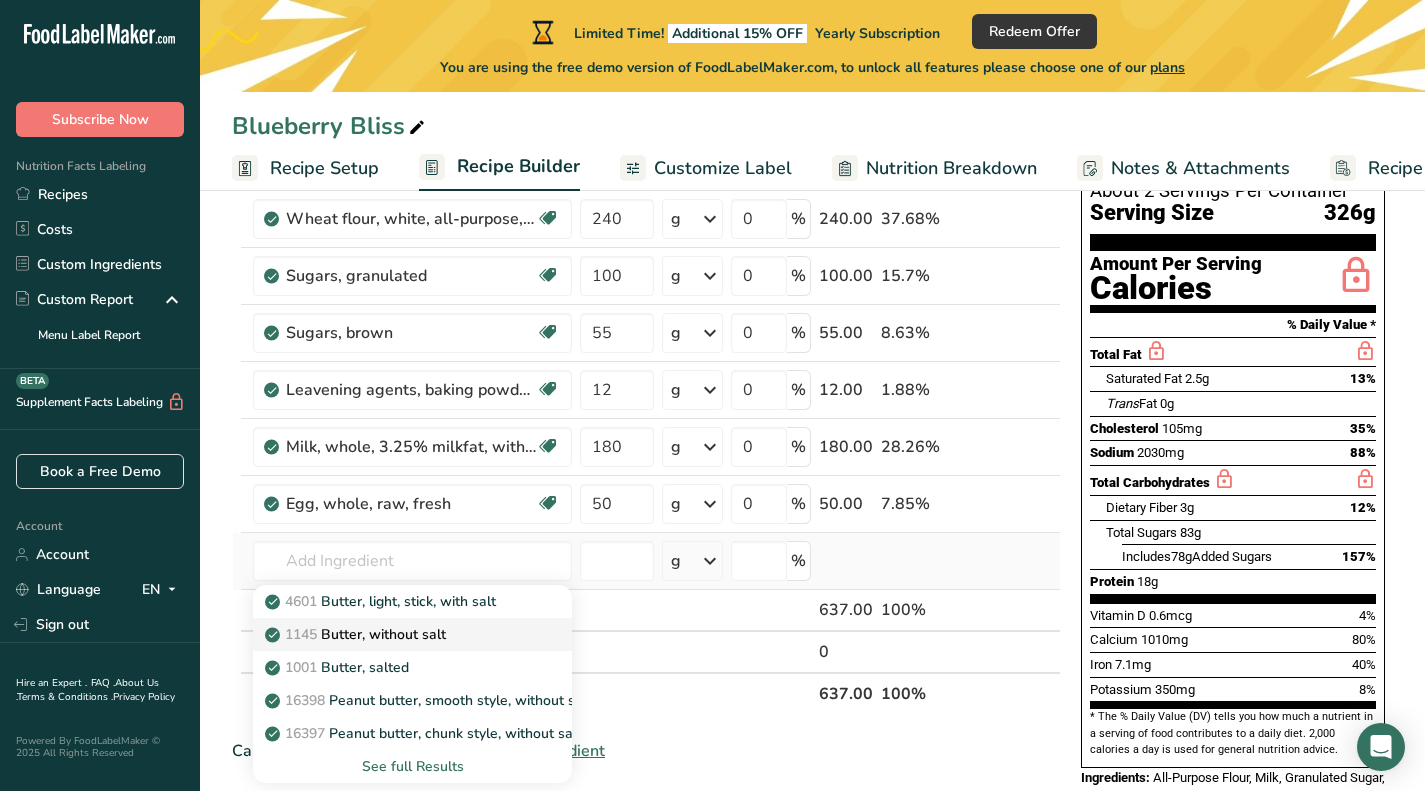 click on "1145
Butter, without salt" at bounding box center (357, 634) 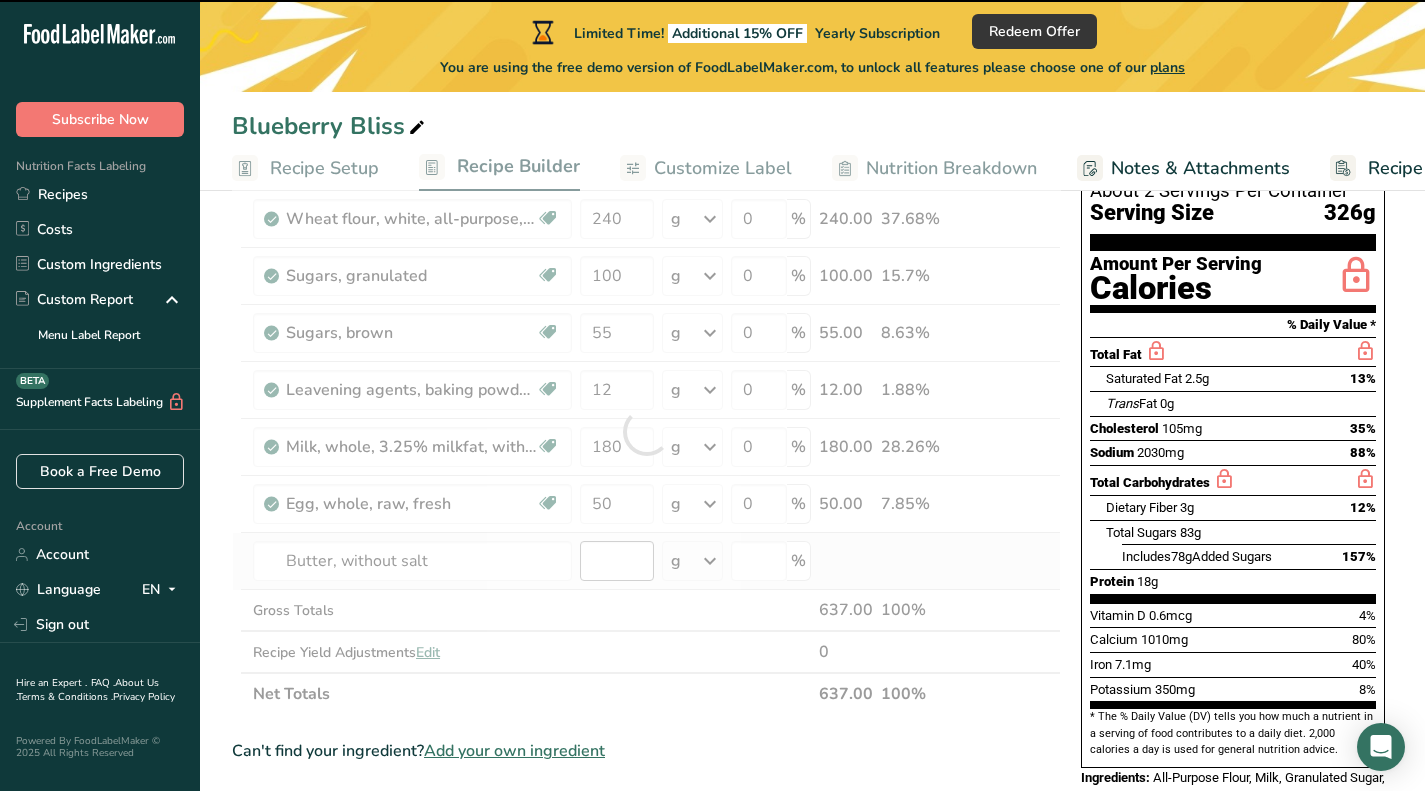 type on "0" 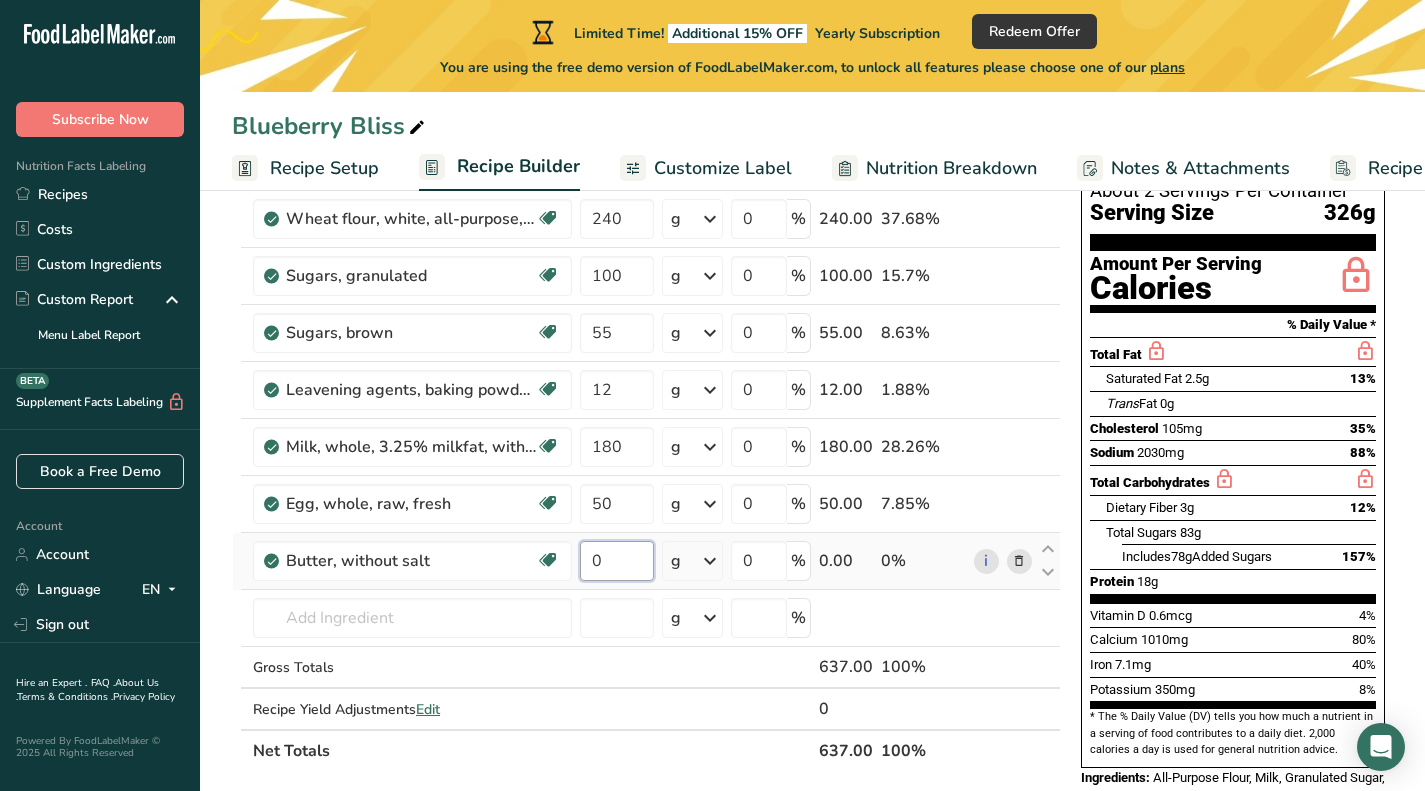 click on "0" at bounding box center [617, 561] 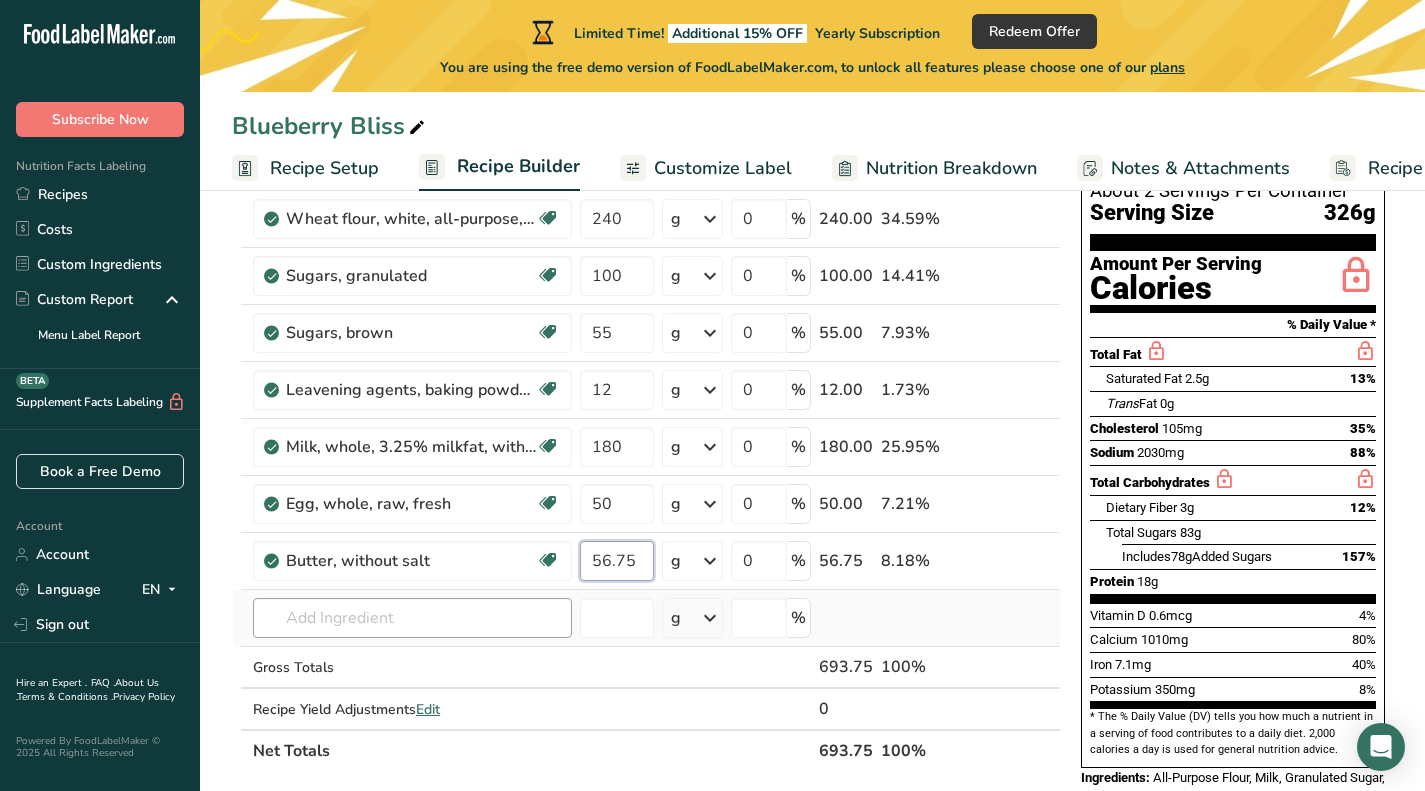 type on "56.75" 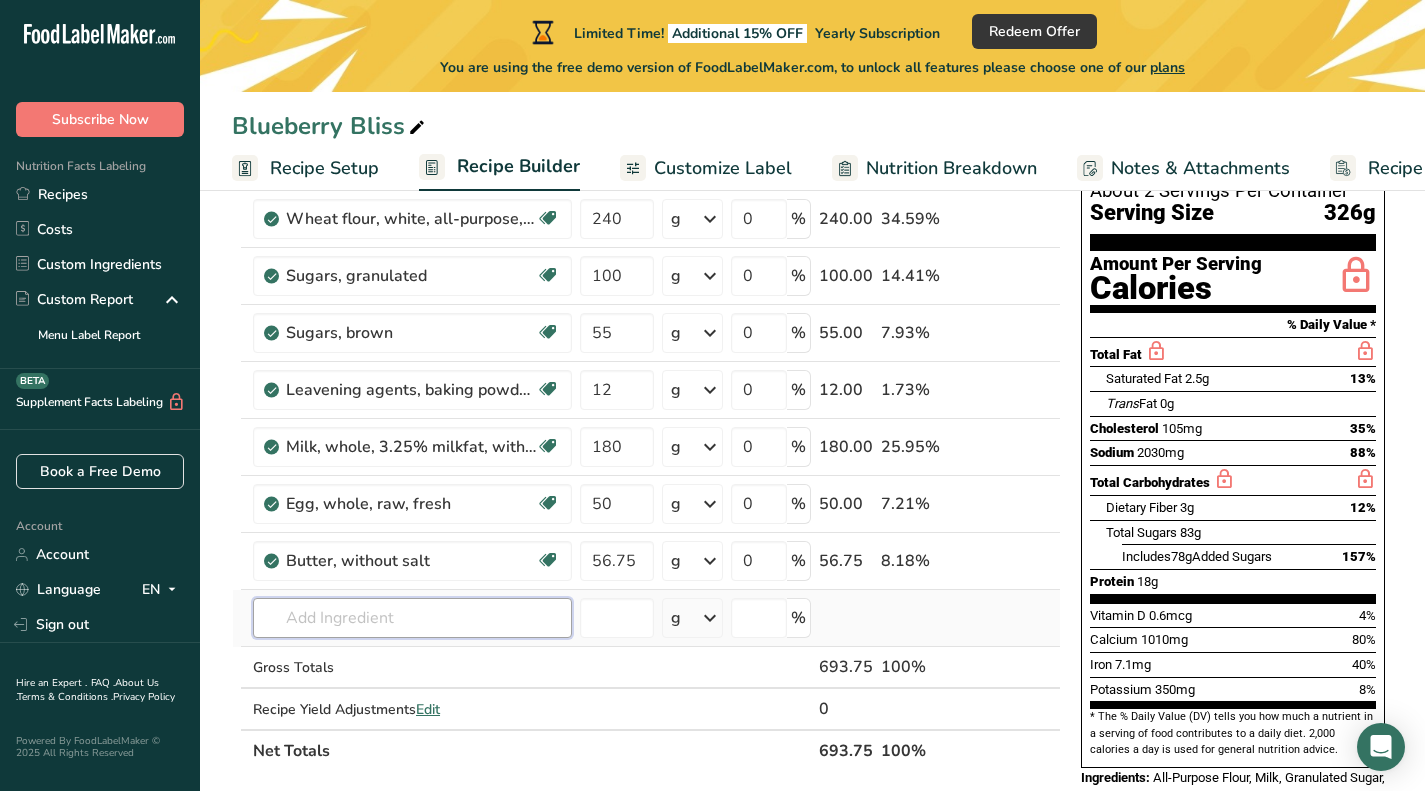 click on "Ingredient *
Amount *
Unit *
Waste *   .a-a{fill:#347362;}.b-a{fill:#fff;}          Grams
Percentage
Wheat flour, white, all-purpose, self-rising, enriched
Dairy free
Vegan
Vegetarian
Soy free
[NUMBER]
g
Portions
1 cup
Weight Units
g
kg
mg
See more
Volume Units
l
Volume units require a density conversion. If you know your ingredient's density enter it below. Otherwise, click on "RIA" our AI Regulatory bot - she will be able to help you
lb/ft3
g/cm3
Confirm
mL
lb/ft3
[NUMBER]" at bounding box center (646, 460) 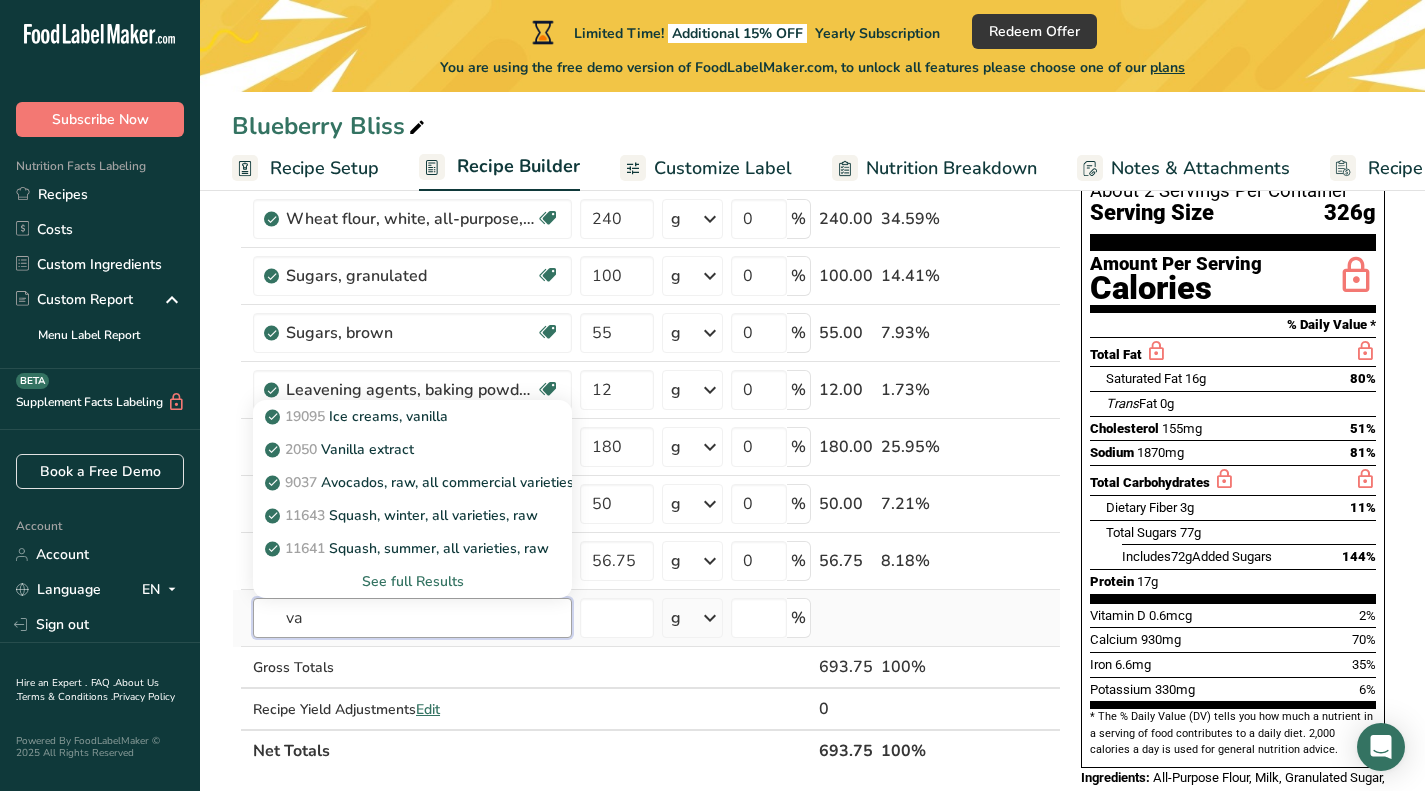 type on "v" 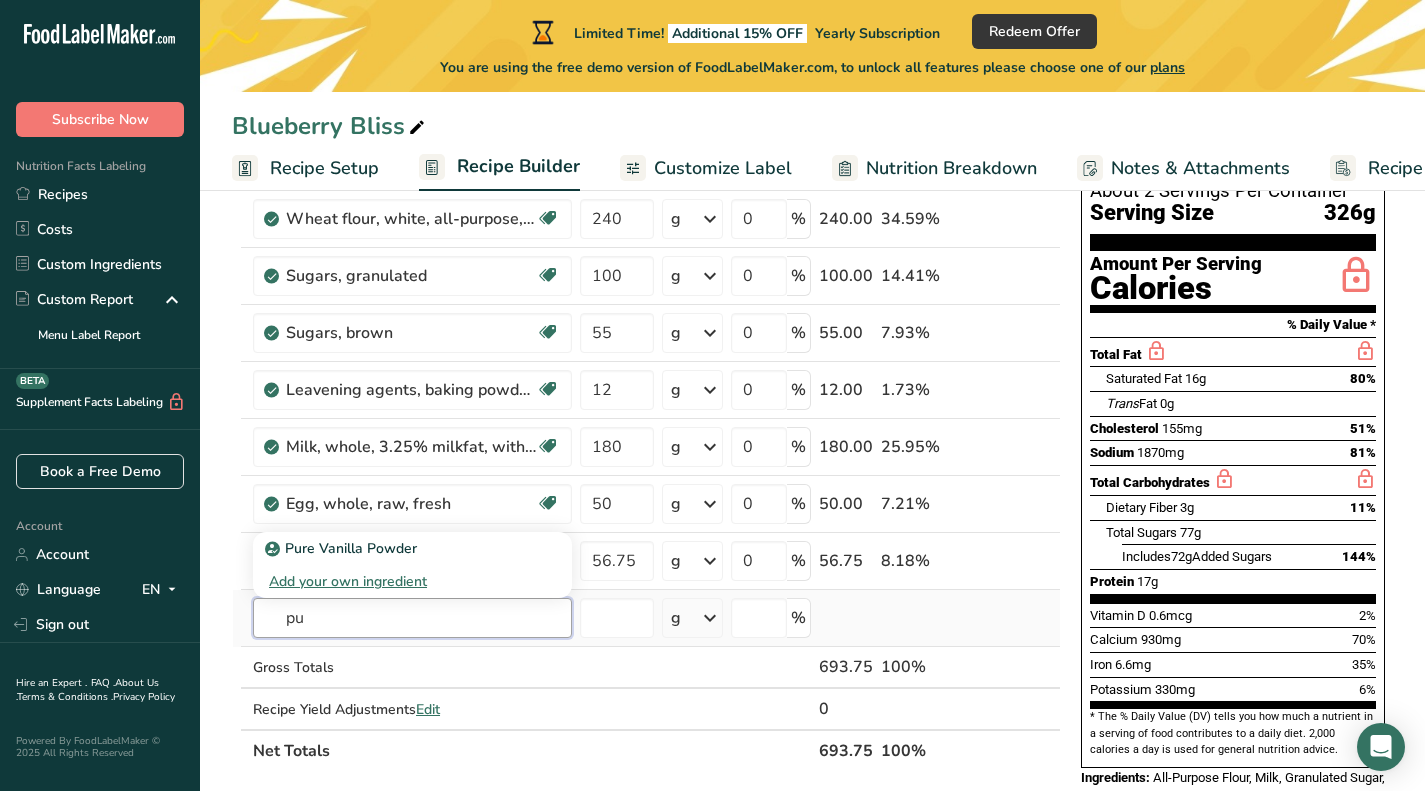 type on "p" 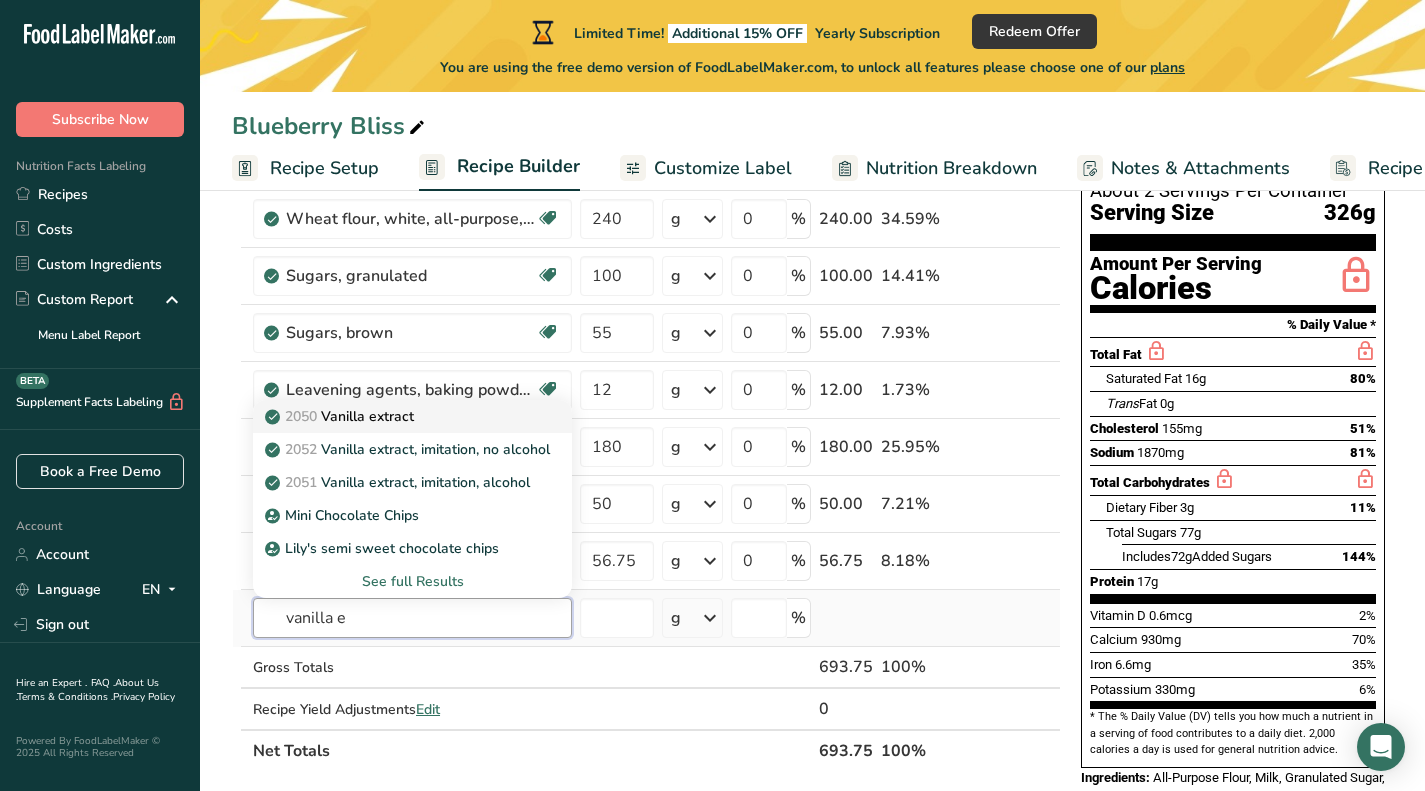 type on "vanilla e" 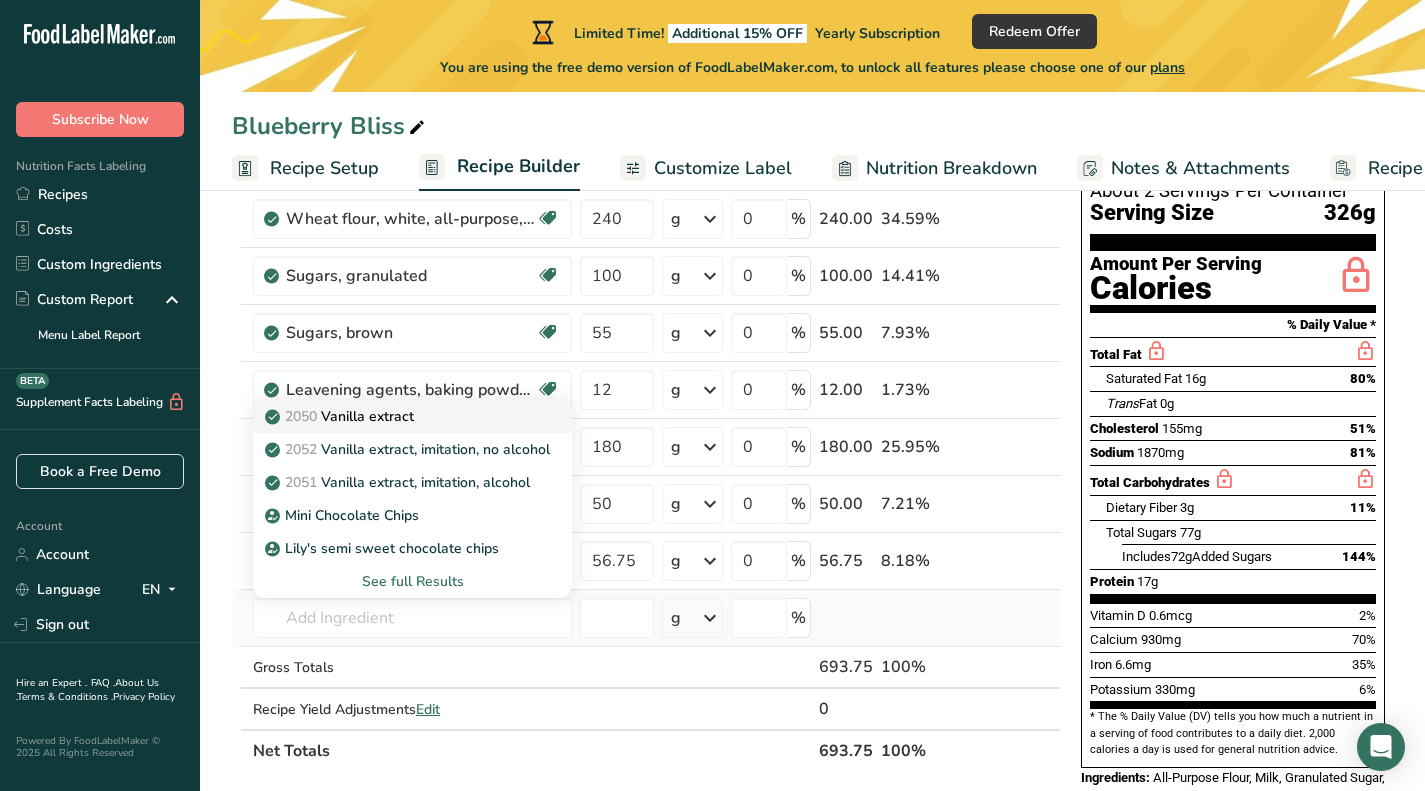 click on "2050
Vanilla extract" at bounding box center (341, 416) 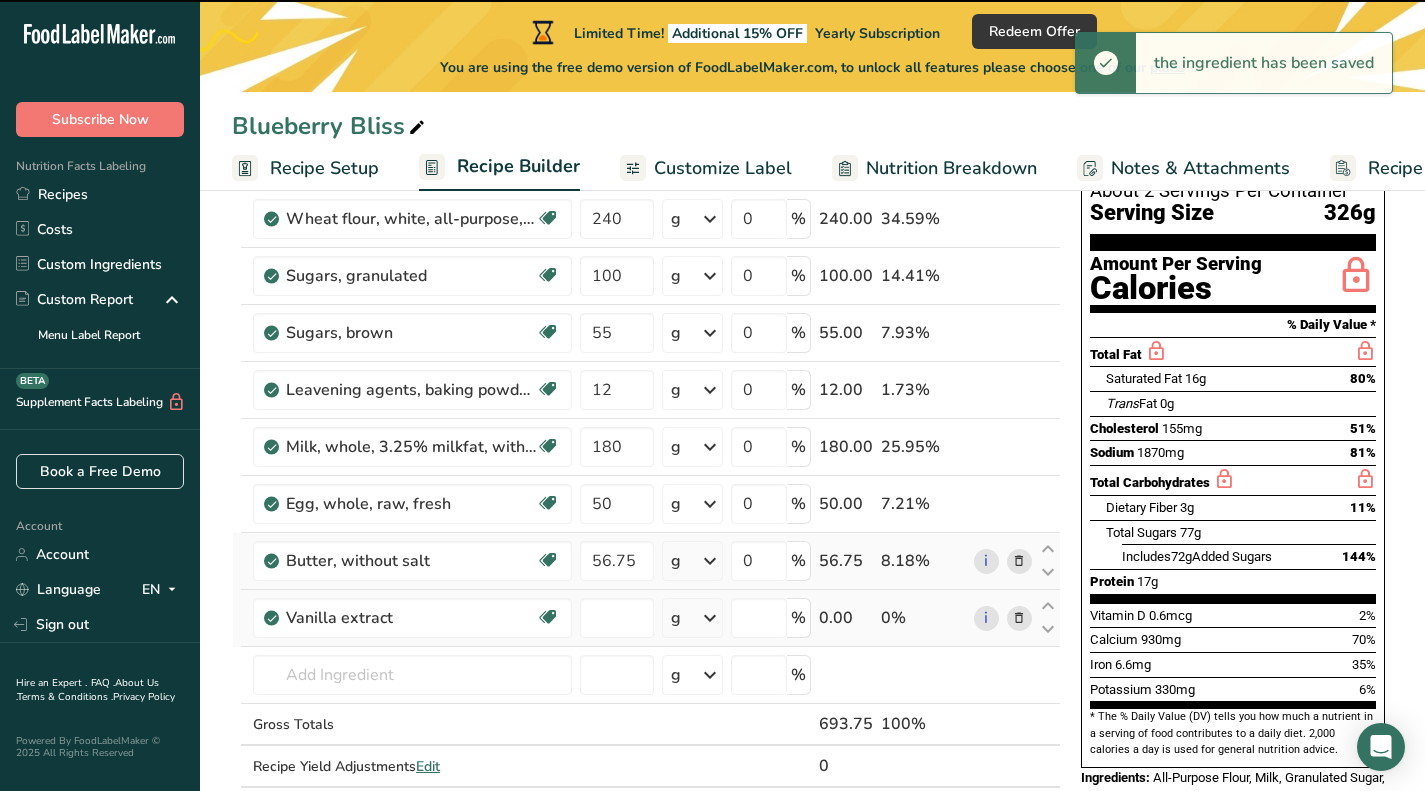 type on "0" 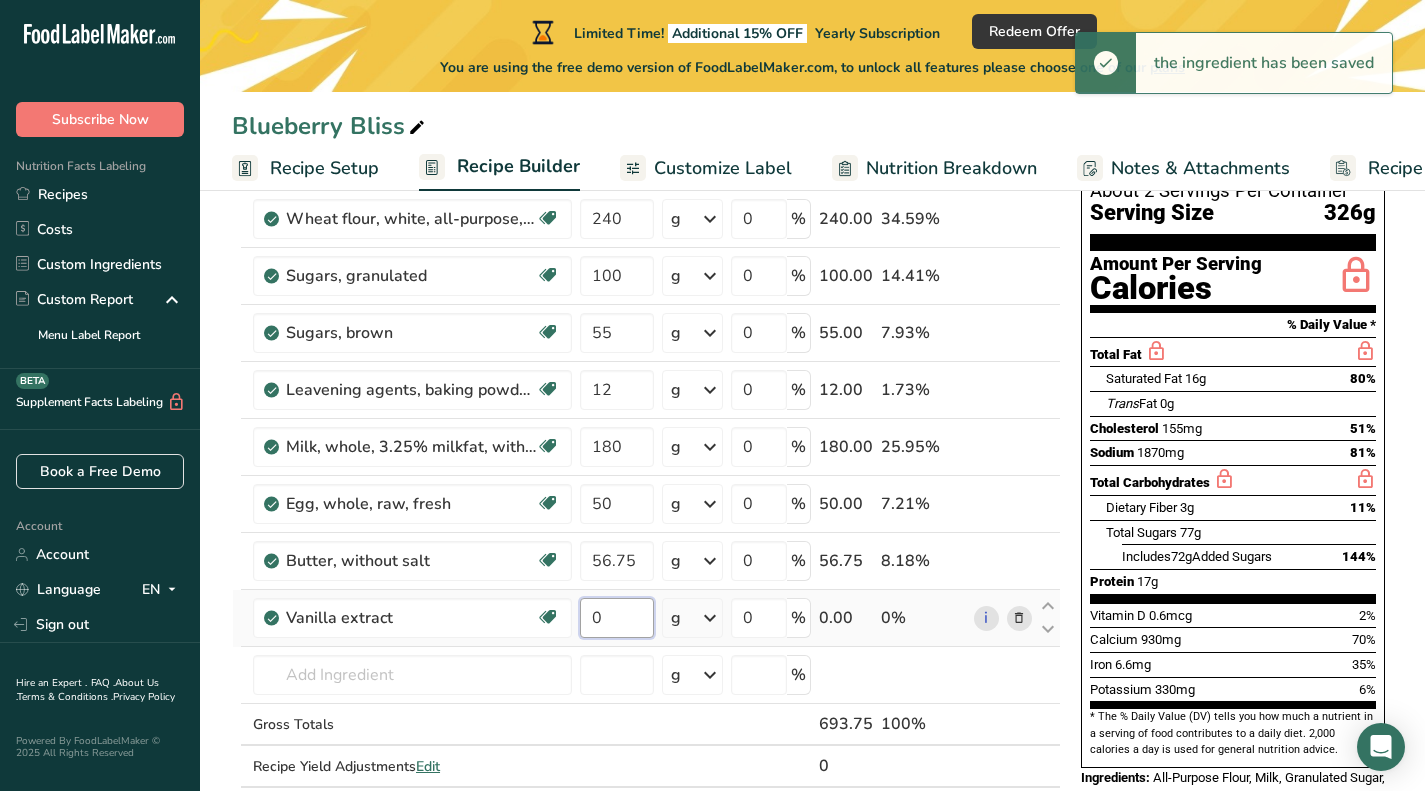 click on "0" at bounding box center (617, 618) 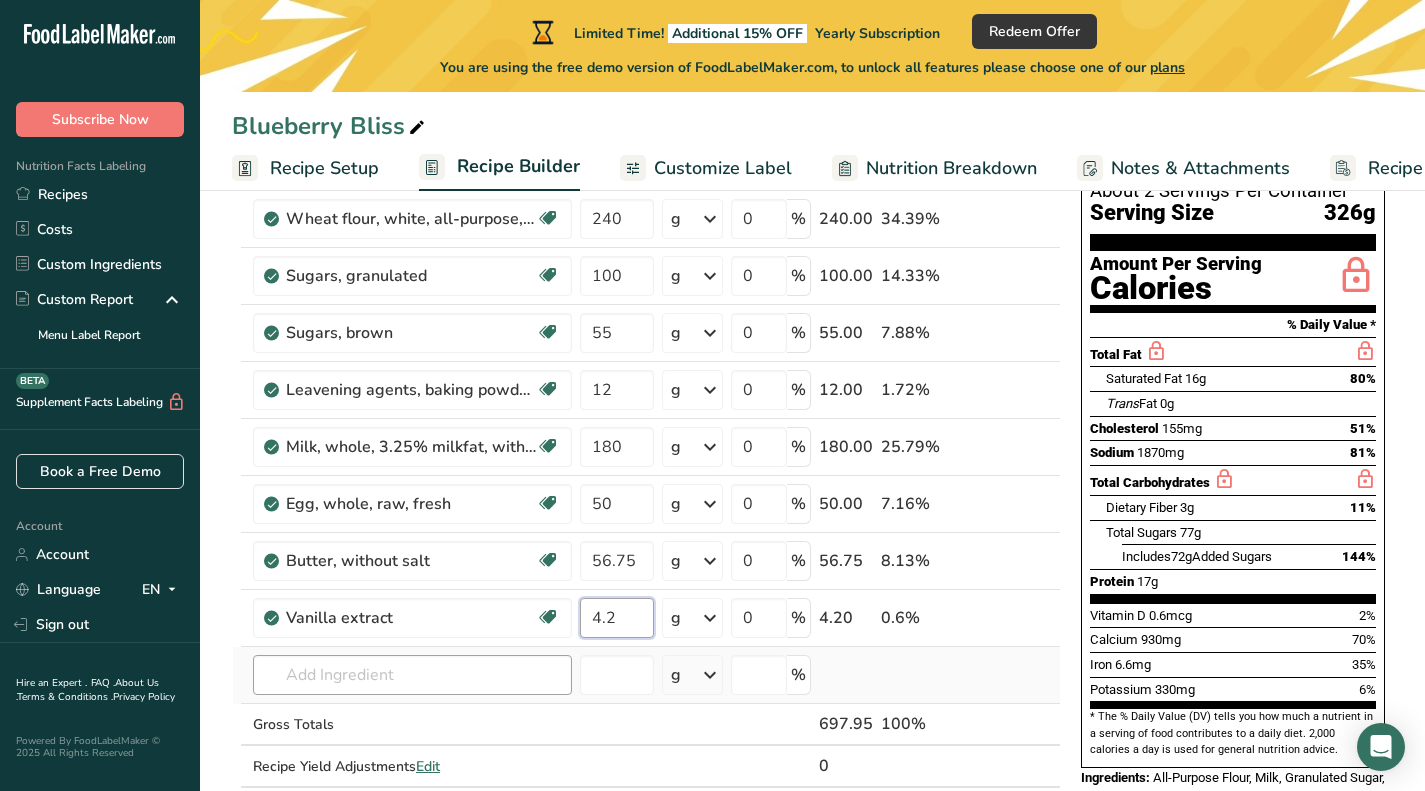 type on "4.2" 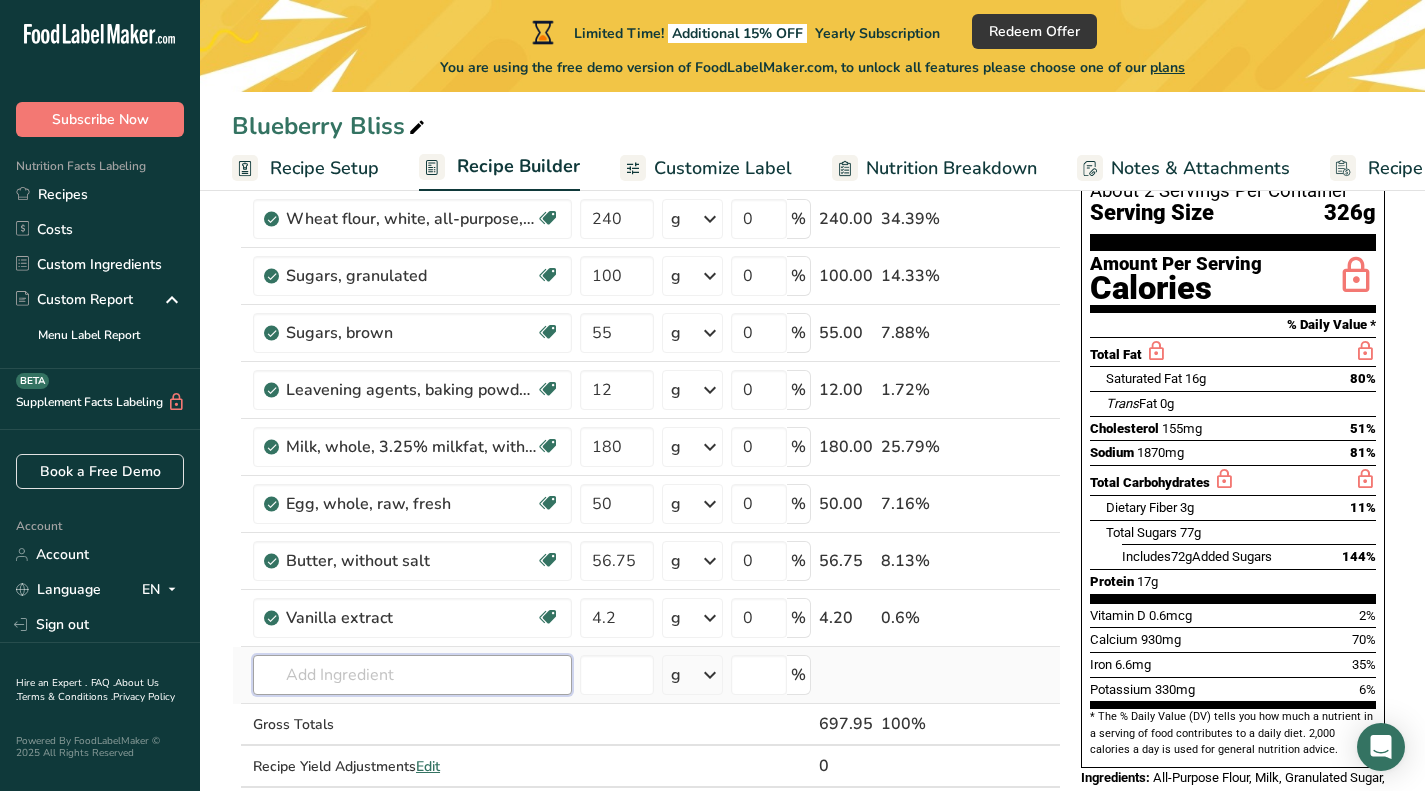 click on "Ingredient *
Amount *
Unit *
Waste *   .a-a{fill:#347362;}.b-a{fill:#fff;}          Grams
Percentage
Wheat flour, white, all-purpose, self-rising, enriched
Dairy free
Vegan
Vegetarian
Soy free
[NUMBER]
g
Portions
1 cup
Weight Units
g
kg
mg
See more
Volume Units
l
Volume units require a density conversion. If you know your ingredient's density enter it below. Otherwise, click on "RIA" our AI Regulatory bot - she will be able to help you
lb/ft3
g/cm3
Confirm
mL
lb/ft3
[NUMBER]" at bounding box center (646, 488) 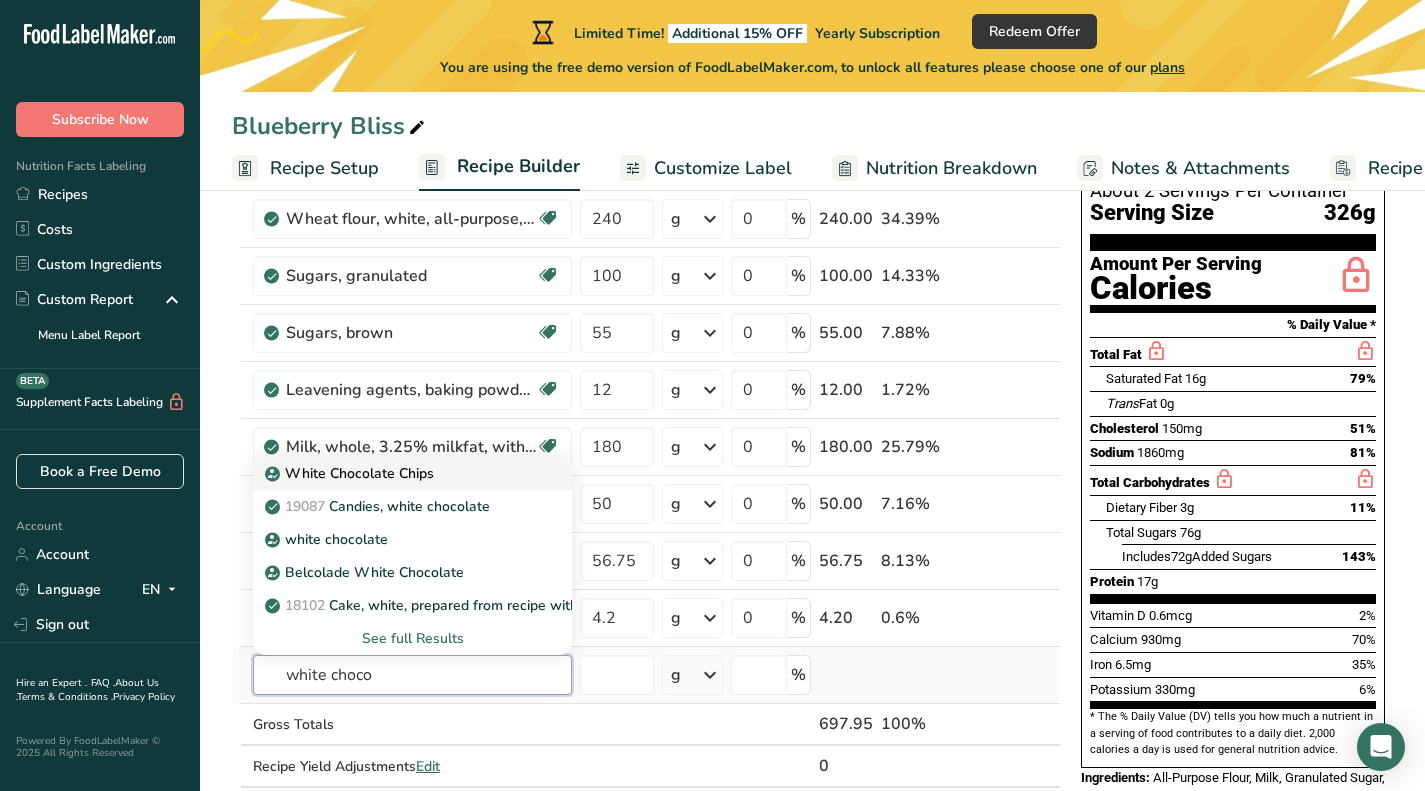type on "white choco" 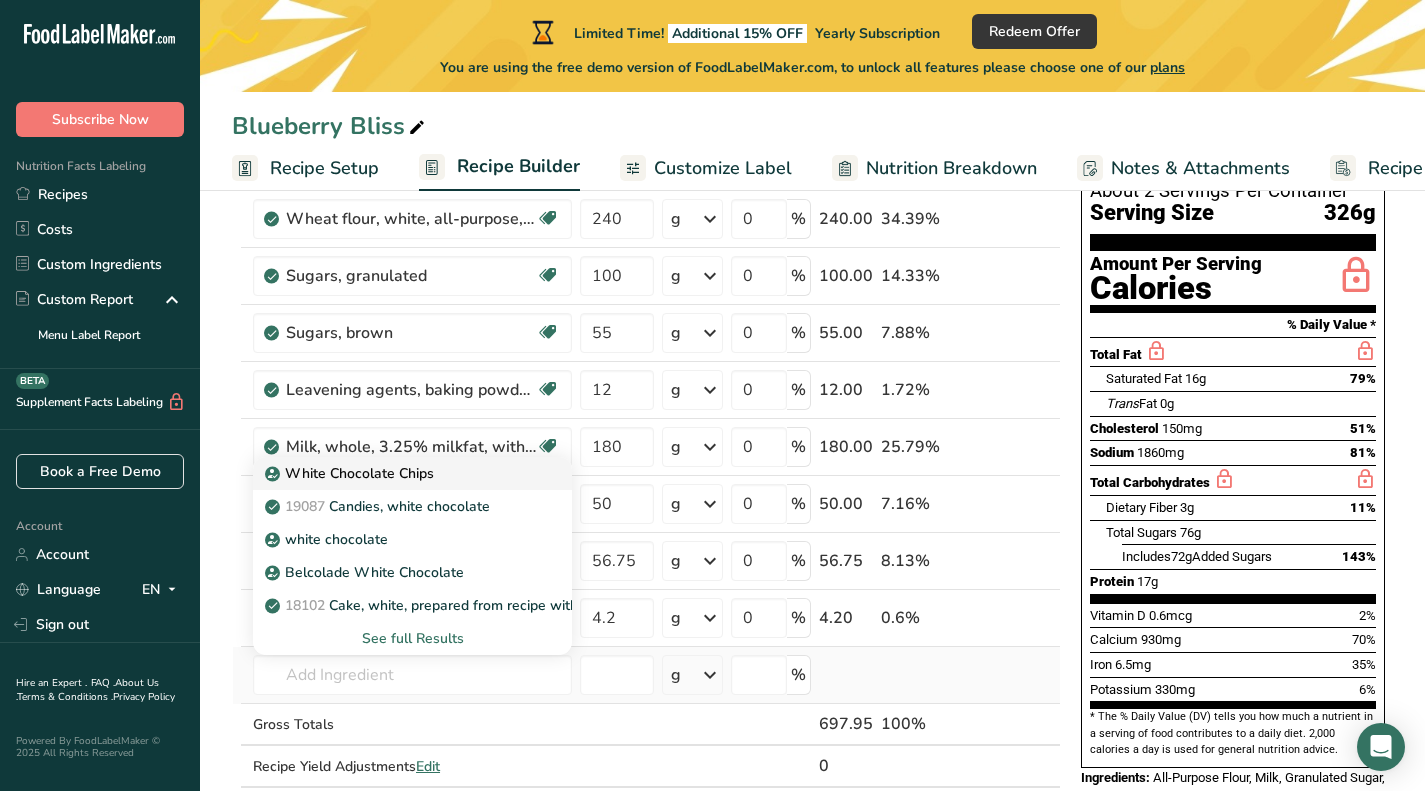 click on "White Chocolate Chips" at bounding box center [351, 473] 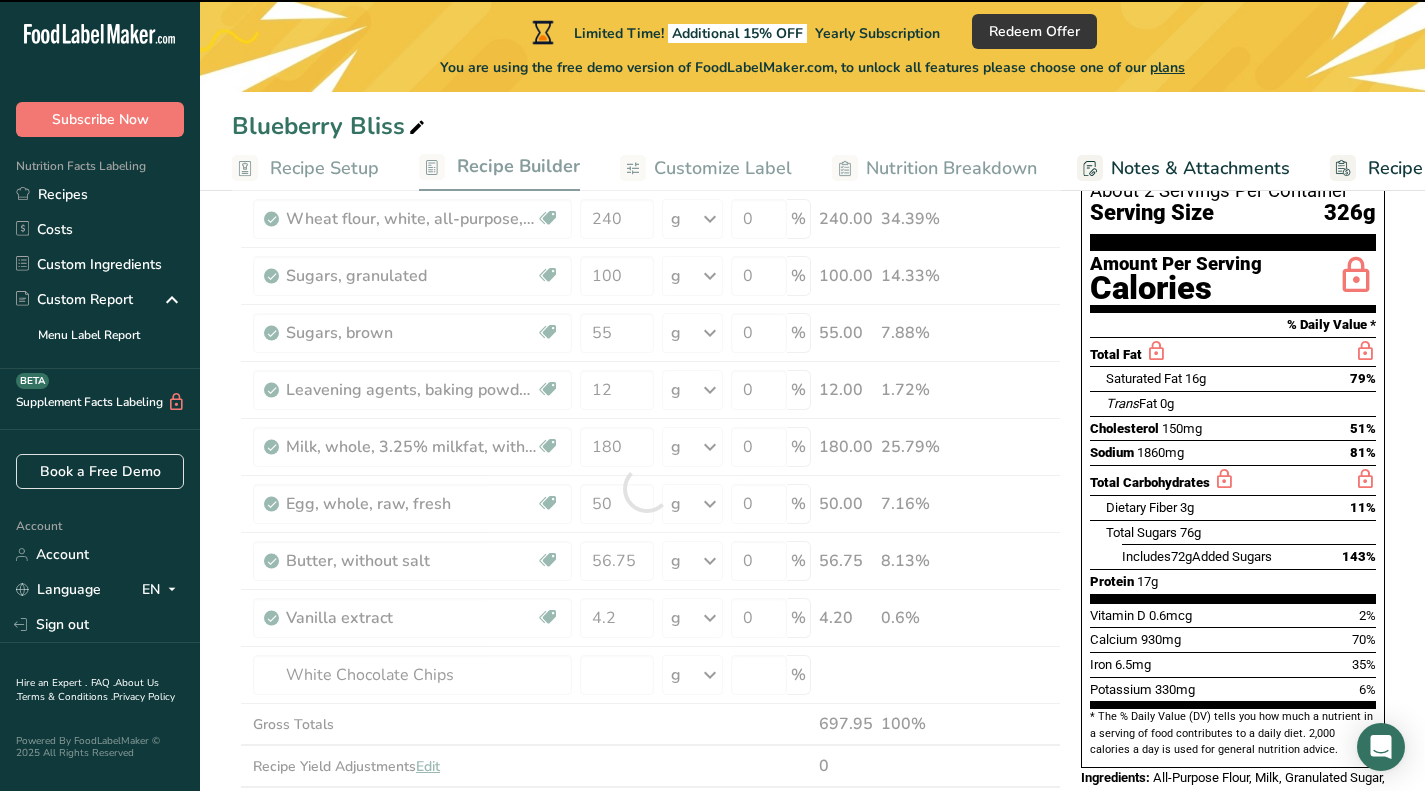 type on "0" 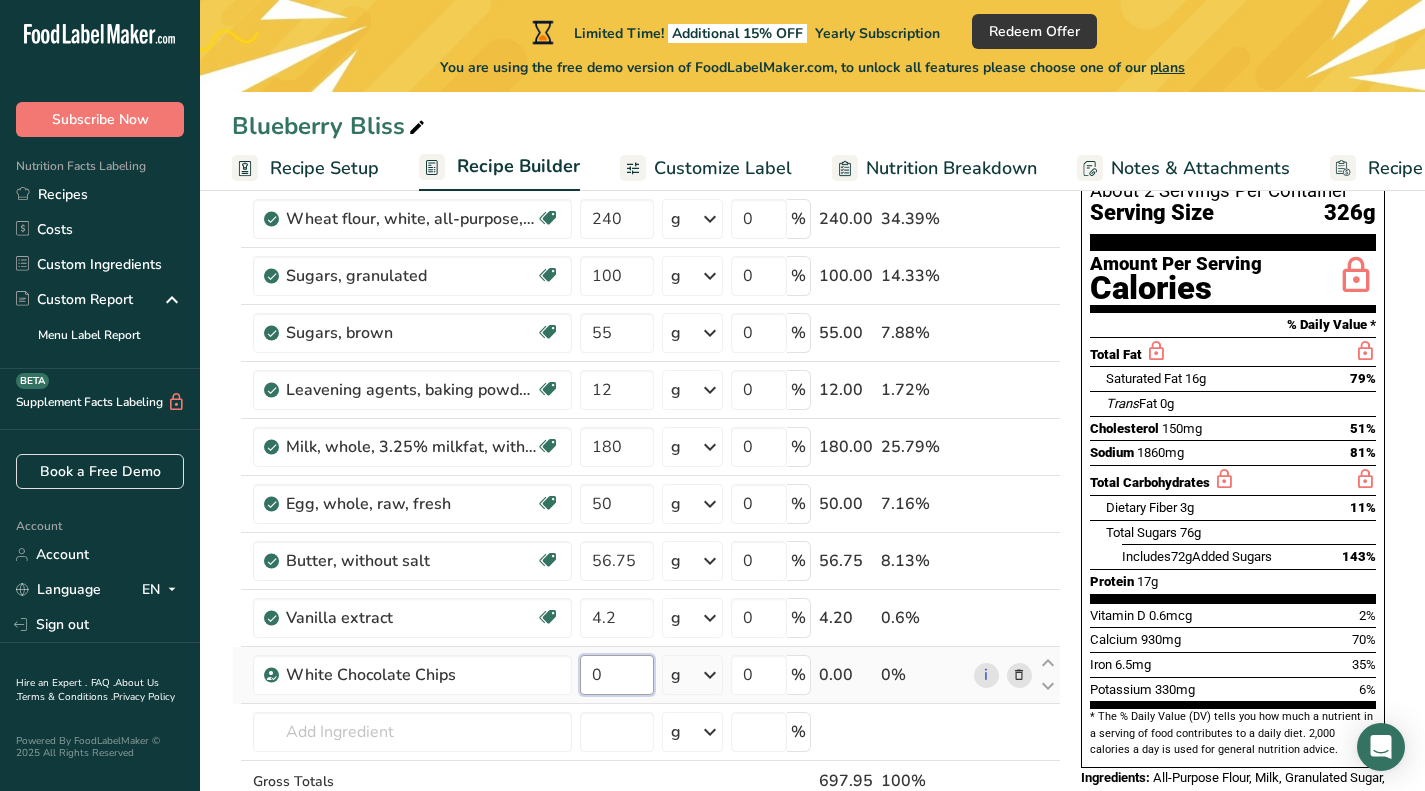click on "0" at bounding box center (617, 675) 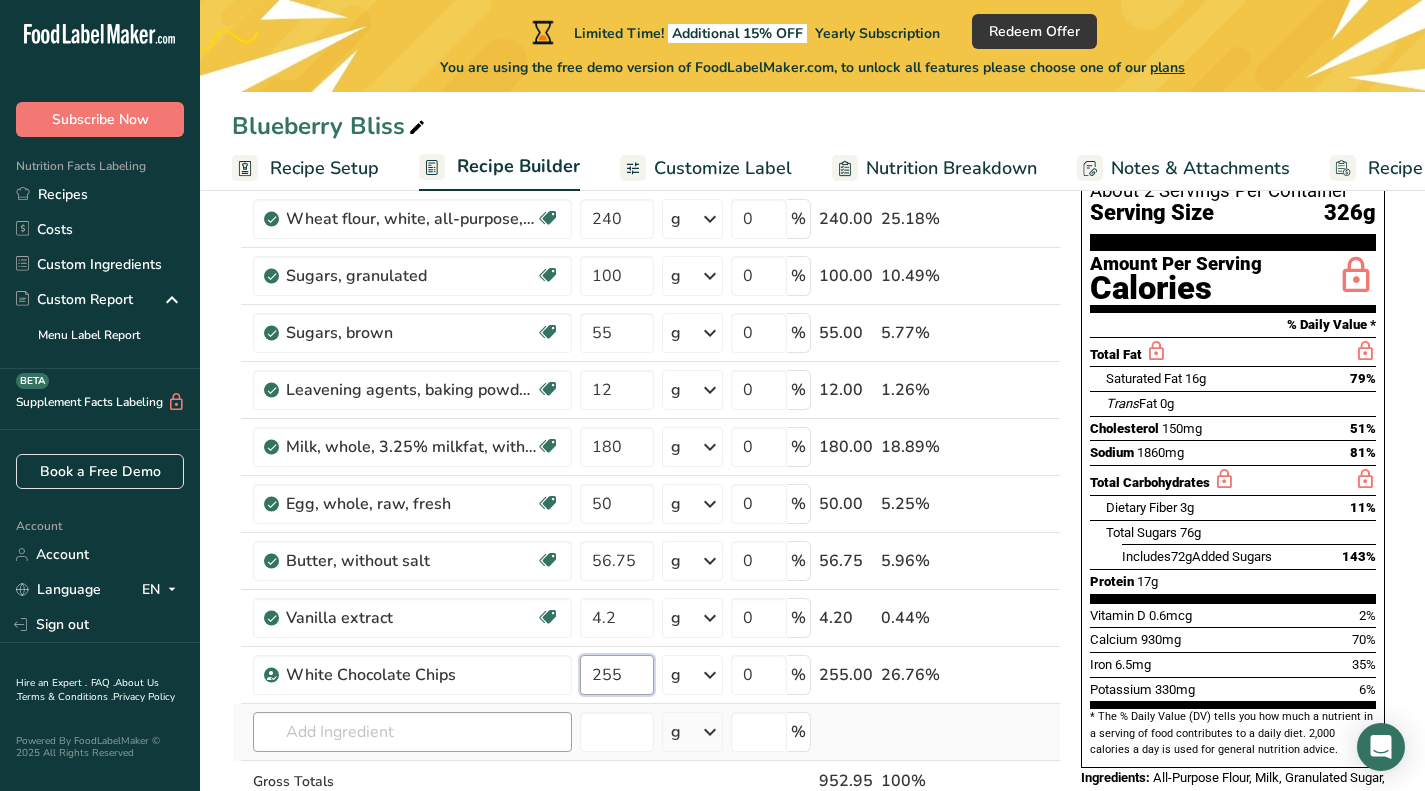 type on "255" 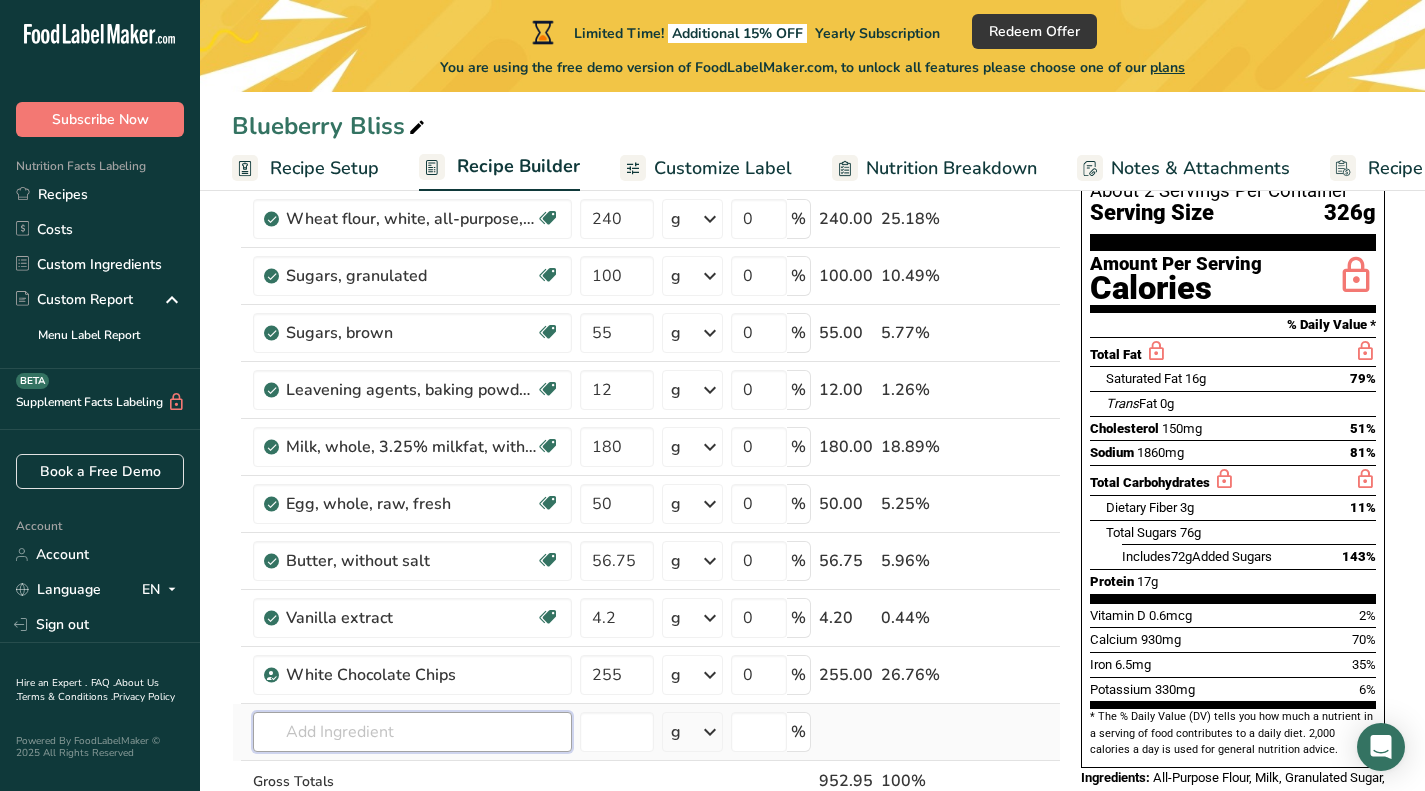click on "Ingredient *
Amount *
Unit *
Waste *   .a-a{fill:#347362;}.b-a{fill:#fff;}          Grams
Percentage
Wheat flour, white, all-purpose, self-rising, enriched
Dairy free
Vegan
Vegetarian
Soy free
[NUMBER]
g
Portions
1 cup
Weight Units
g
kg
mg
See more
Volume Units
l
Volume units require a density conversion. If you know your ingredient's density enter it below. Otherwise, click on "RIA" our AI Regulatory bot - she will be able to help you
lb/ft3
g/cm3
Confirm
mL
lb/ft3
[NUMBER]" at bounding box center (646, 517) 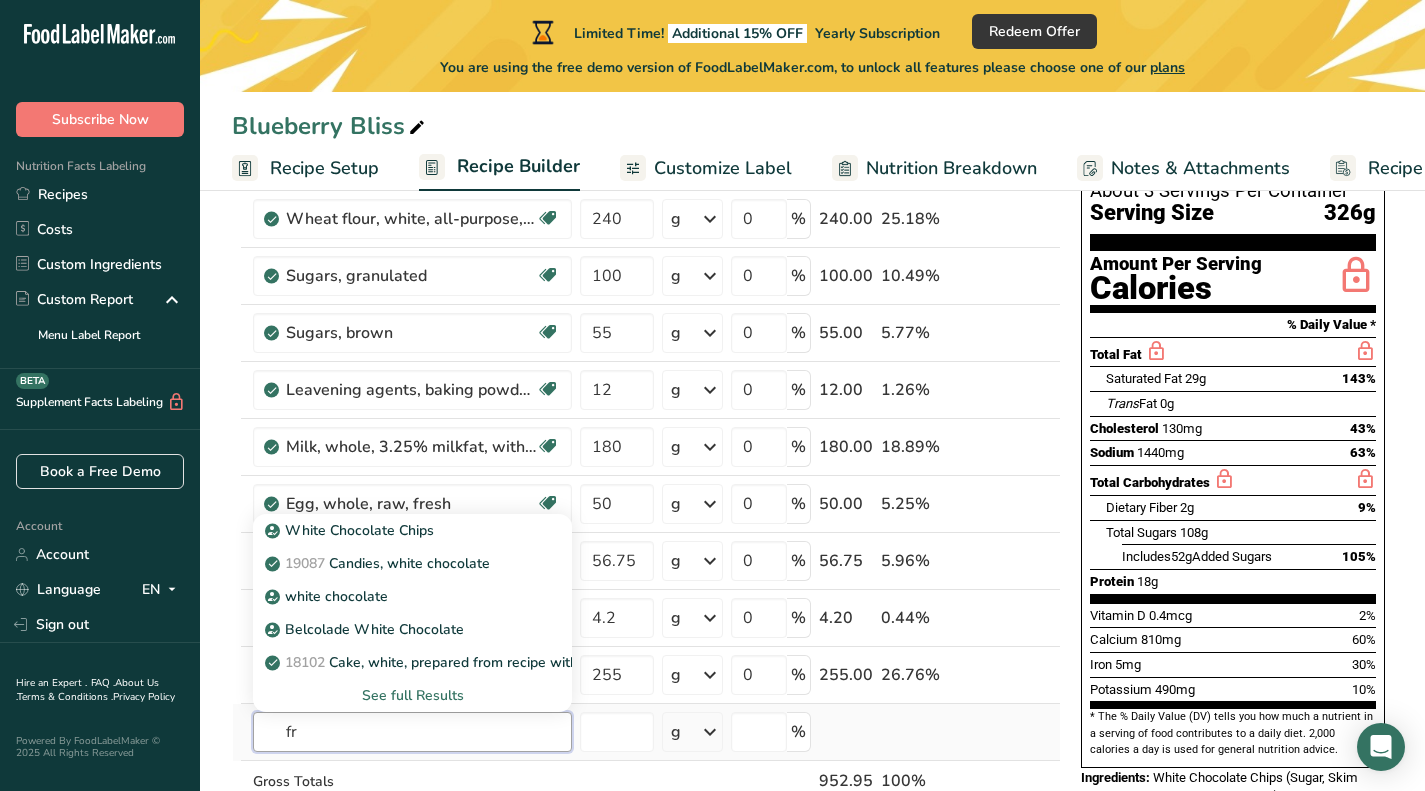type on "f" 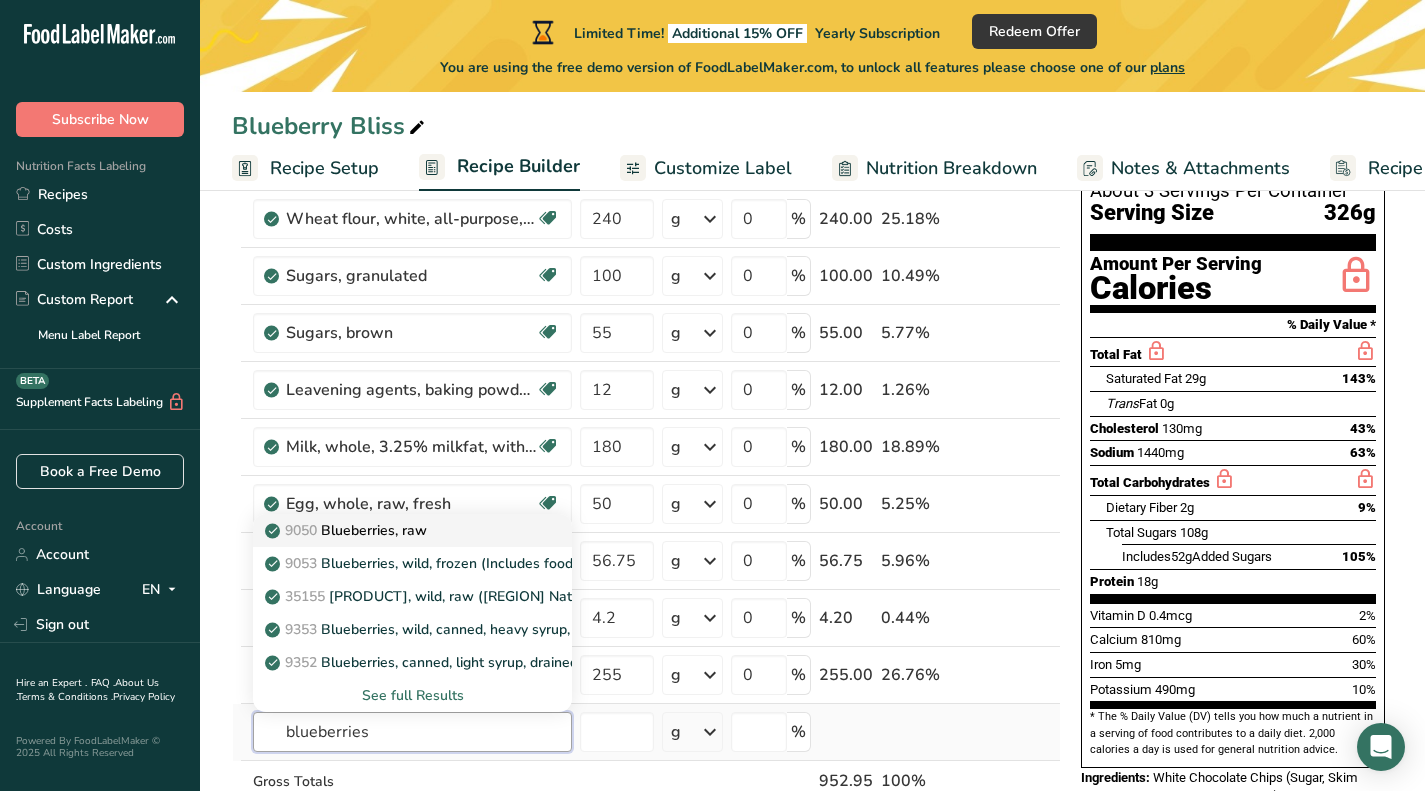 type on "blueberries" 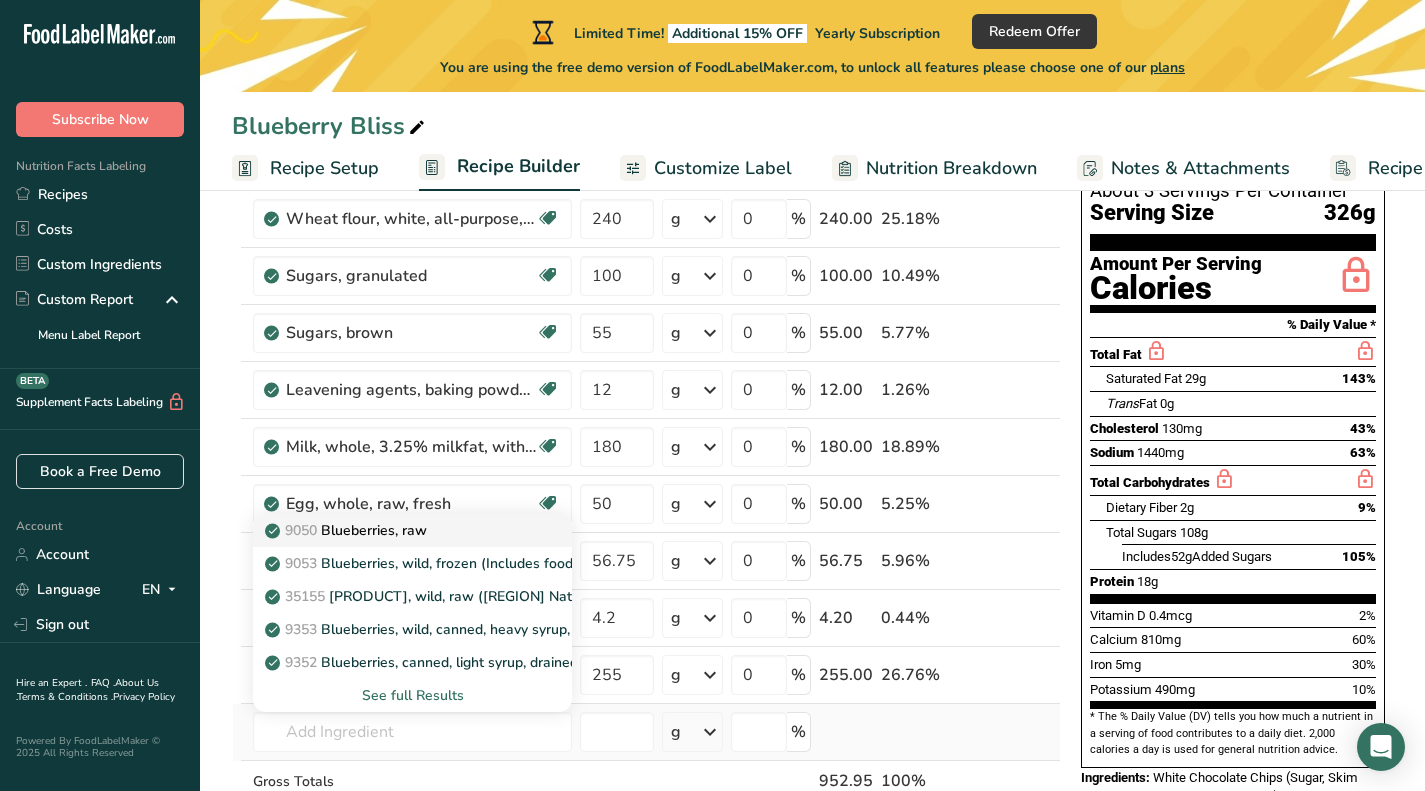 click on "9050
Blueberries, raw" at bounding box center [412, 530] 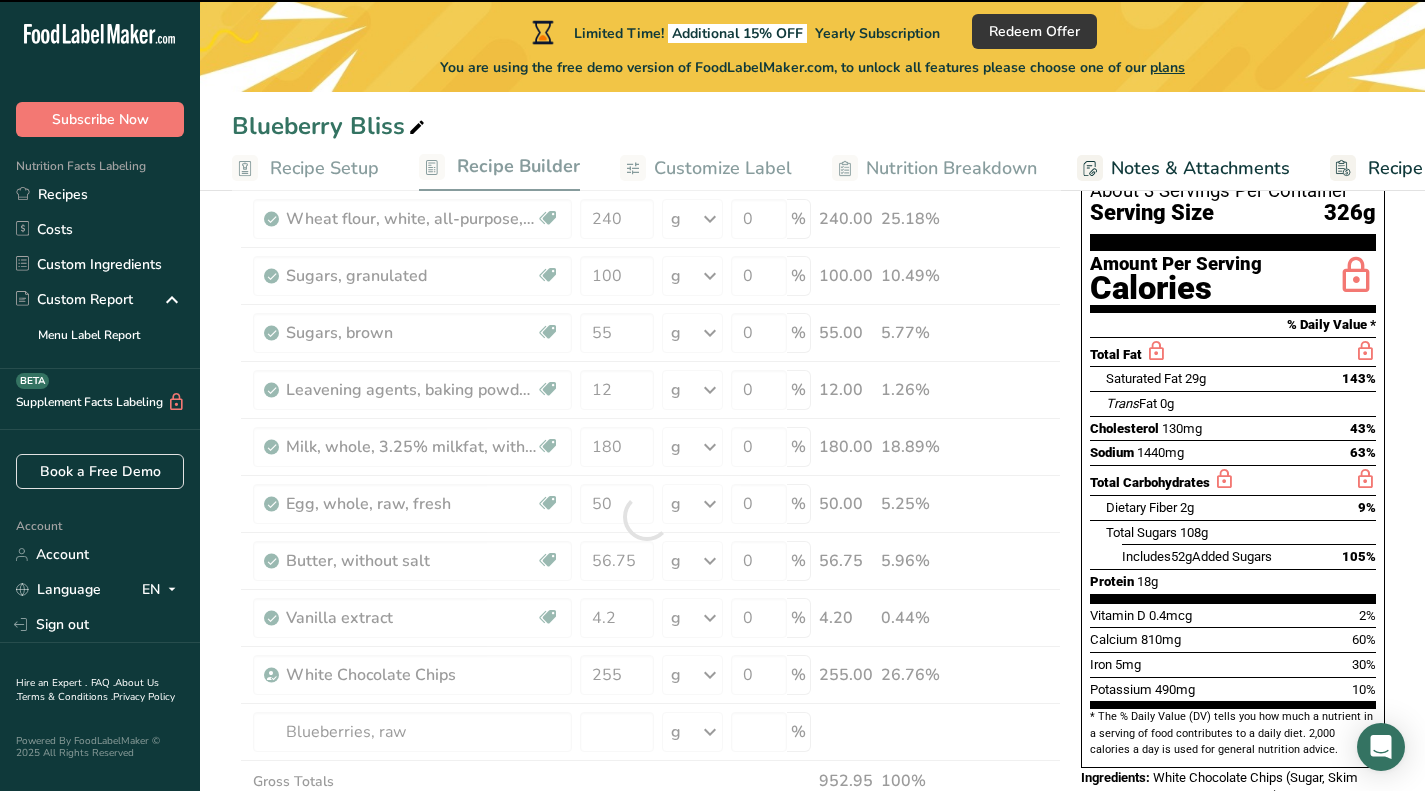 type on "0" 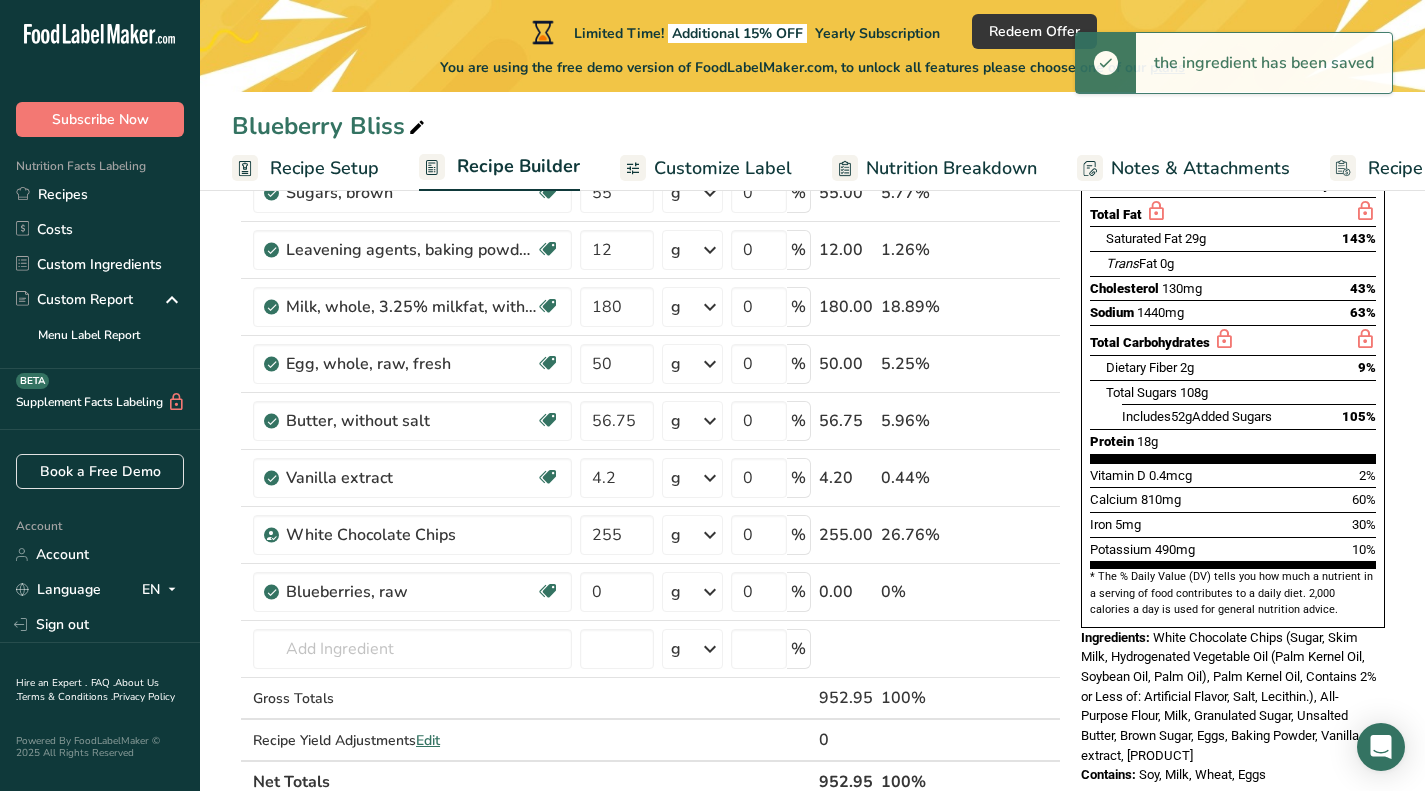 scroll, scrollTop: 301, scrollLeft: 0, axis: vertical 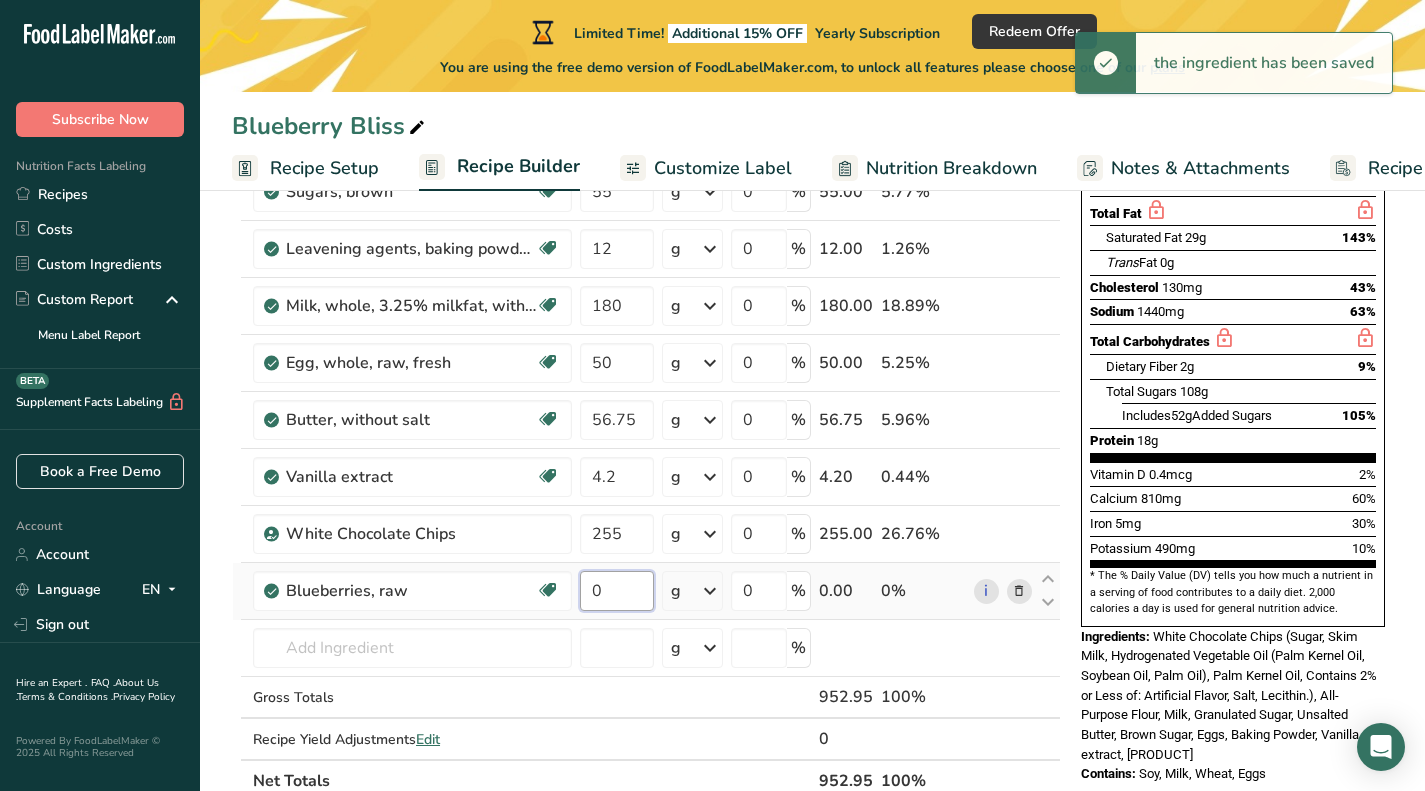 click on "0" at bounding box center (617, 591) 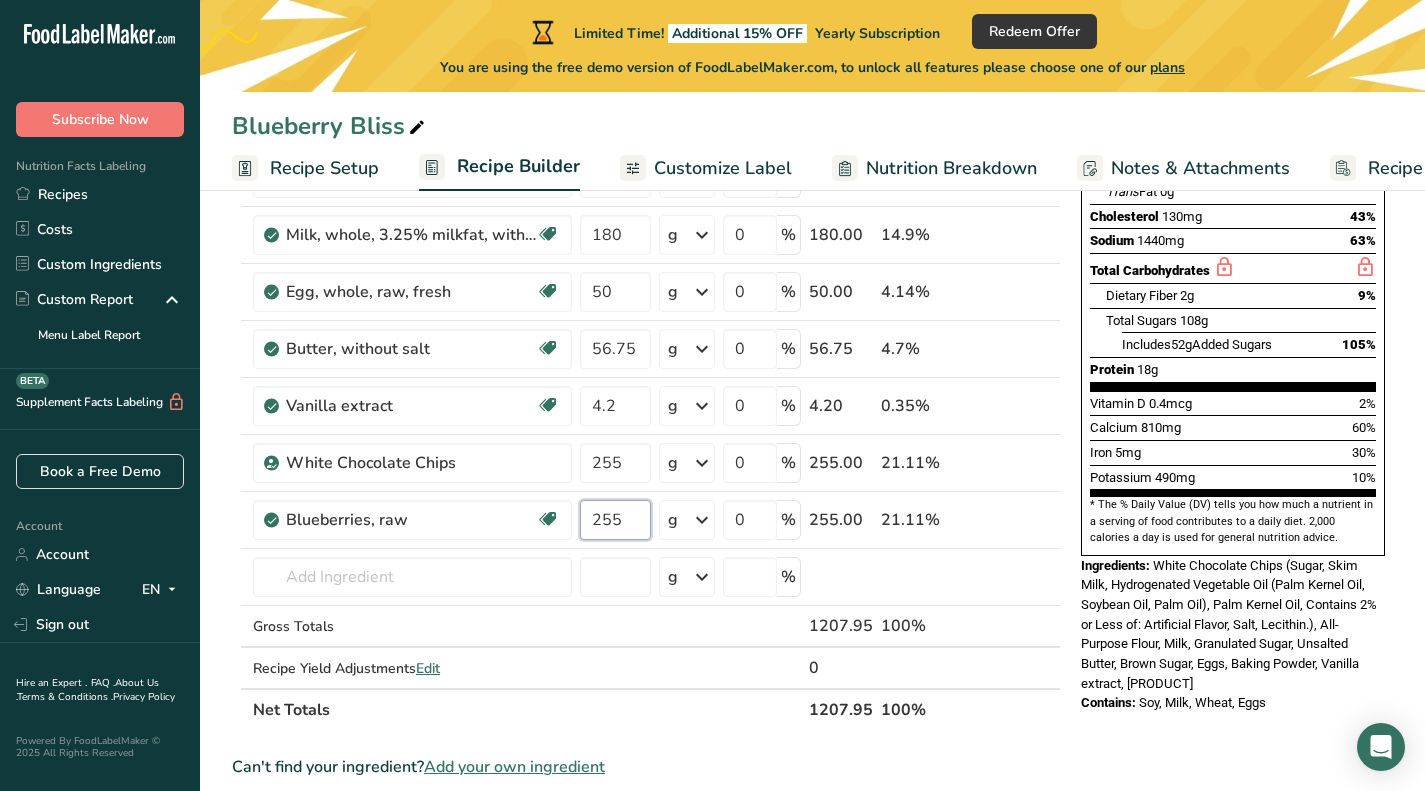 scroll, scrollTop: 371, scrollLeft: 0, axis: vertical 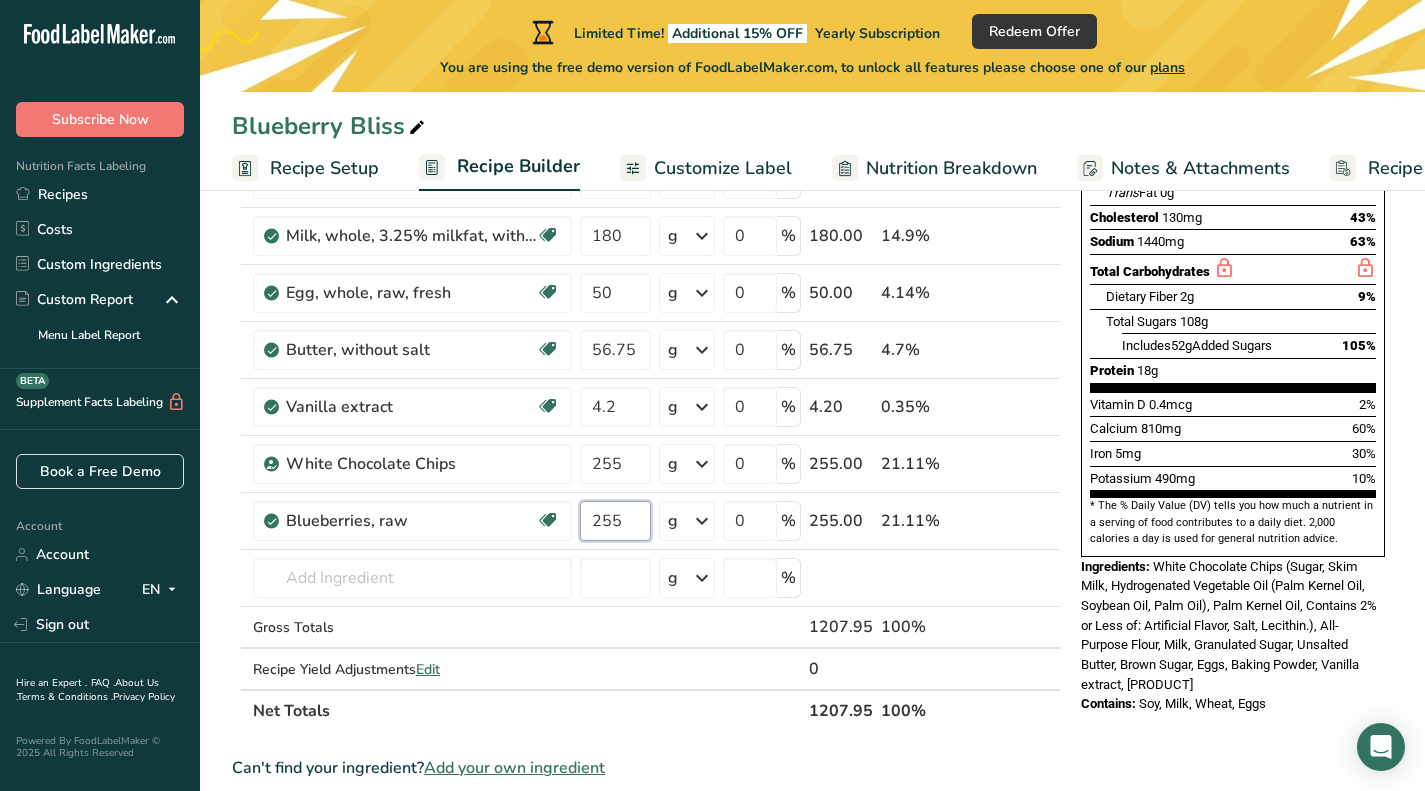 type on "255" 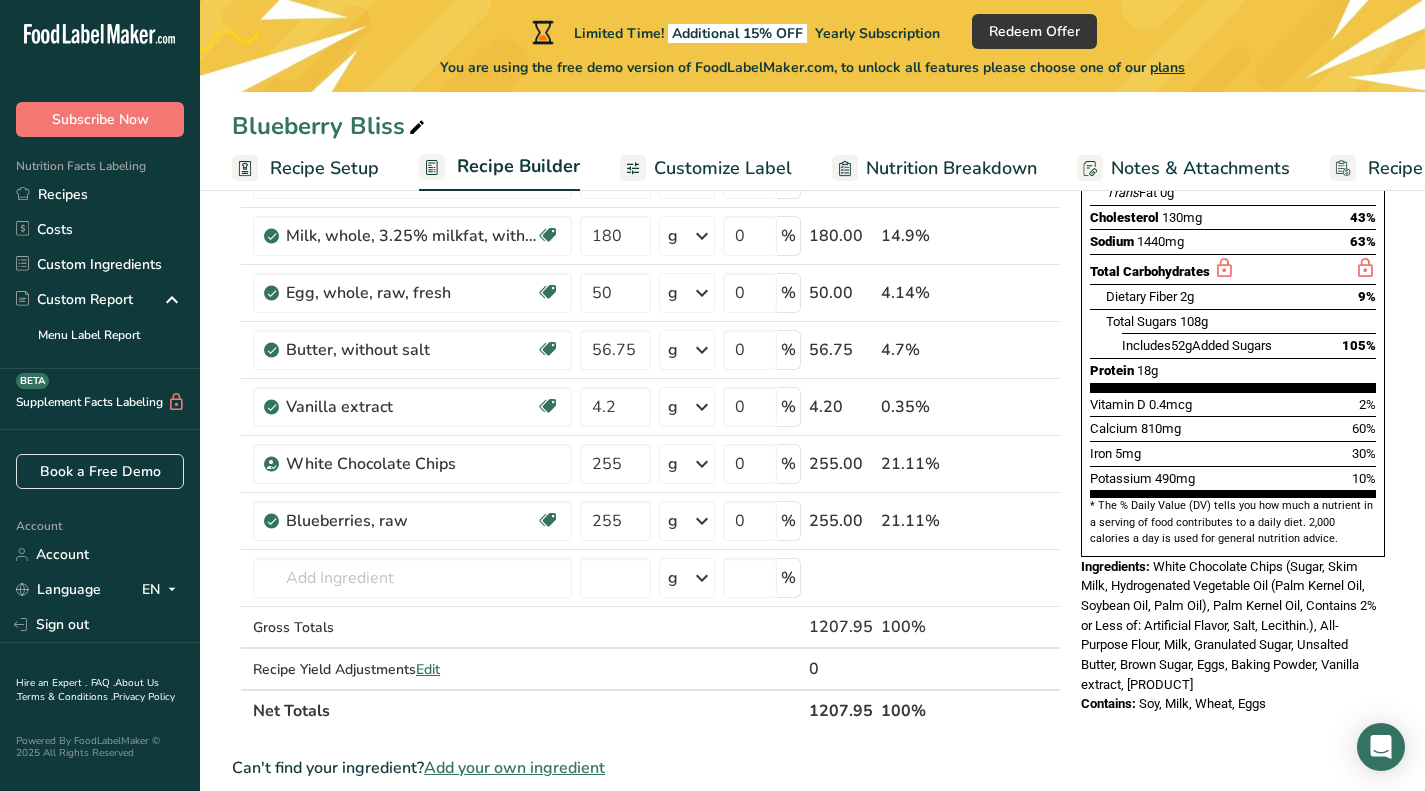click on "Ingredient *
Amount *
Unit *
Waste *   .a-a{fill:#347362;}.b-a{fill:#fff;}          Grams
Percentage
Wheat flour, white, all-purpose, self-rising, enriched
Dairy free
Vegan
Vegetarian
Soy free
[NUMBER]
g
Portions
1 cup
Weight Units
g
kg
mg
See more
Volume Units
l
Volume units require a density conversion. If you know your ingredient's density enter it below. Otherwise, click on "RIA" our AI Regulatory bot - she will be able to help you
lb/ft3
g/cm3
Confirm
mL
lb/ft3
[NUMBER]" at bounding box center (646, 334) 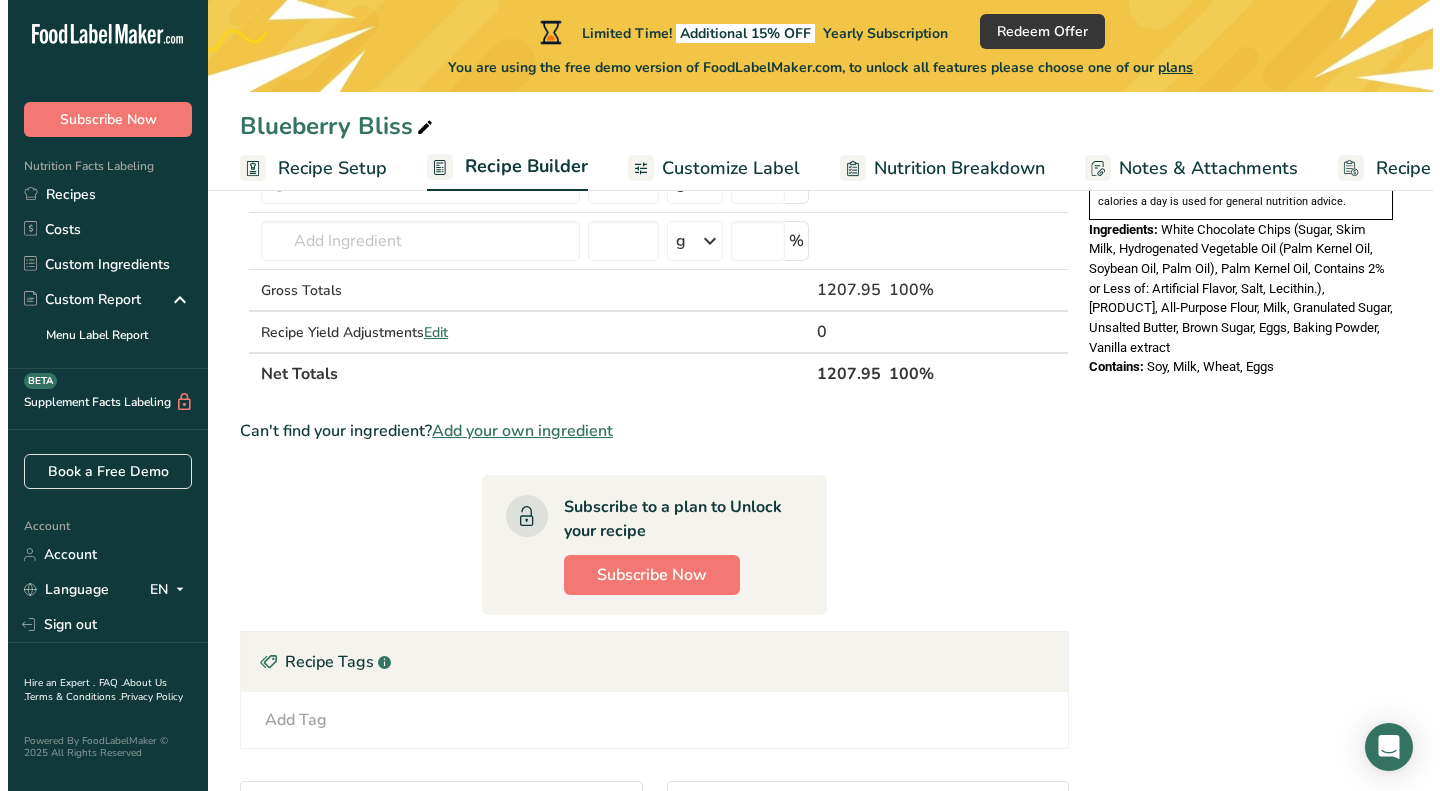 scroll, scrollTop: 712, scrollLeft: 0, axis: vertical 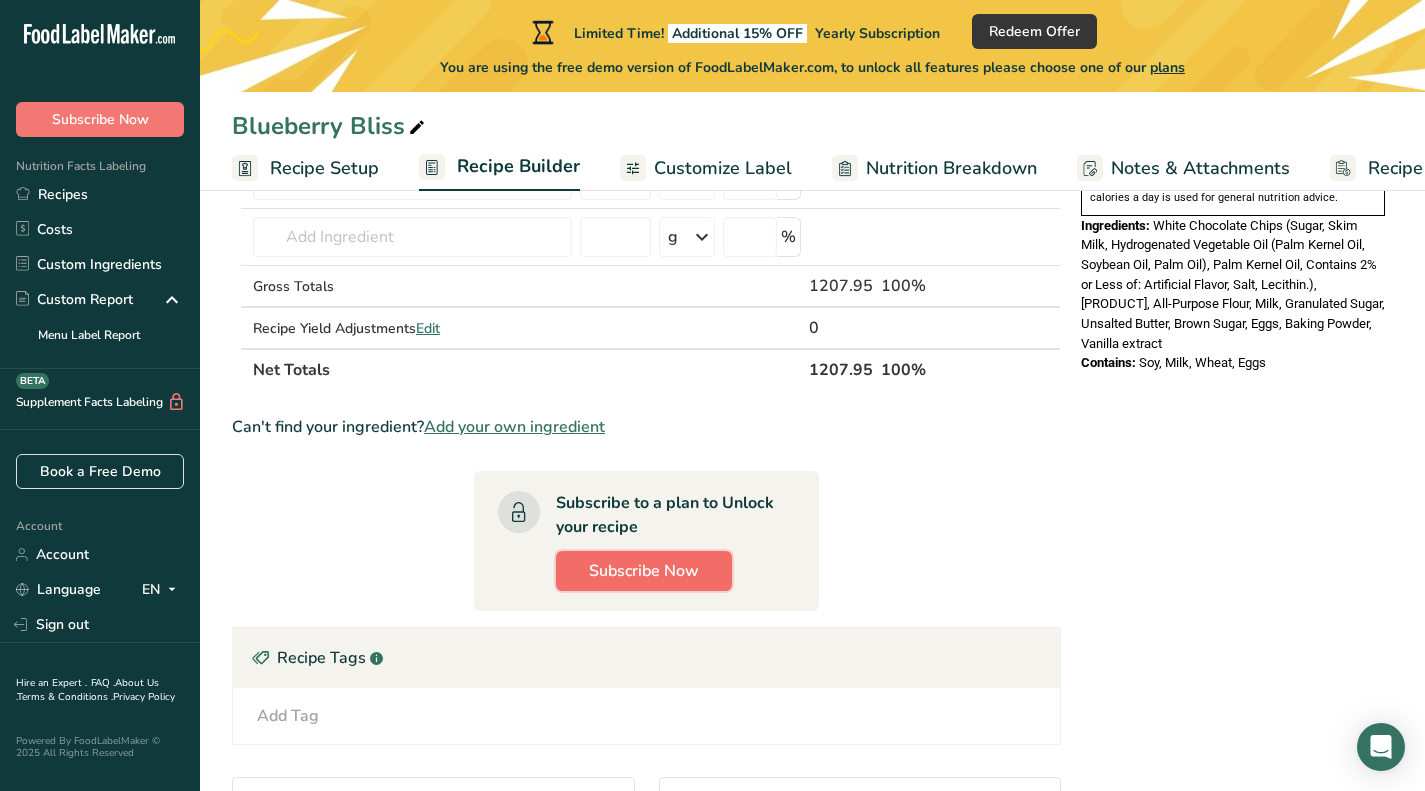 click on "Subscribe Now" at bounding box center (644, 571) 